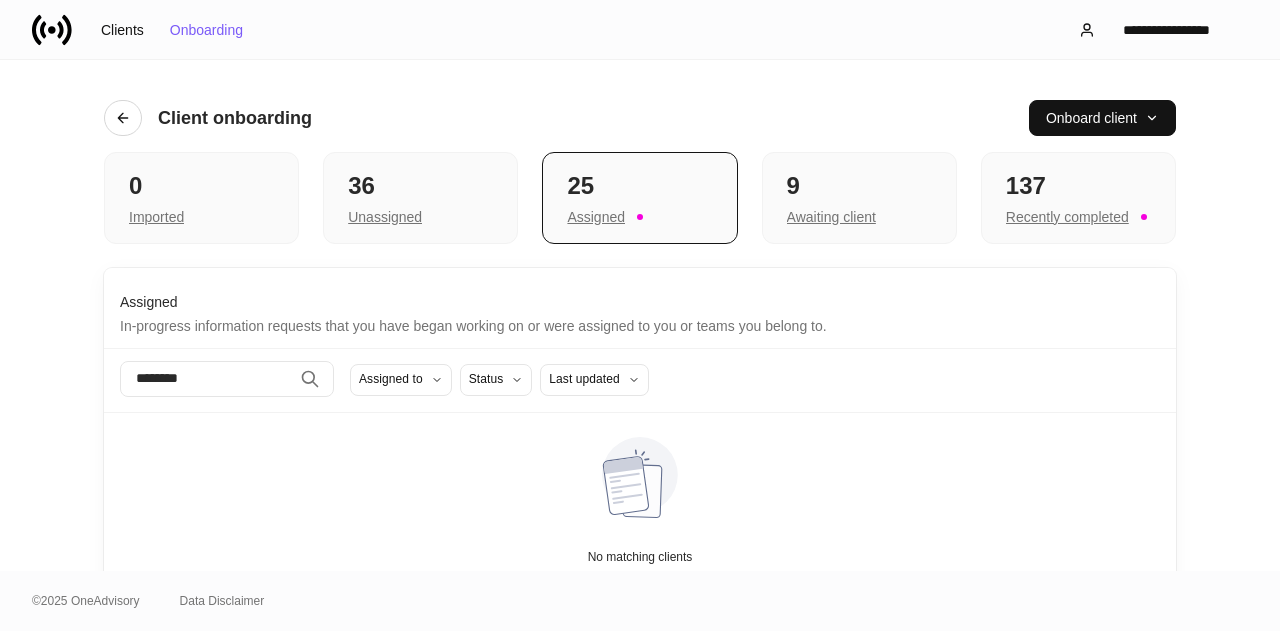 scroll, scrollTop: 0, scrollLeft: 0, axis: both 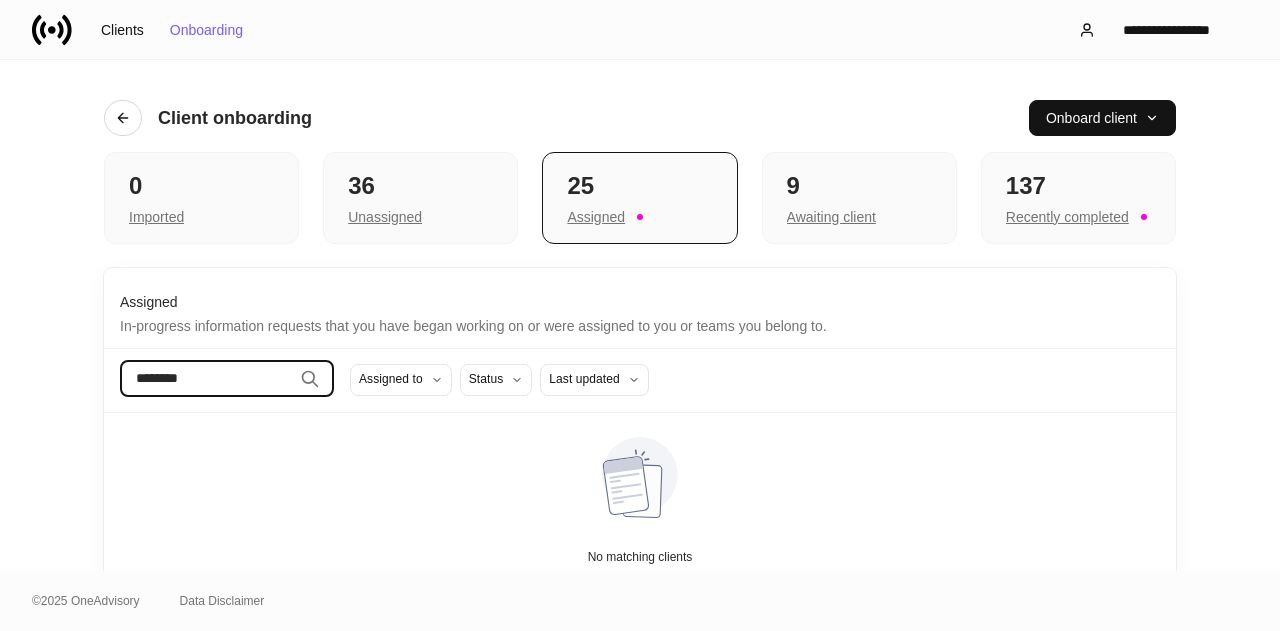 drag, startPoint x: 272, startPoint y: 384, endPoint x: 48, endPoint y: 376, distance: 224.1428 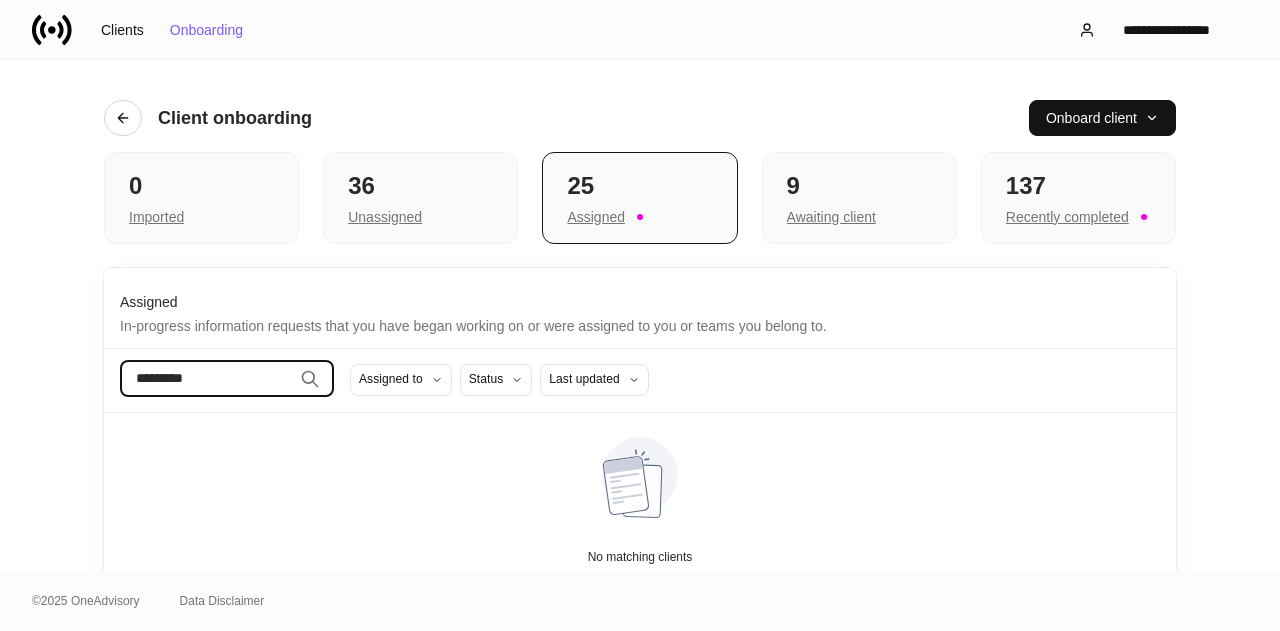 drag, startPoint x: 214, startPoint y: 373, endPoint x: 40, endPoint y: 357, distance: 174.73409 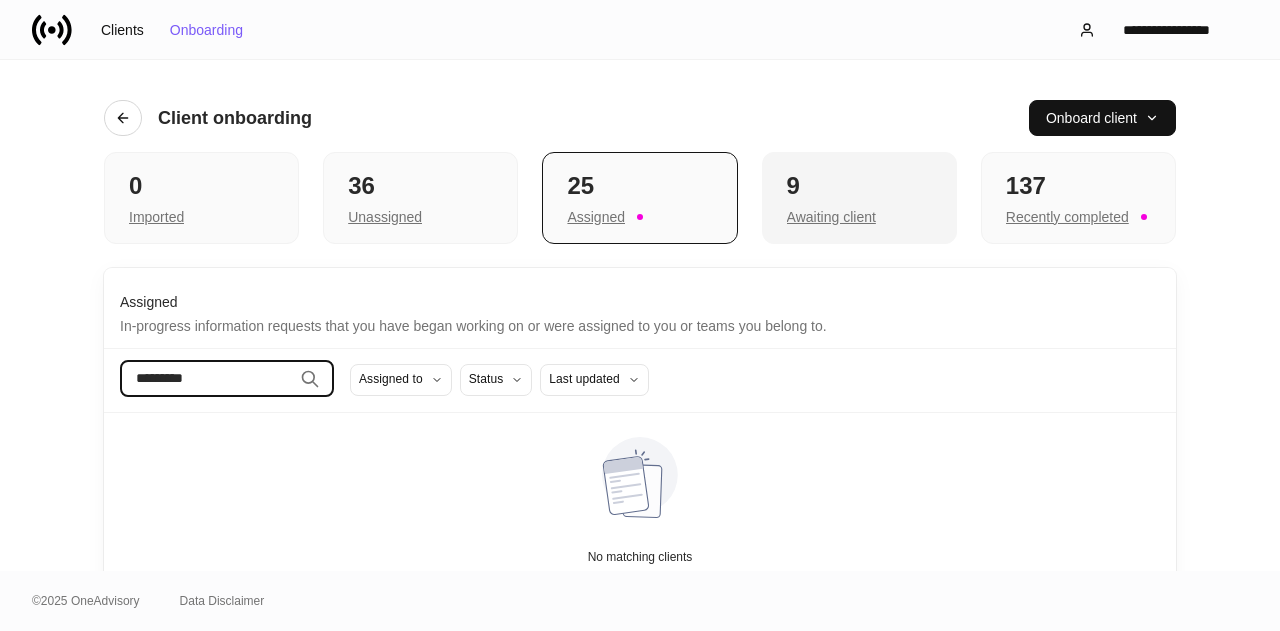 click on "9 Awaiting client" at bounding box center (859, 198) 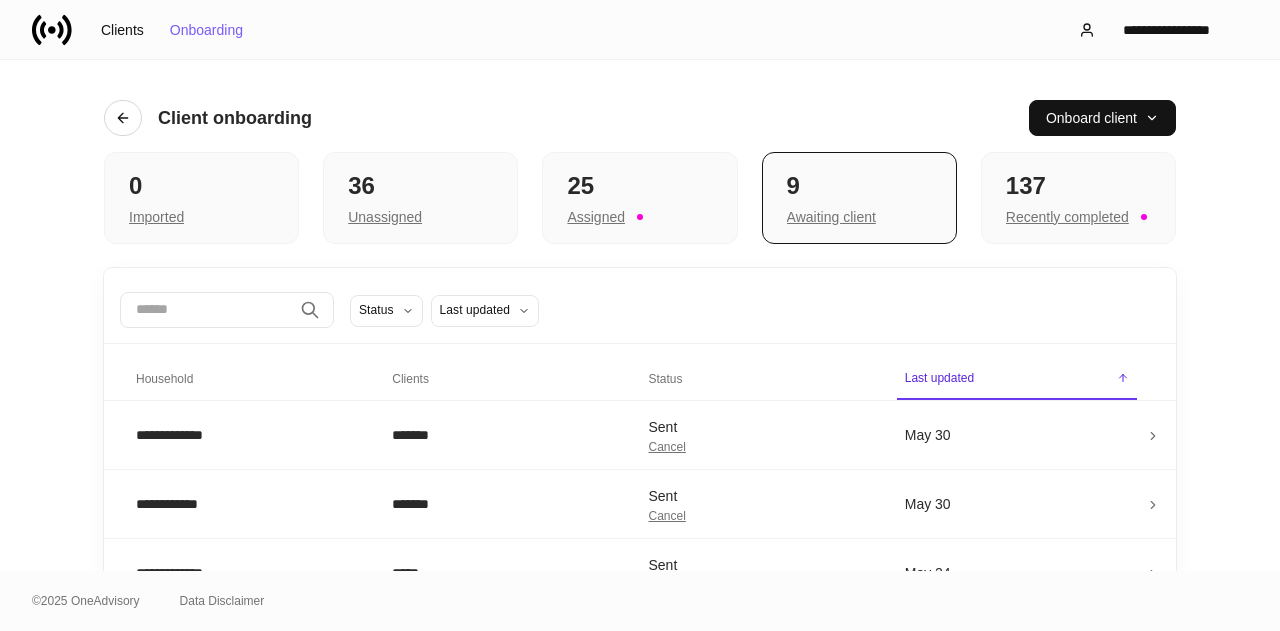 click at bounding box center [206, 310] 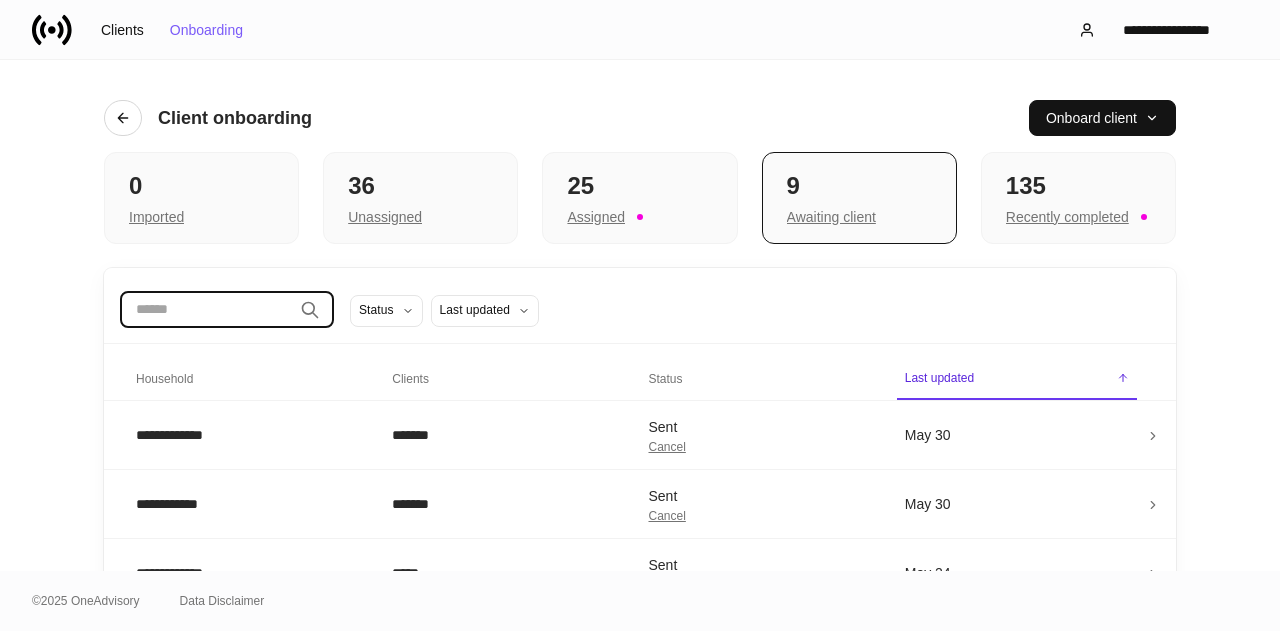 paste on "********" 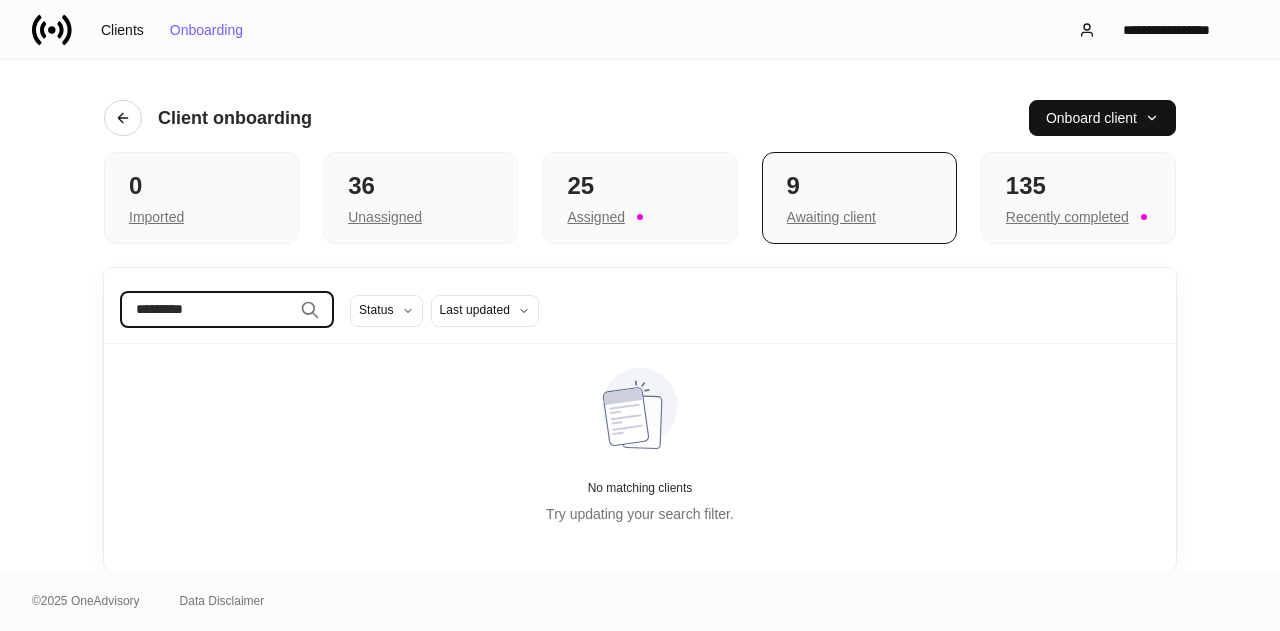 type on "********" 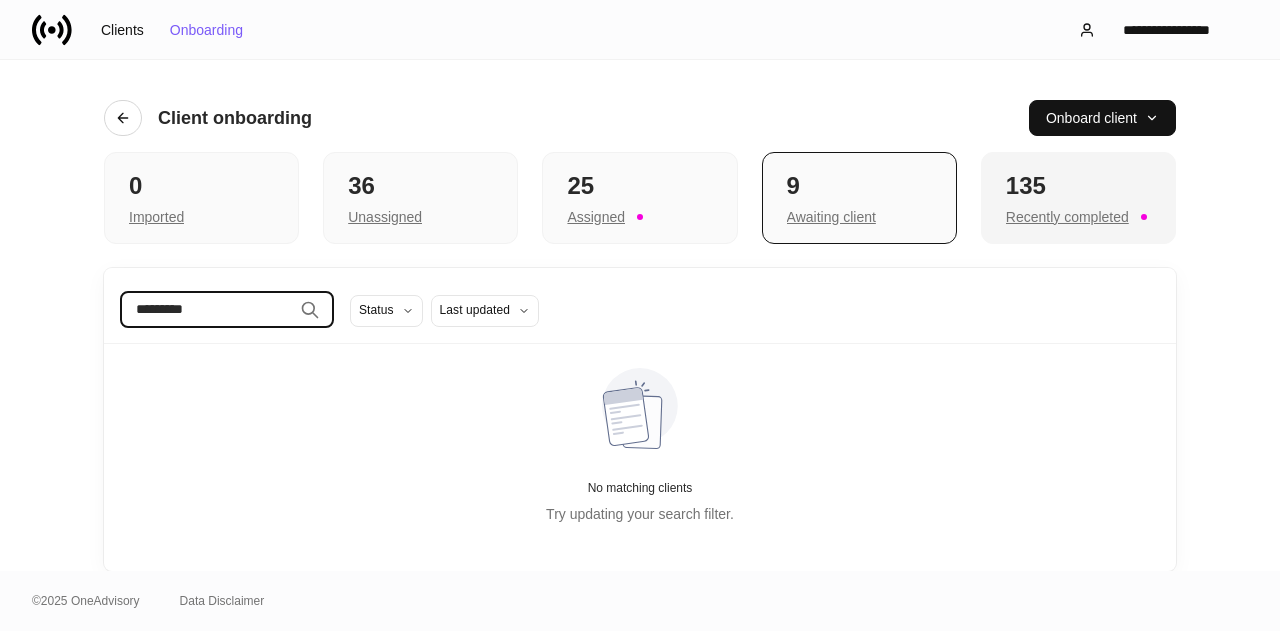 click on "Recently completed" at bounding box center [1067, 217] 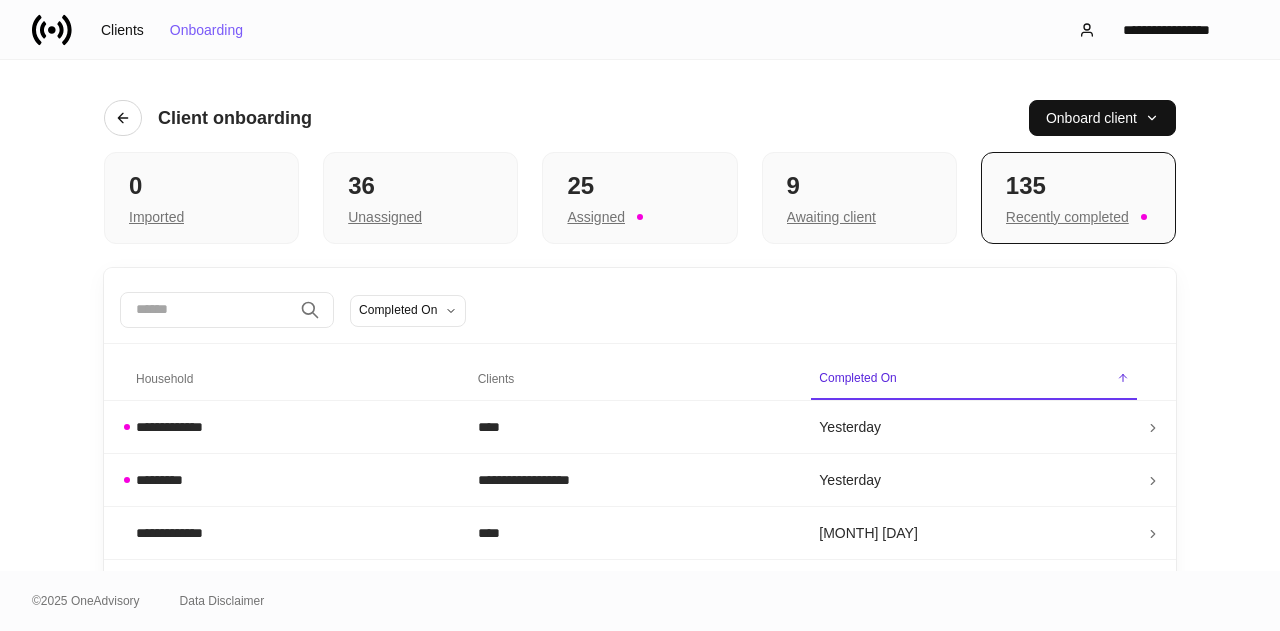 click at bounding box center (206, 310) 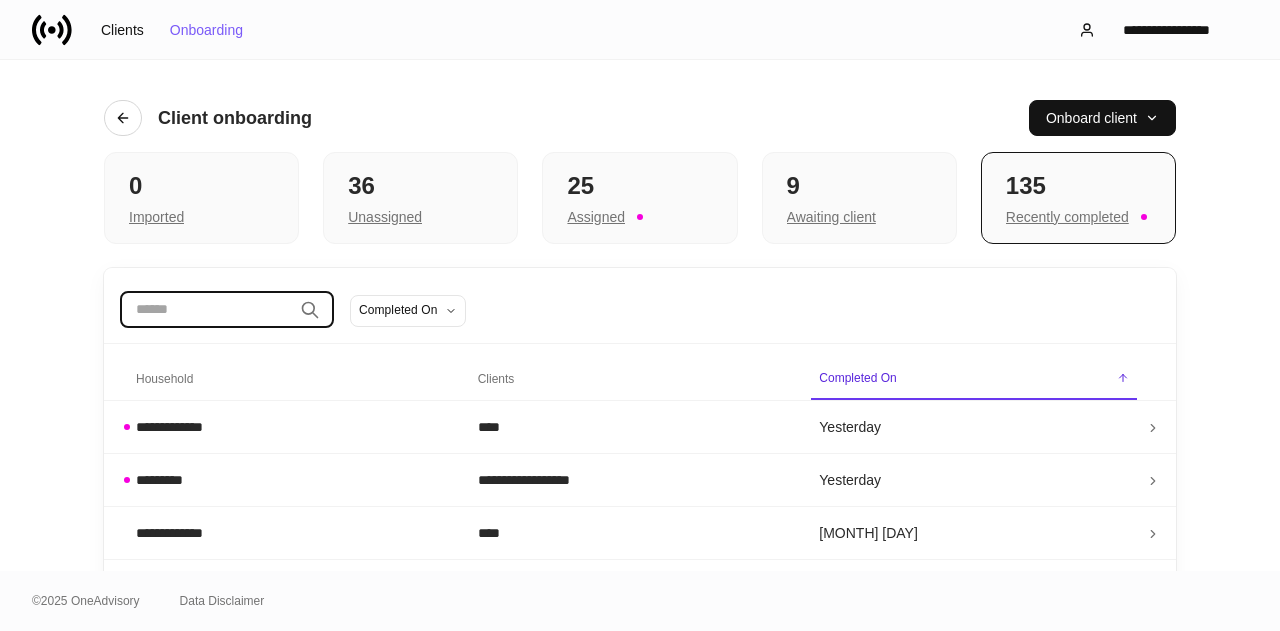 paste on "********" 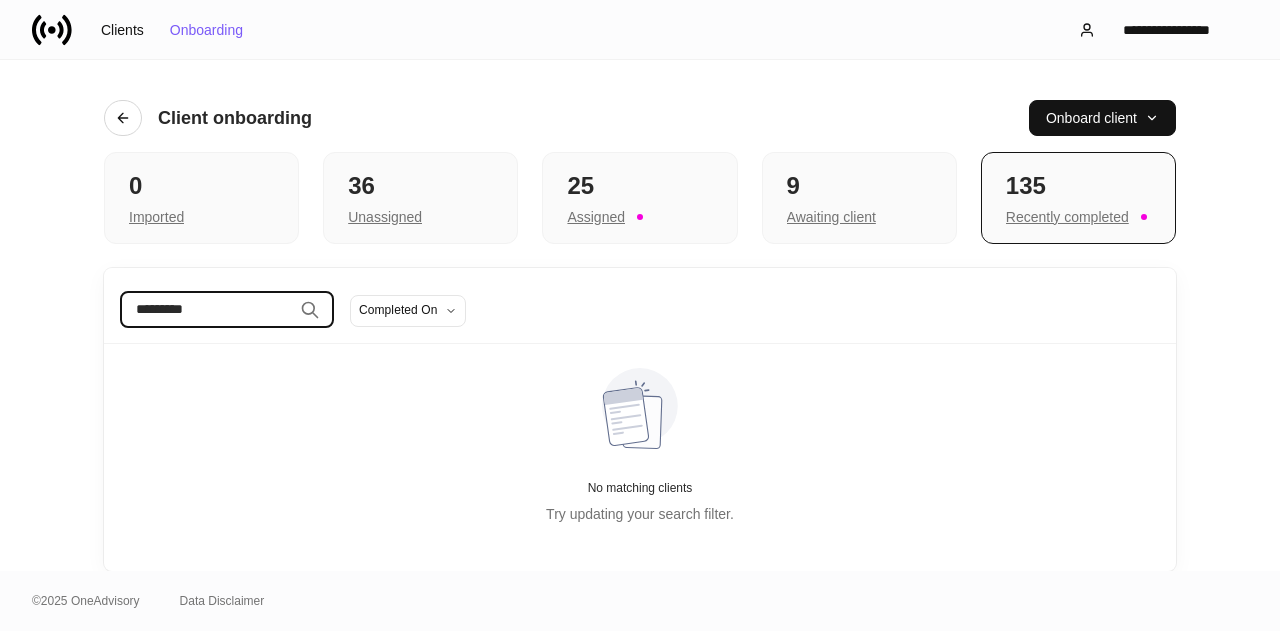 type on "********" 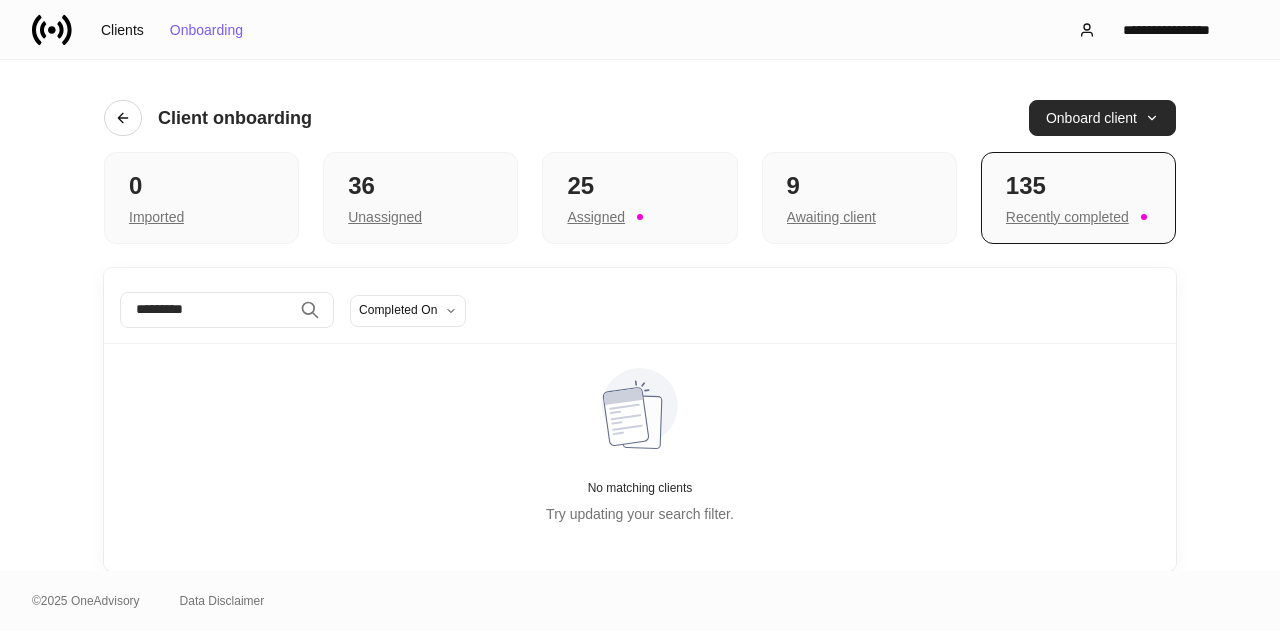 click on "Onboard client" at bounding box center (1102, 118) 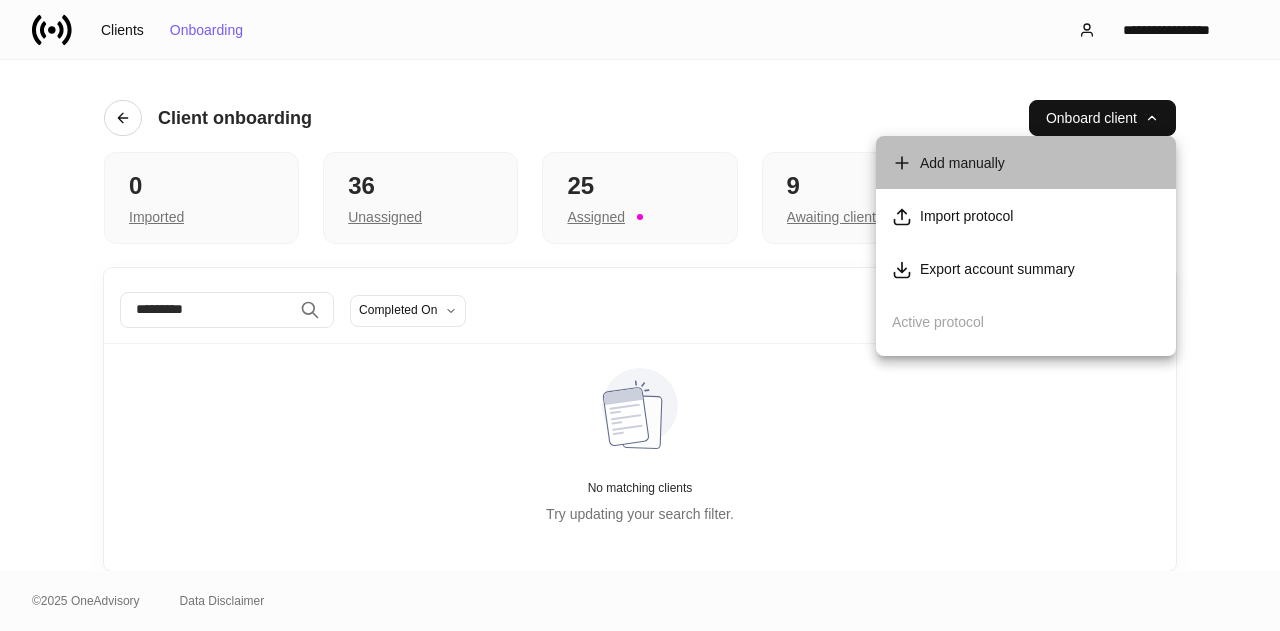 click on "Add manually" at bounding box center (1026, 162) 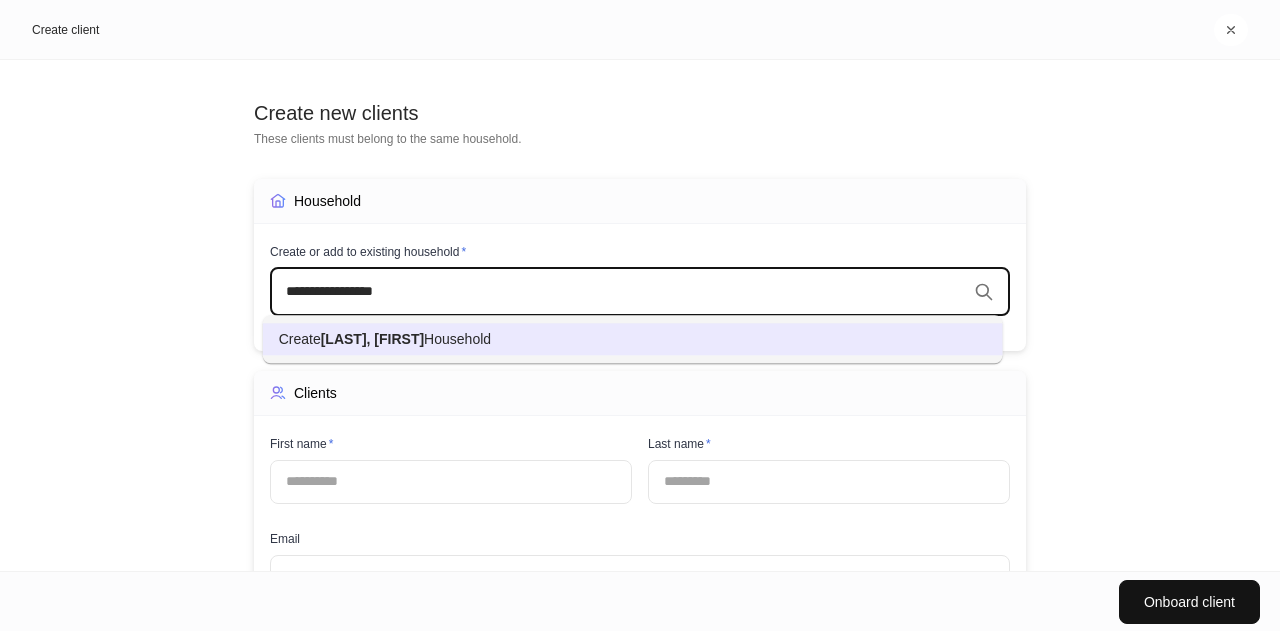 type on "**********" 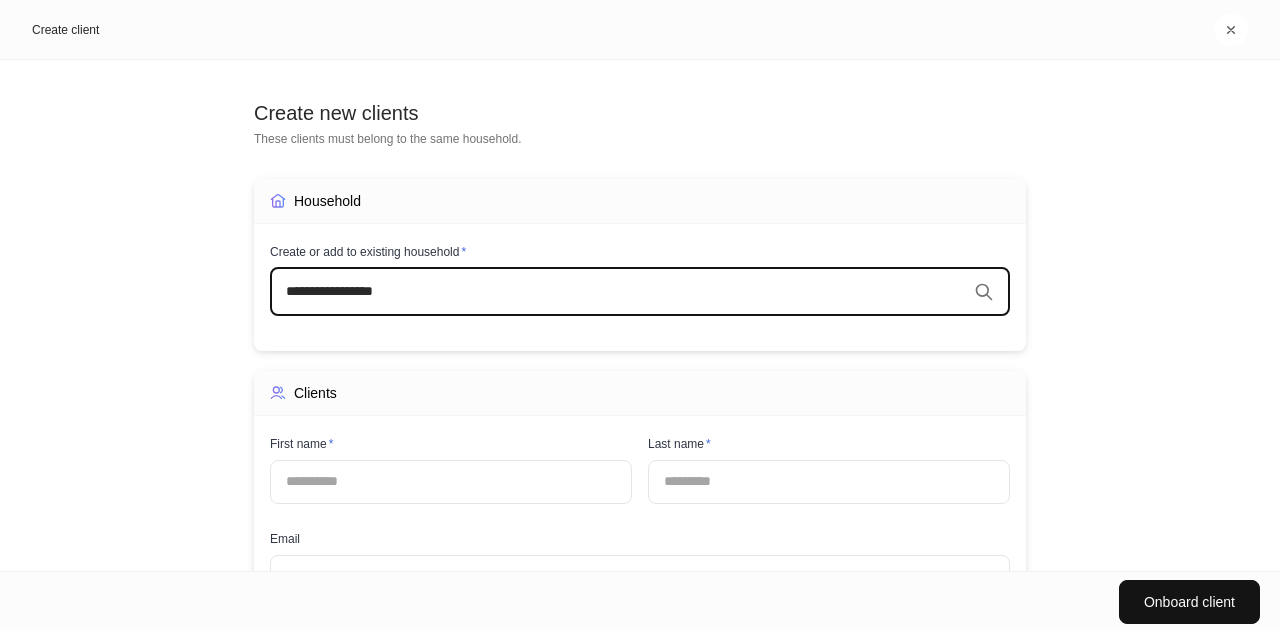 drag, startPoint x: 398, startPoint y: 306, endPoint x: 356, endPoint y: 297, distance: 42.953465 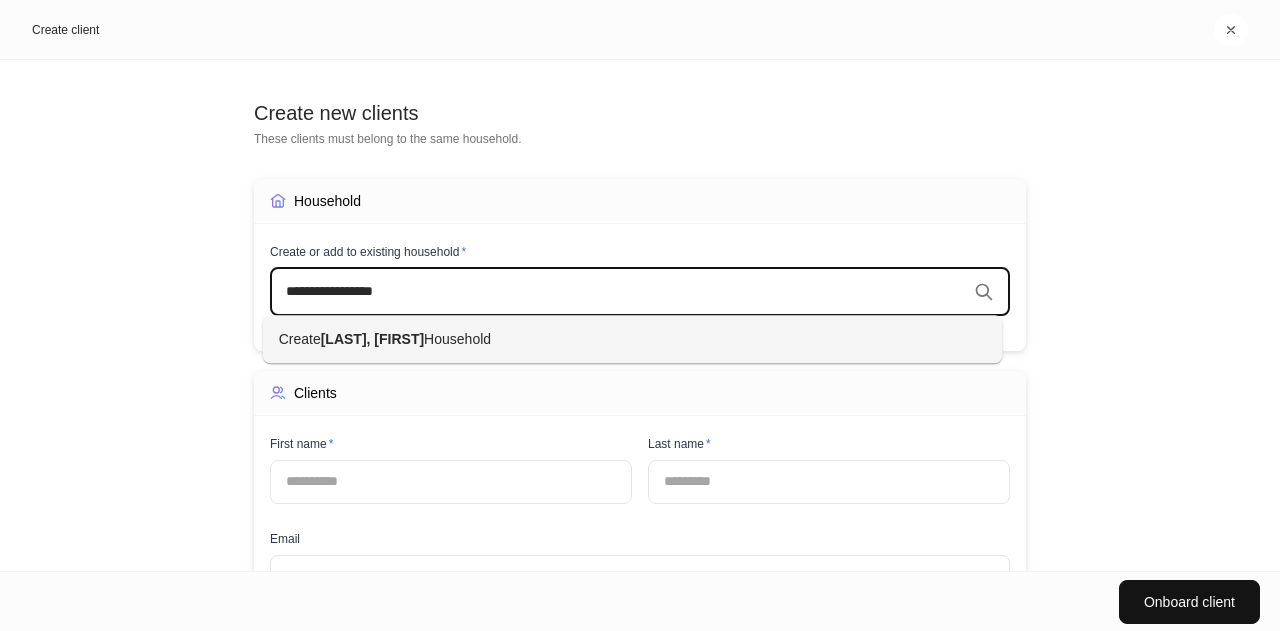 click on "**********" at bounding box center (626, 292) 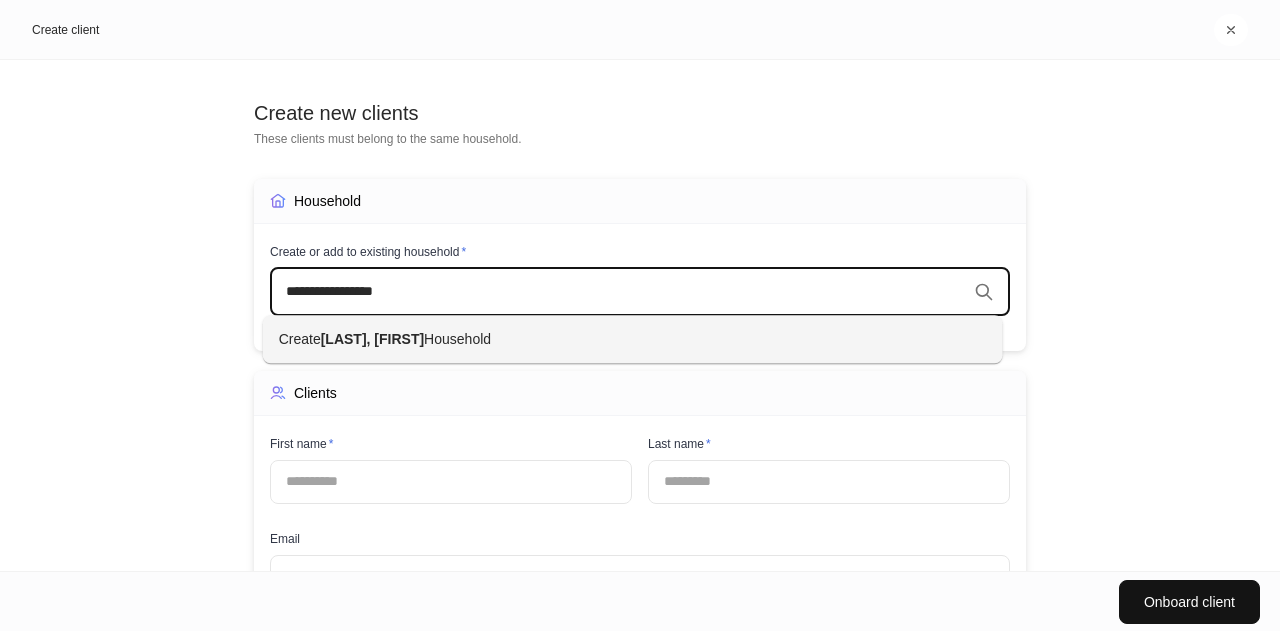 drag, startPoint x: 383, startPoint y: 294, endPoint x: 345, endPoint y: 295, distance: 38.013157 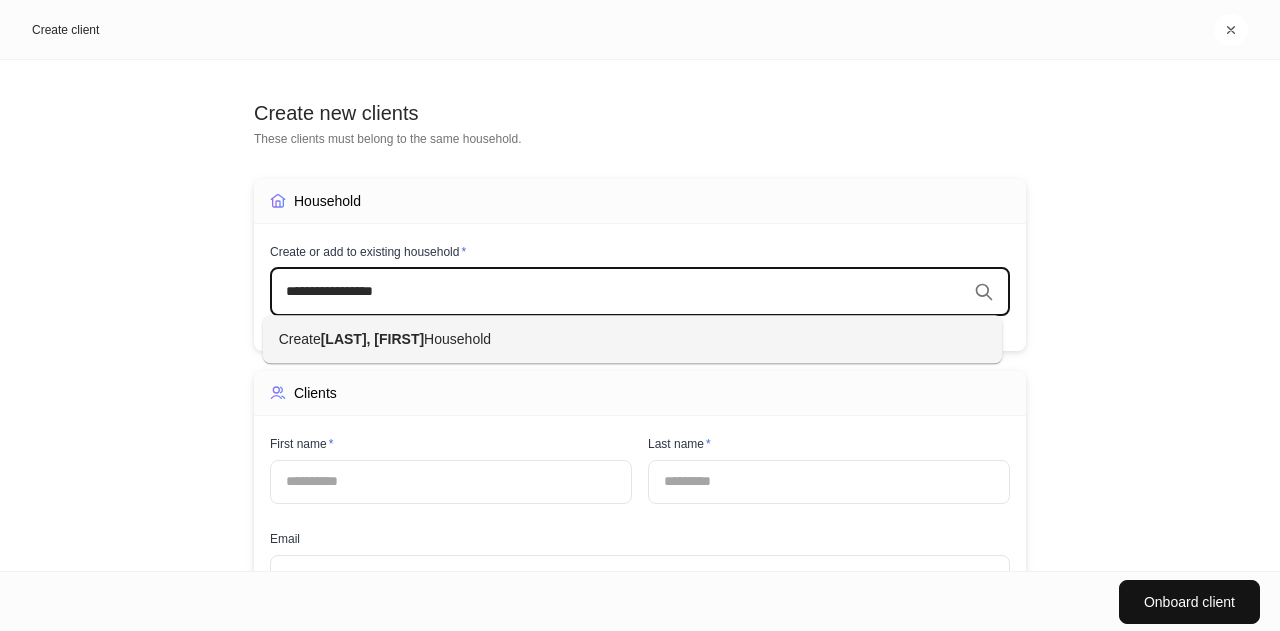 click on "**********" at bounding box center (626, 292) 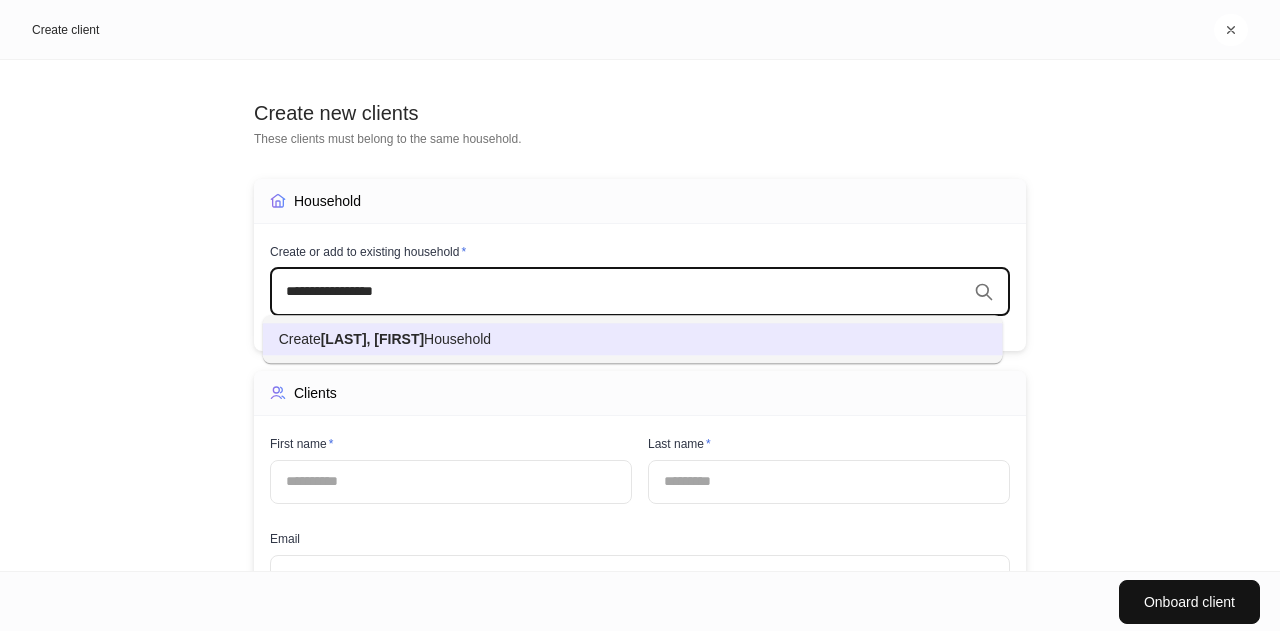 click at bounding box center (451, 482) 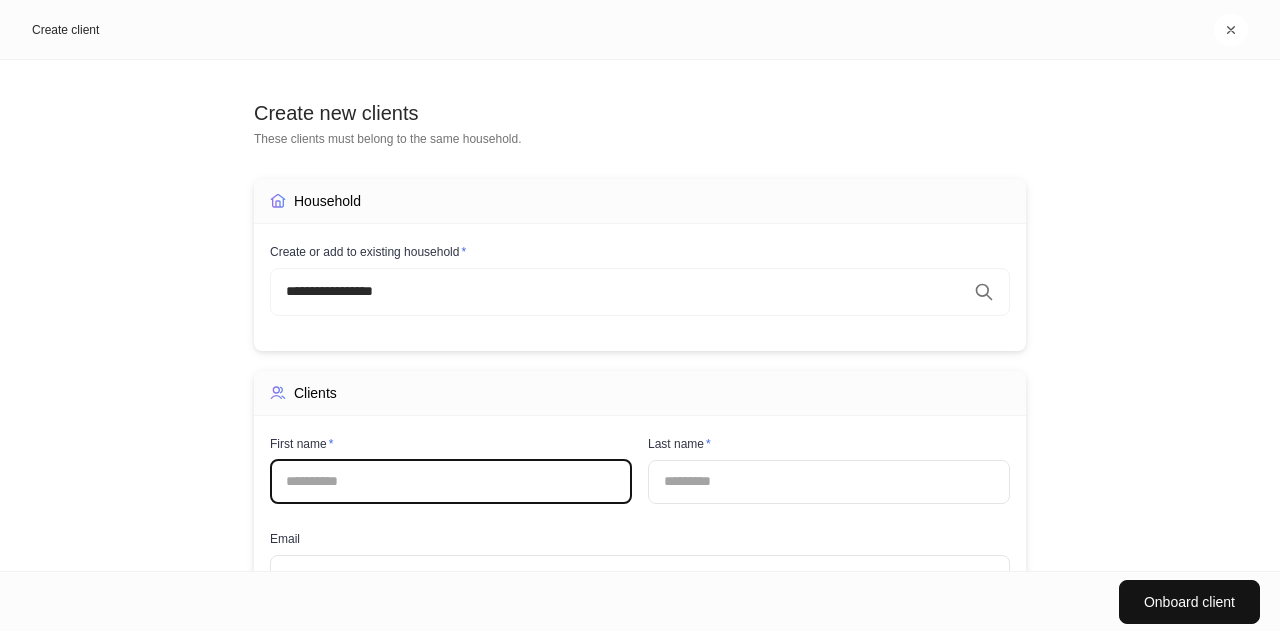 paste on "******" 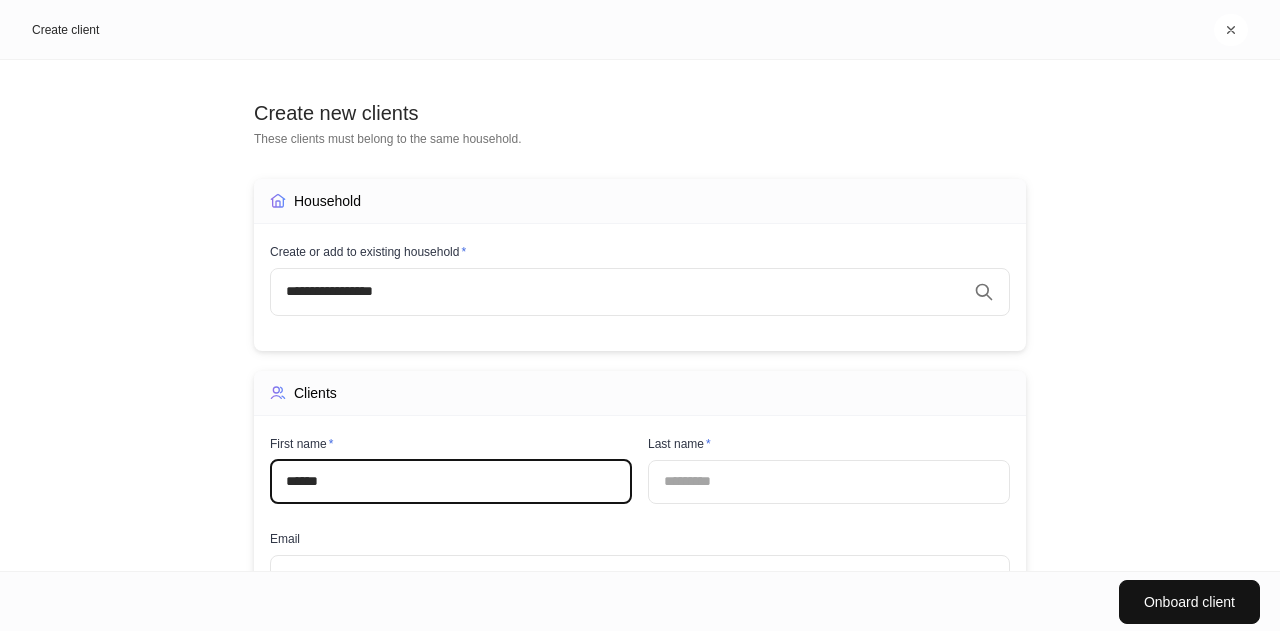 type on "******" 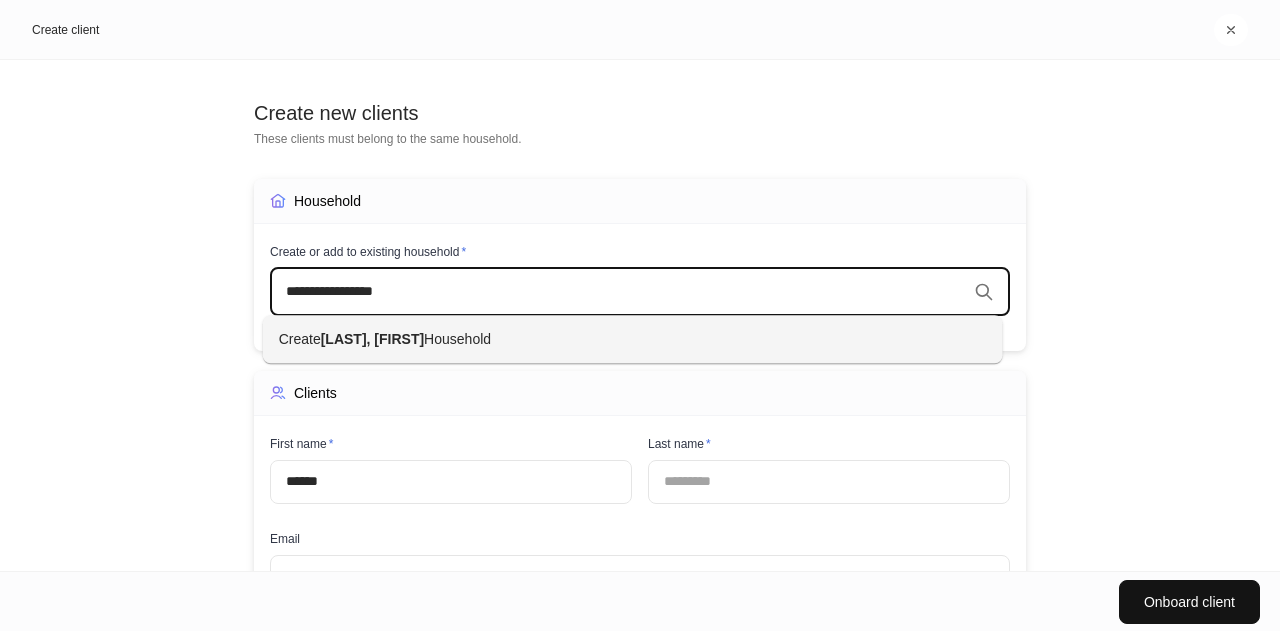 drag, startPoint x: 336, startPoint y: 295, endPoint x: 268, endPoint y: 292, distance: 68.06615 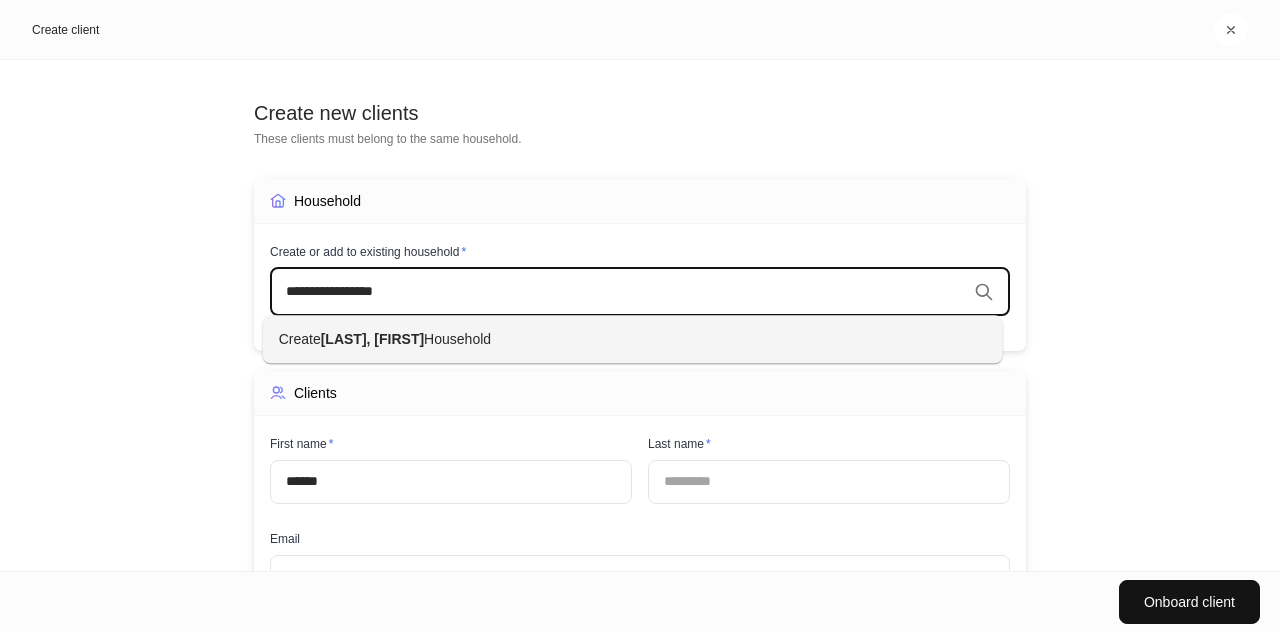 click on "**********" at bounding box center [640, 292] 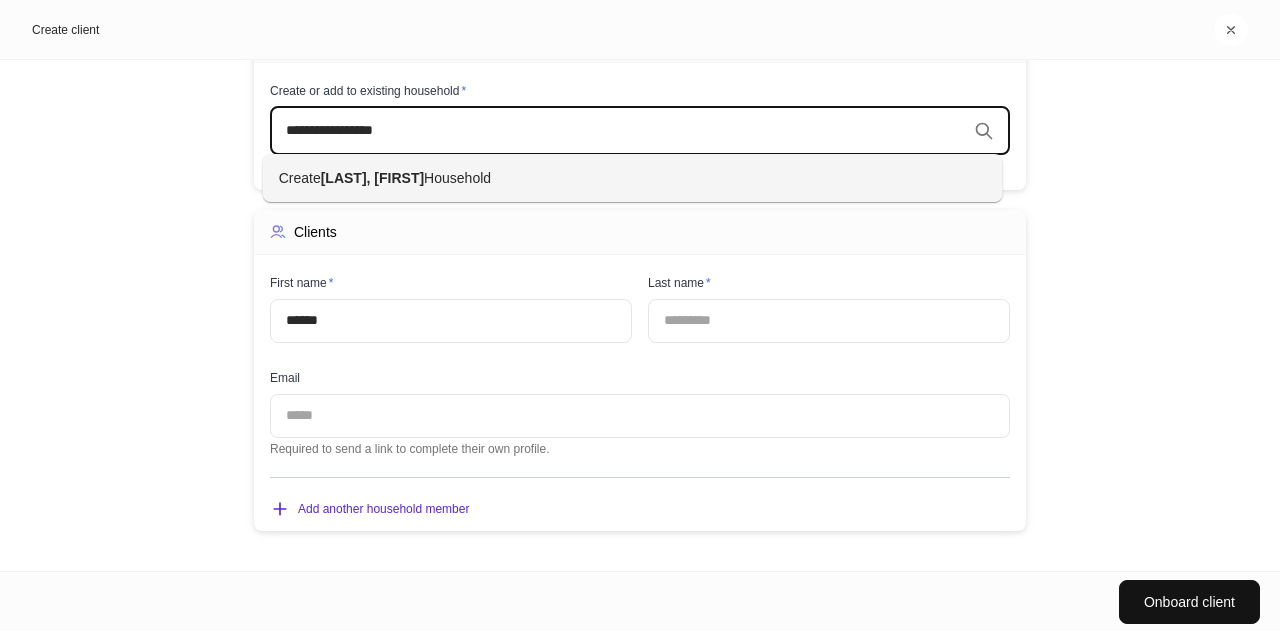 scroll, scrollTop: 161, scrollLeft: 0, axis: vertical 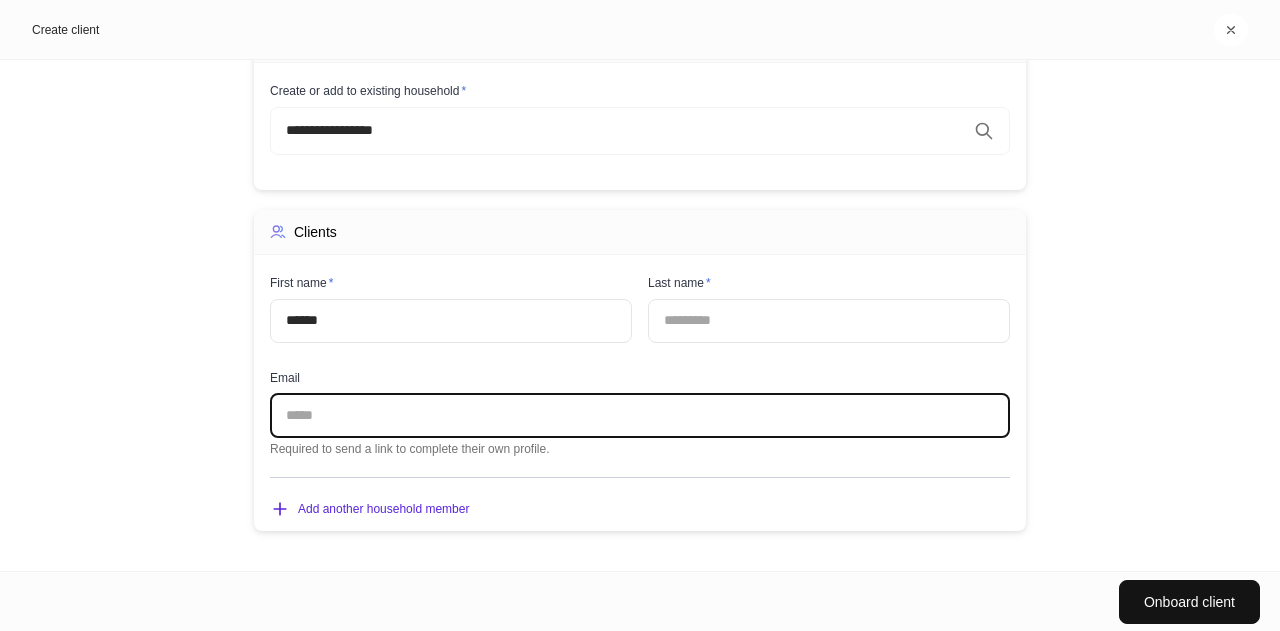 click at bounding box center (640, 416) 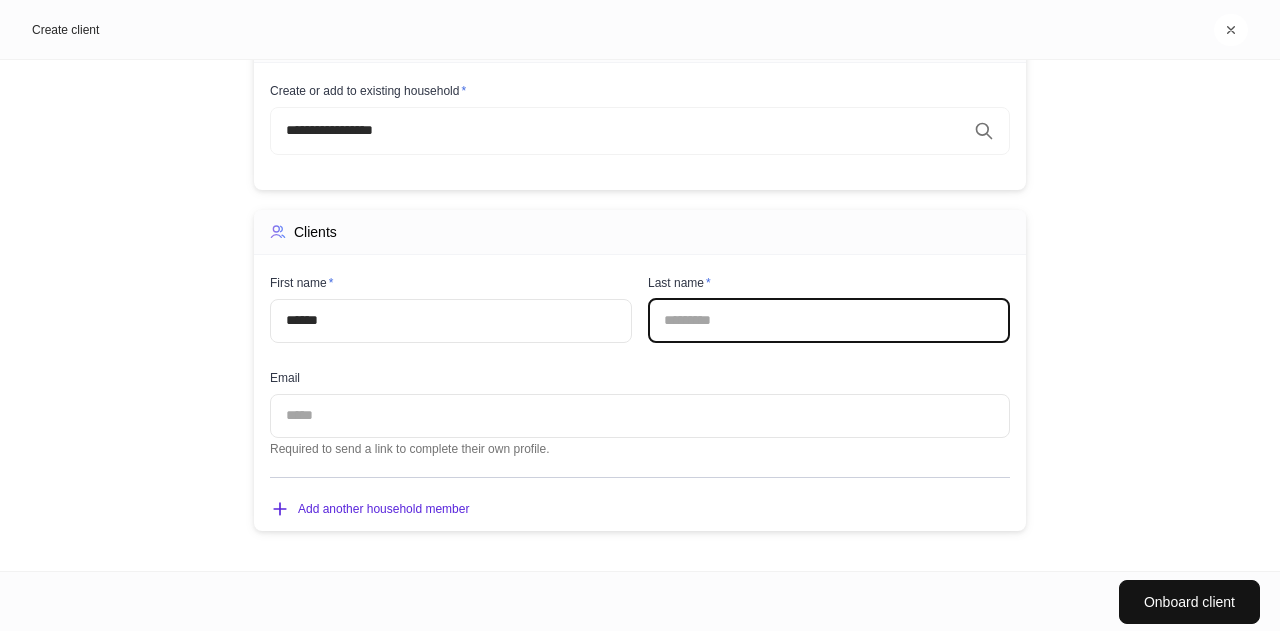 click at bounding box center [829, 321] 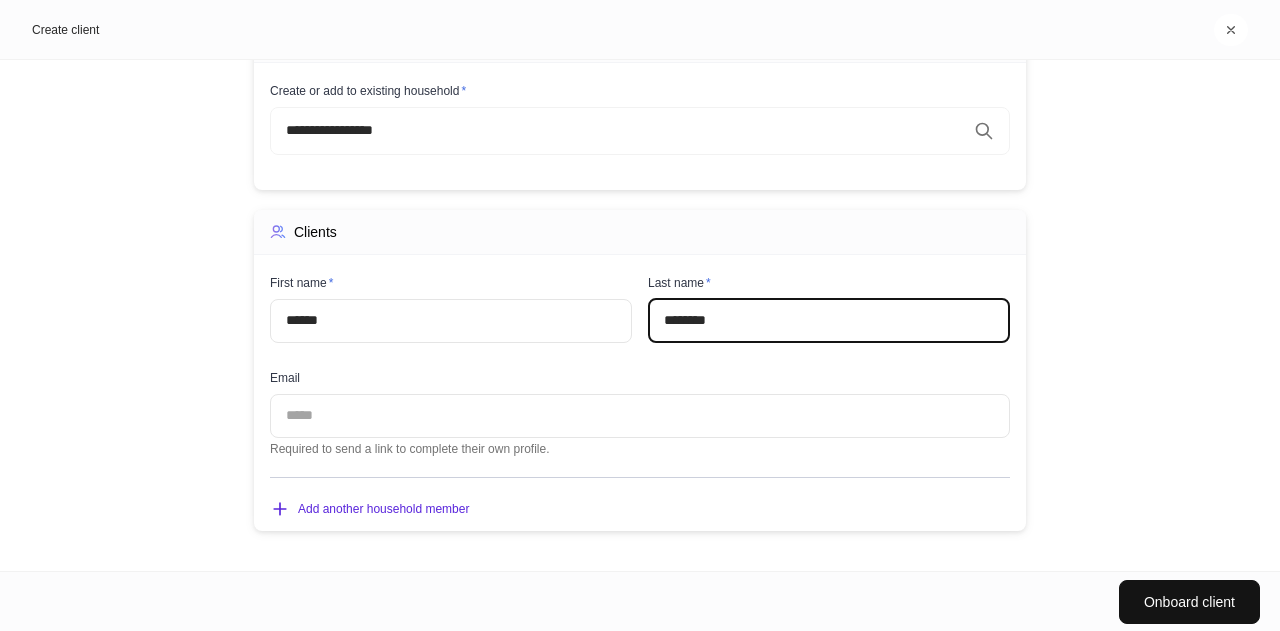 type on "********" 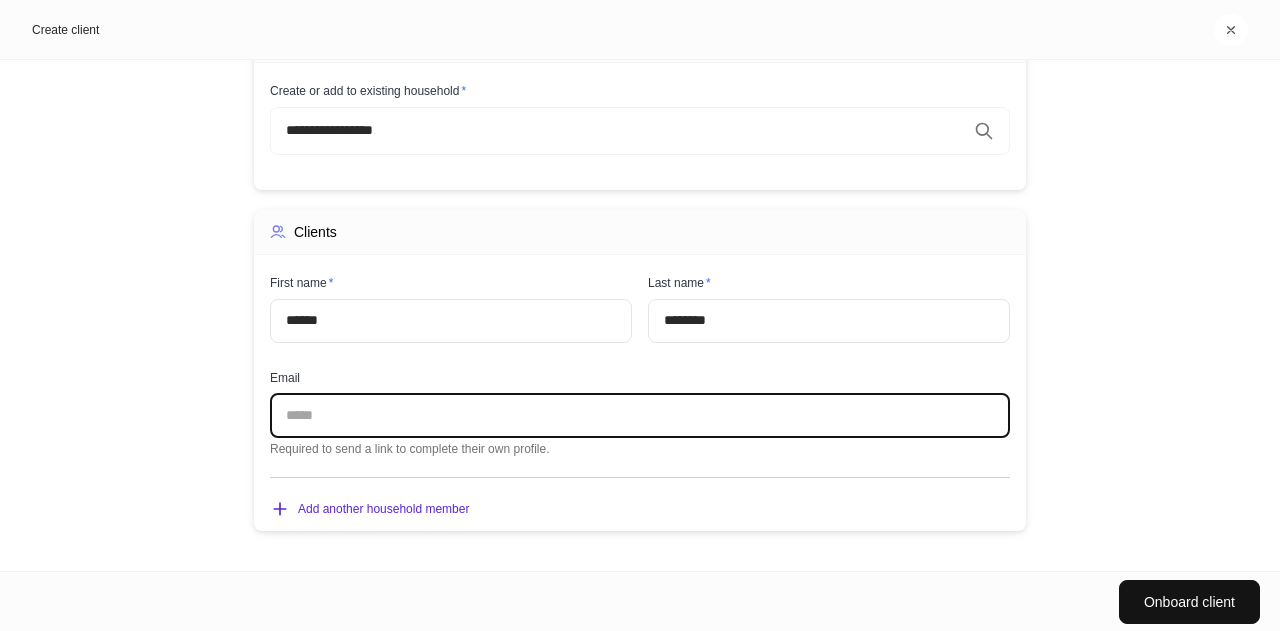 click at bounding box center [640, 416] 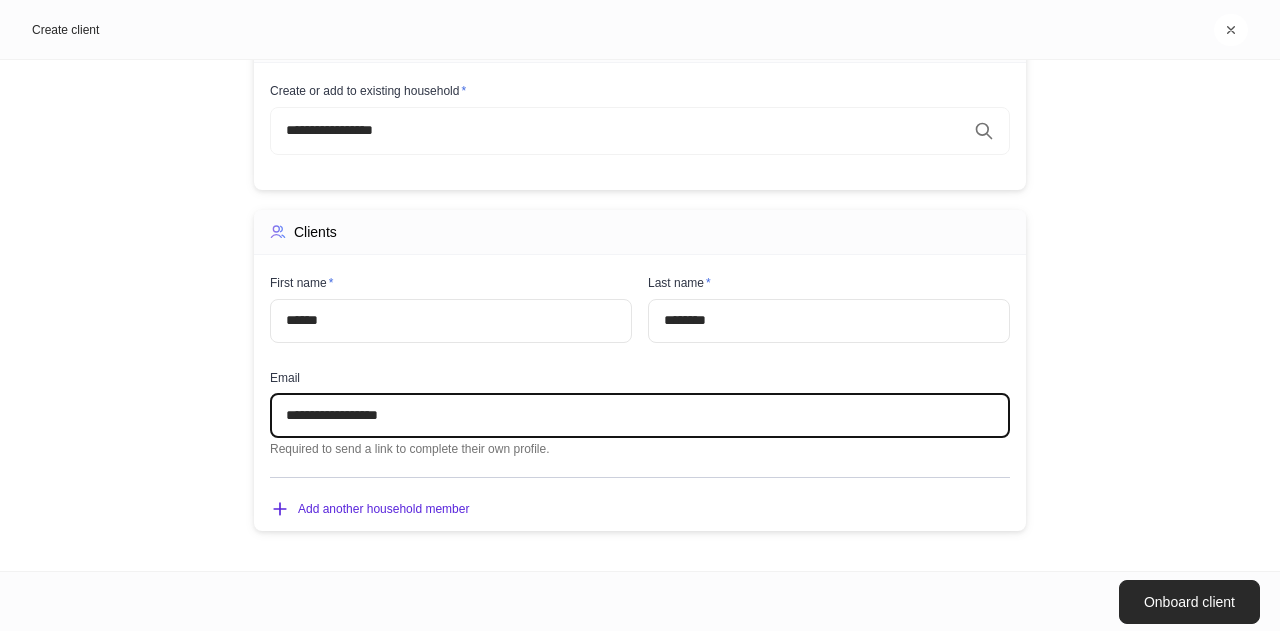 type on "**********" 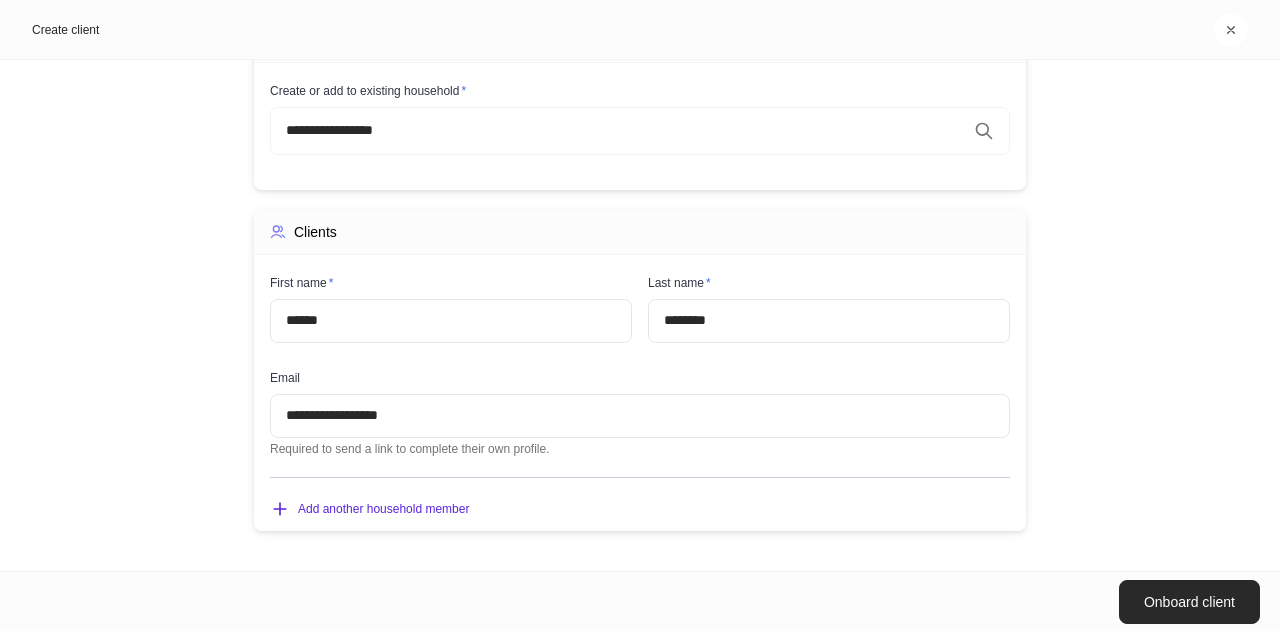 click on "Onboard client" at bounding box center (1189, 602) 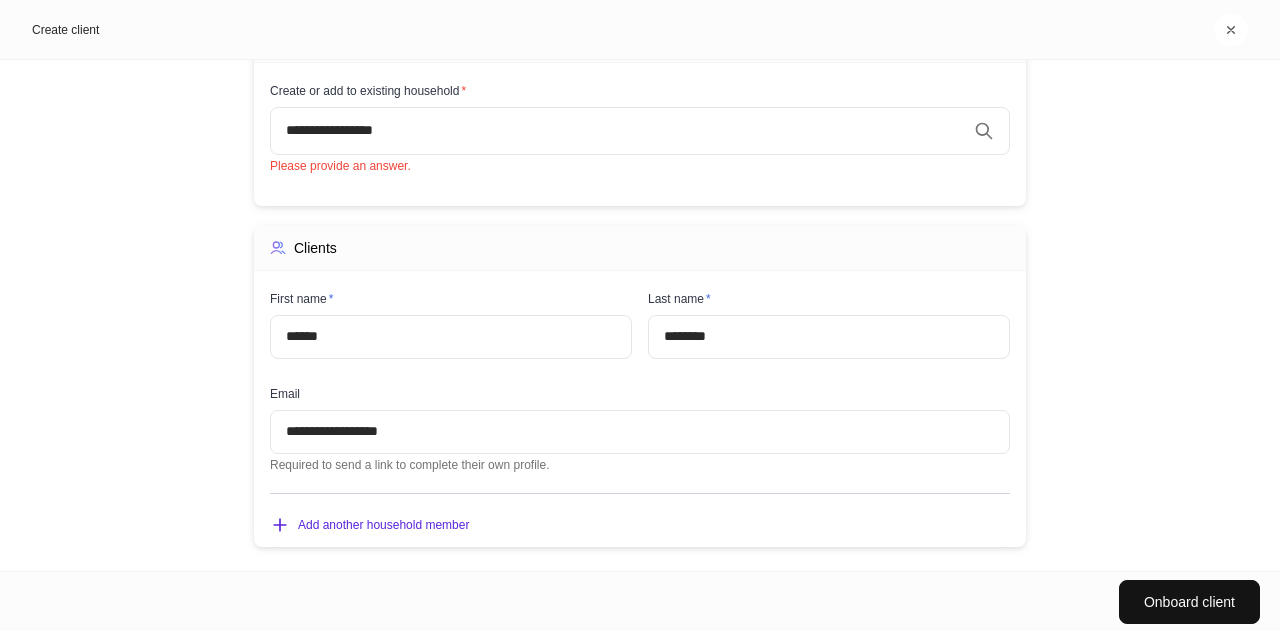 click on "**********" at bounding box center [640, 131] 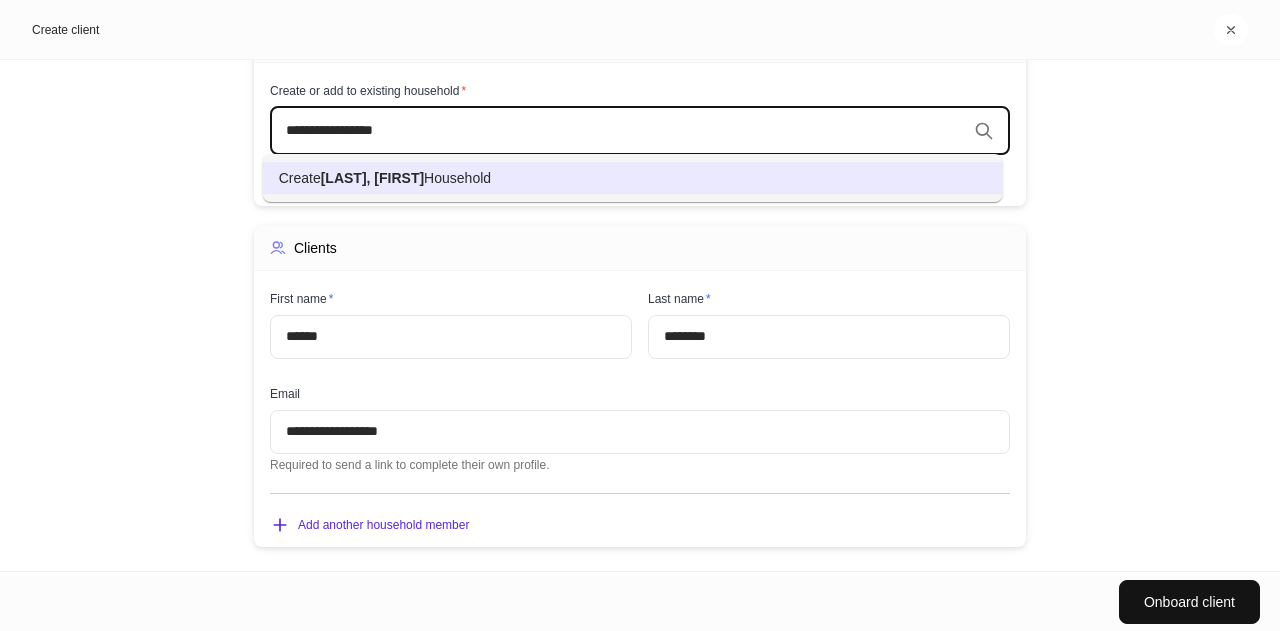 click on "[FIRST]" at bounding box center [399, 178] 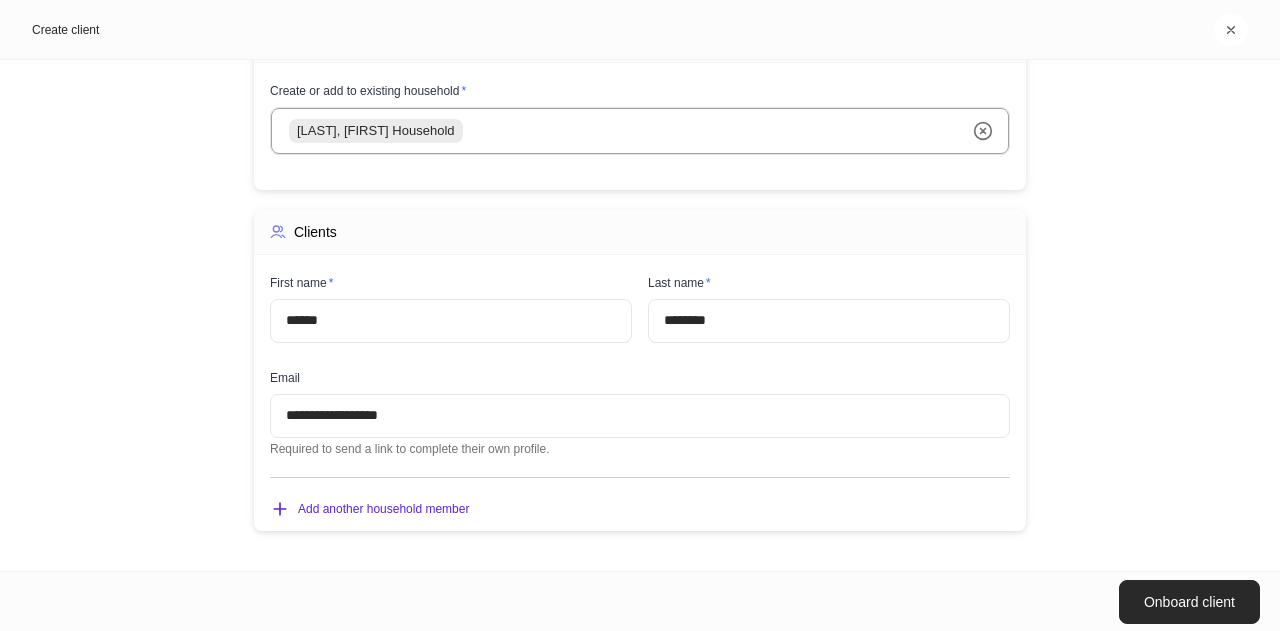 click on "Onboard client" at bounding box center [1189, 602] 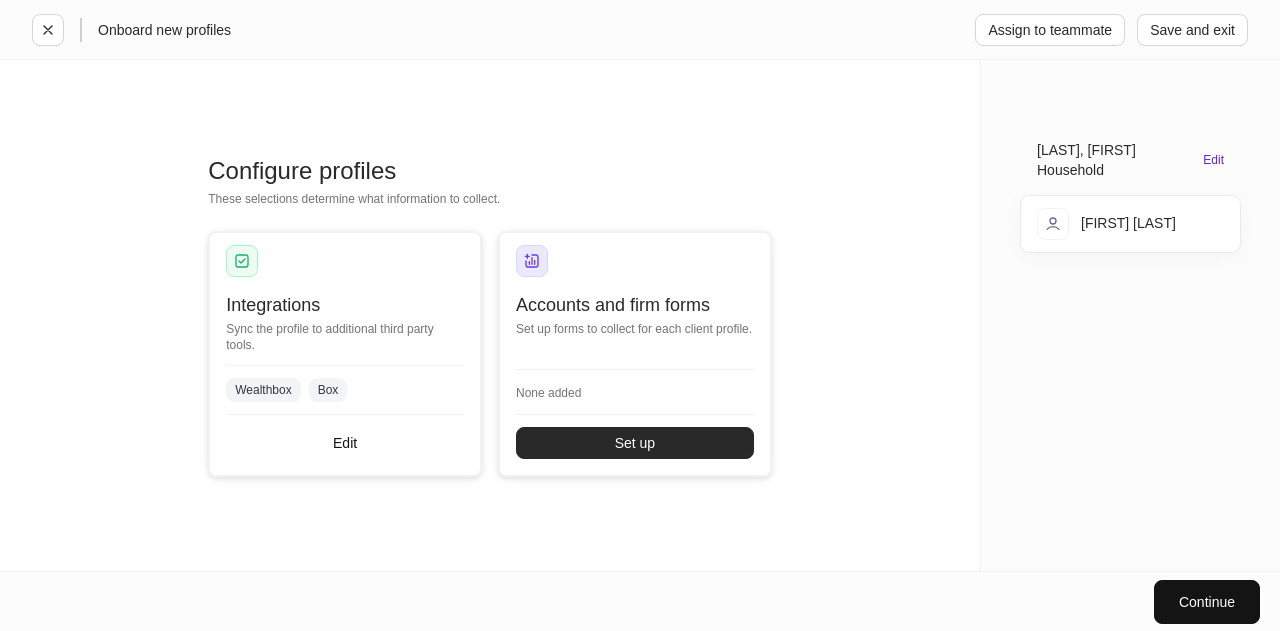 click on "Set up" at bounding box center (635, 443) 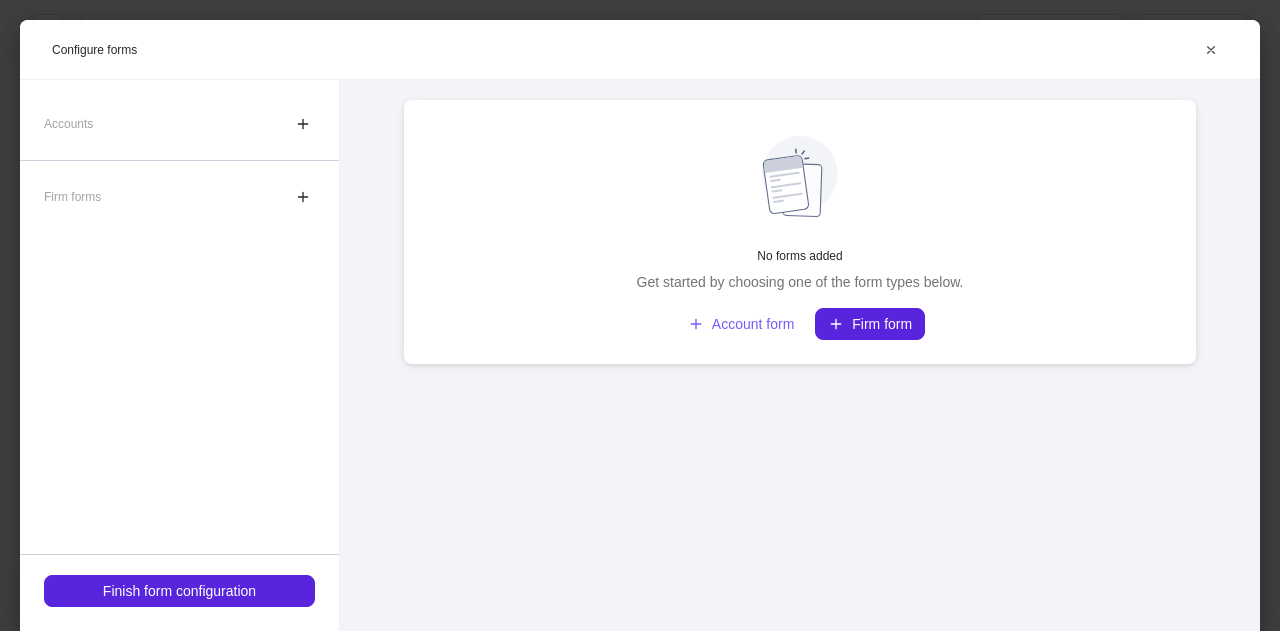 click on "No forms added Get started by choosing one of the form types below. Account form Firm form" at bounding box center [800, 355] 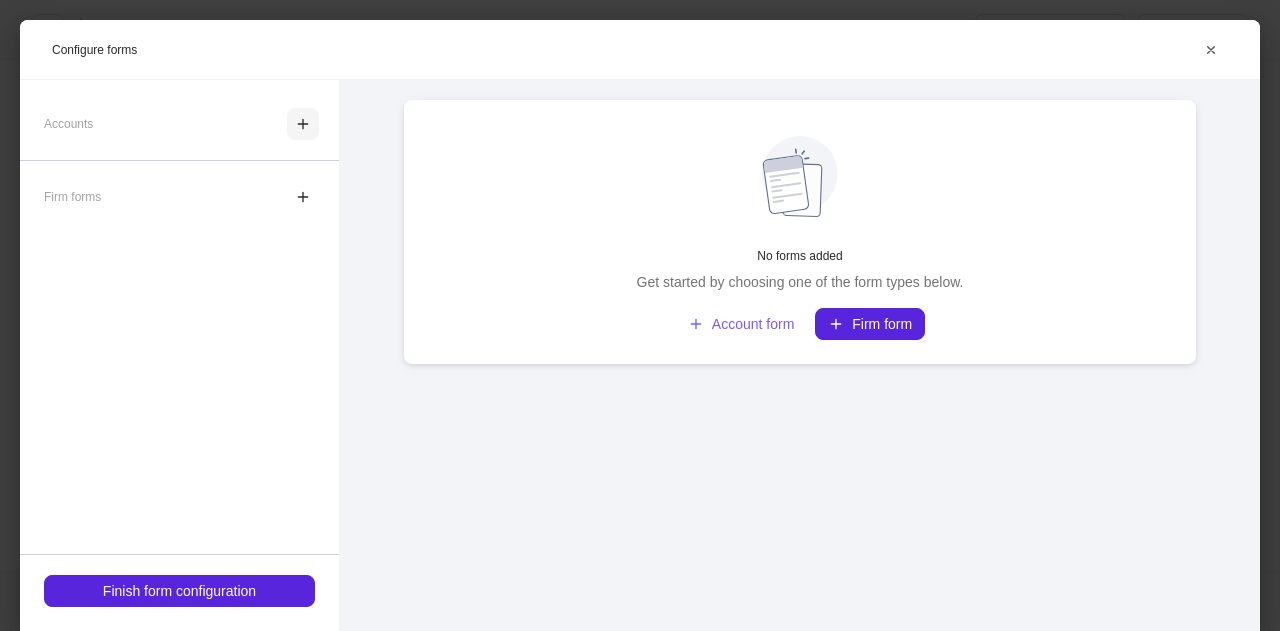 click 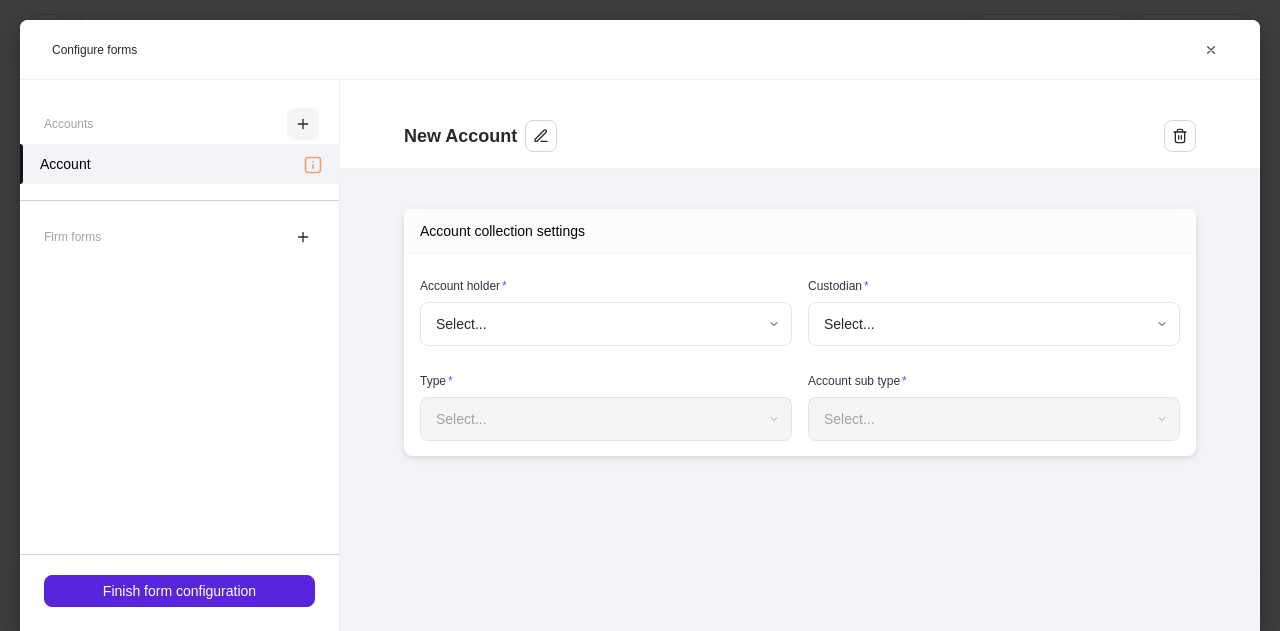 type on "**********" 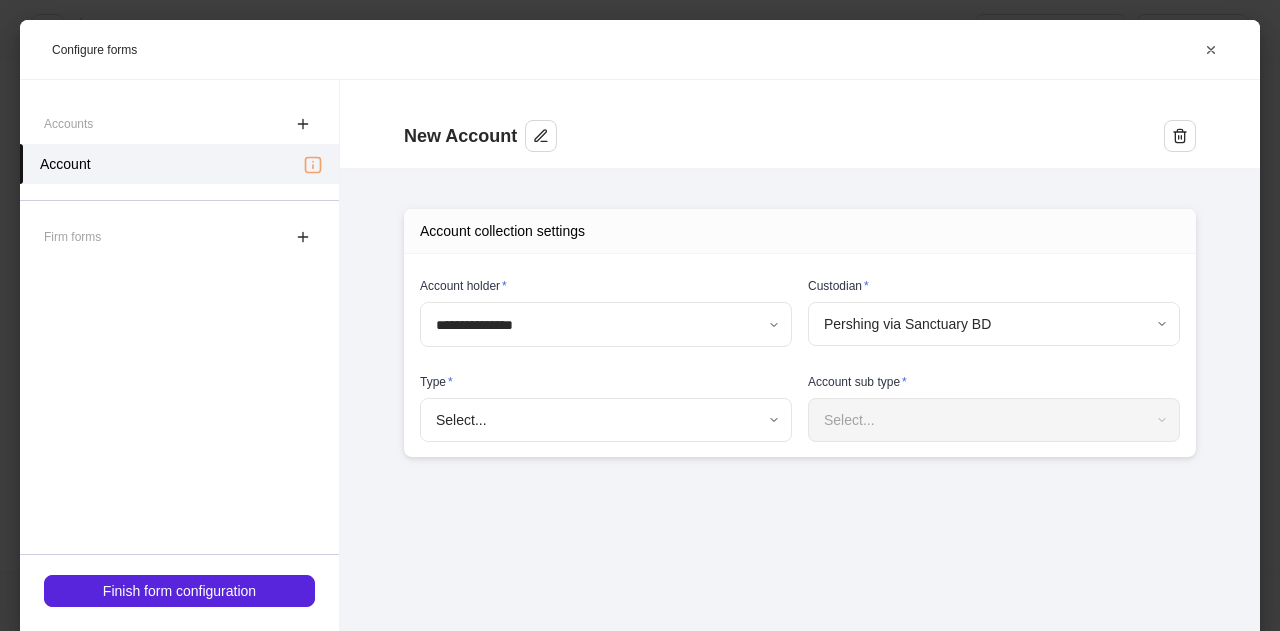 click on "**********" at bounding box center (640, 315) 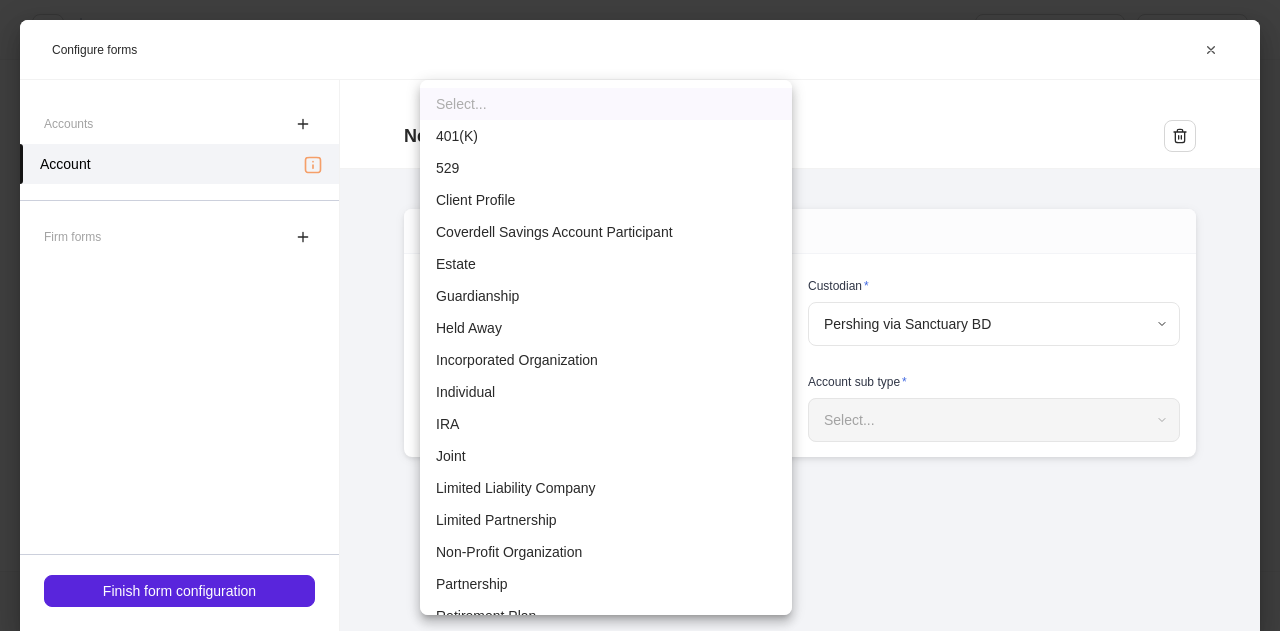 click on "Individual" at bounding box center (606, 392) 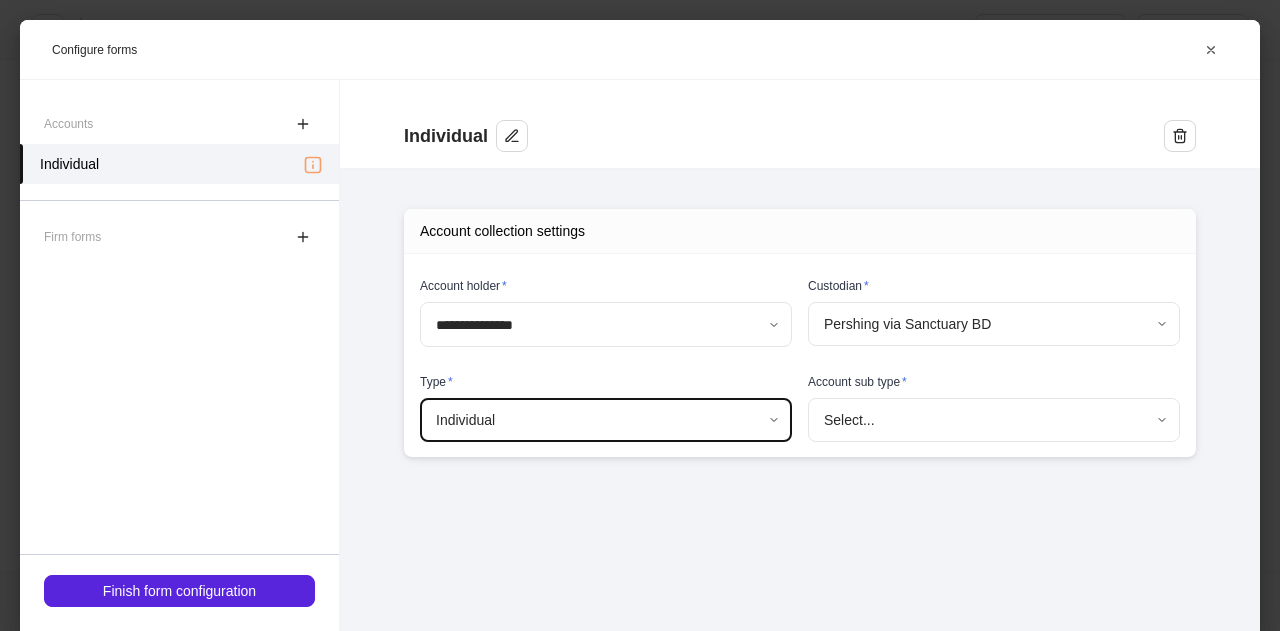 click on "**********" at bounding box center [640, 315] 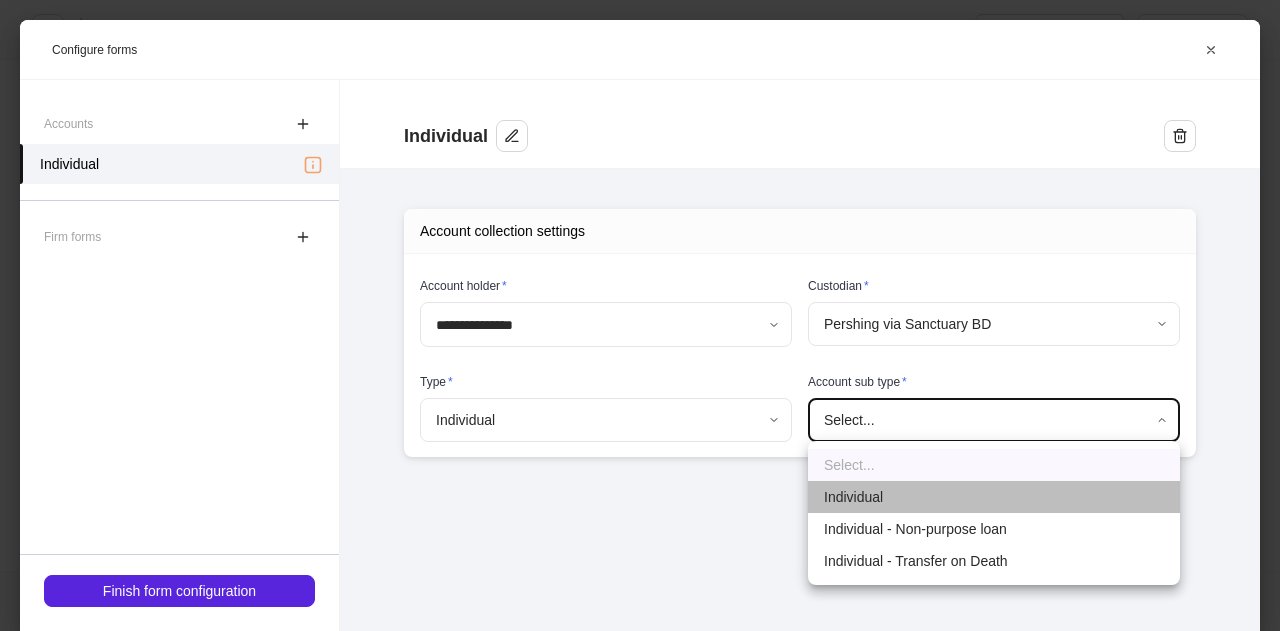 click on "Individual" at bounding box center (994, 497) 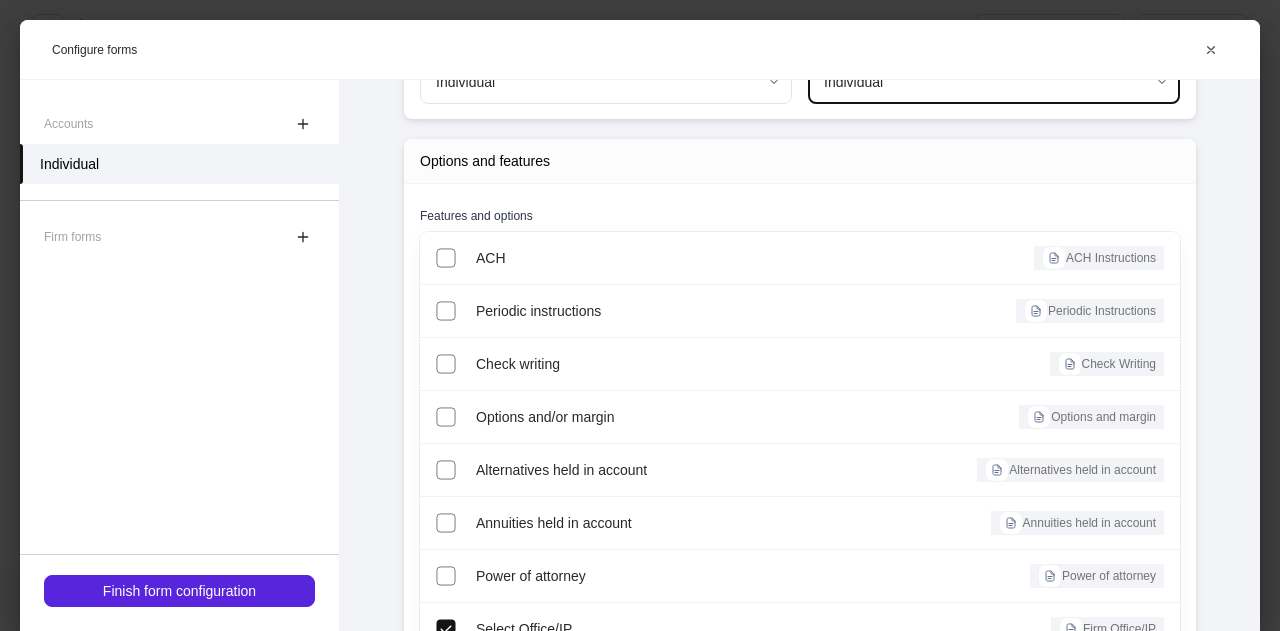 scroll, scrollTop: 465, scrollLeft: 0, axis: vertical 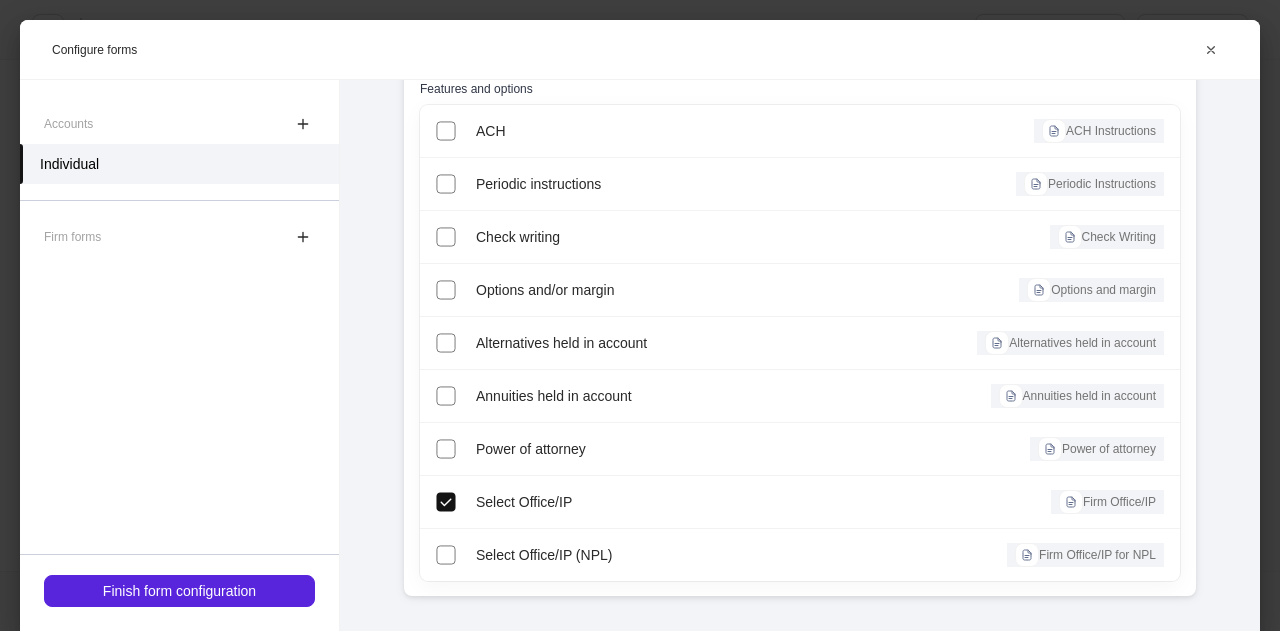 click on "Accounts Individual Firm forms Finish form configuration" at bounding box center [179, 355] 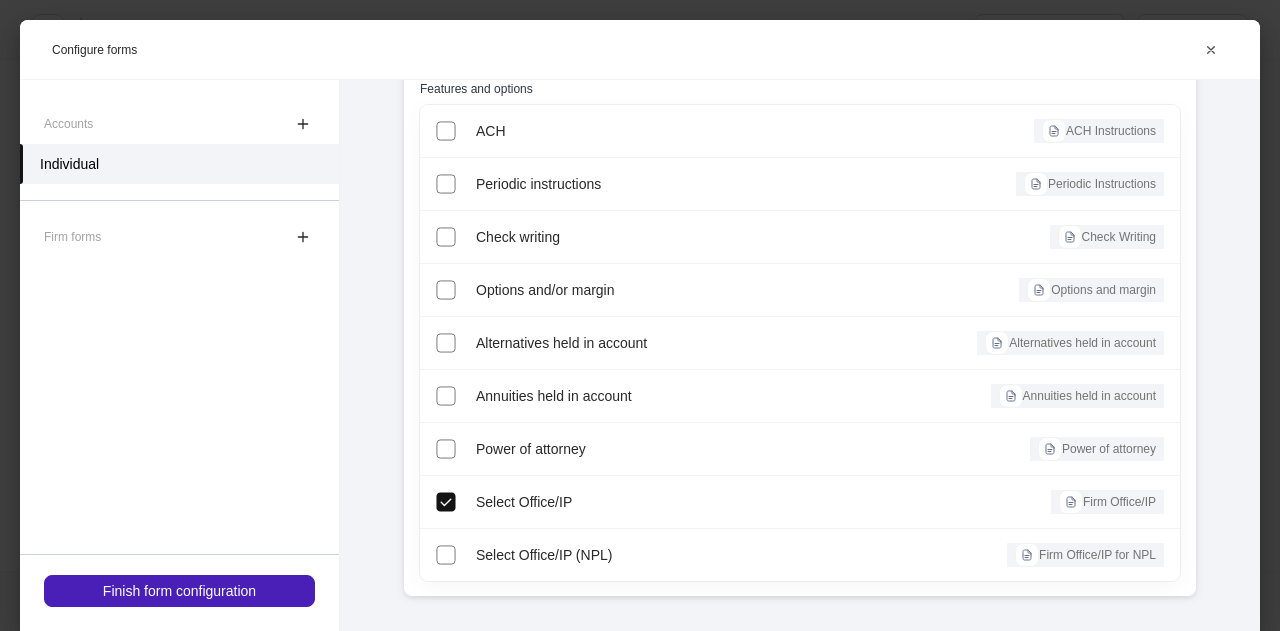 click on "Finish form configuration" at bounding box center [179, 591] 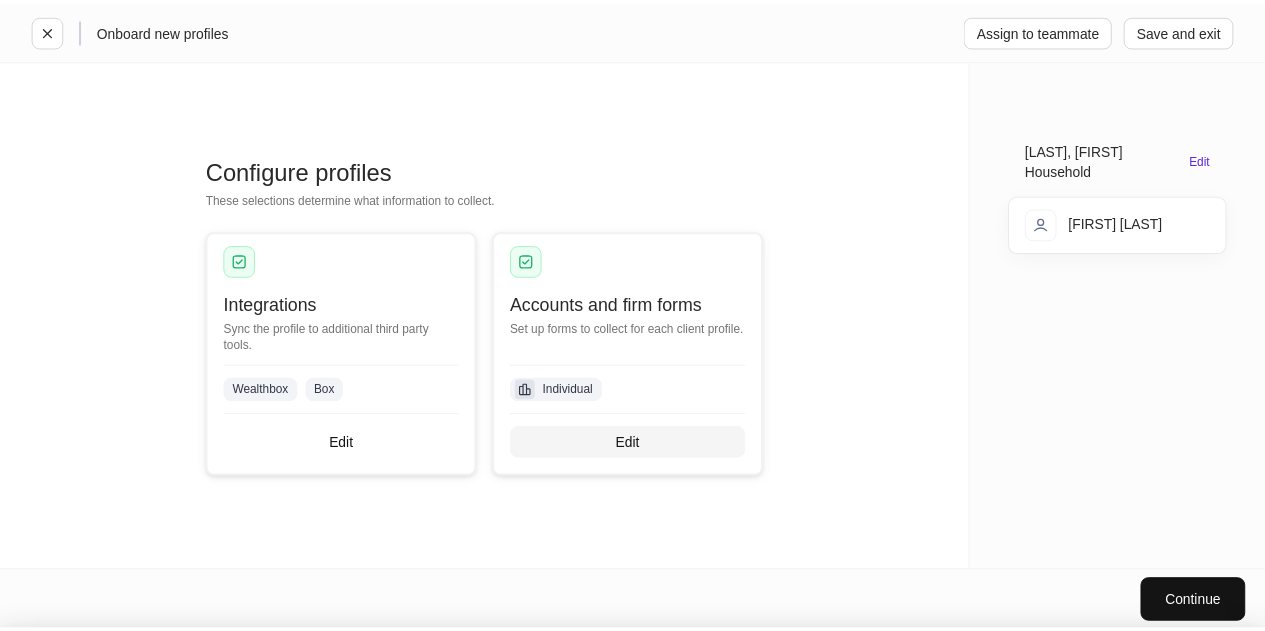 scroll, scrollTop: 445, scrollLeft: 0, axis: vertical 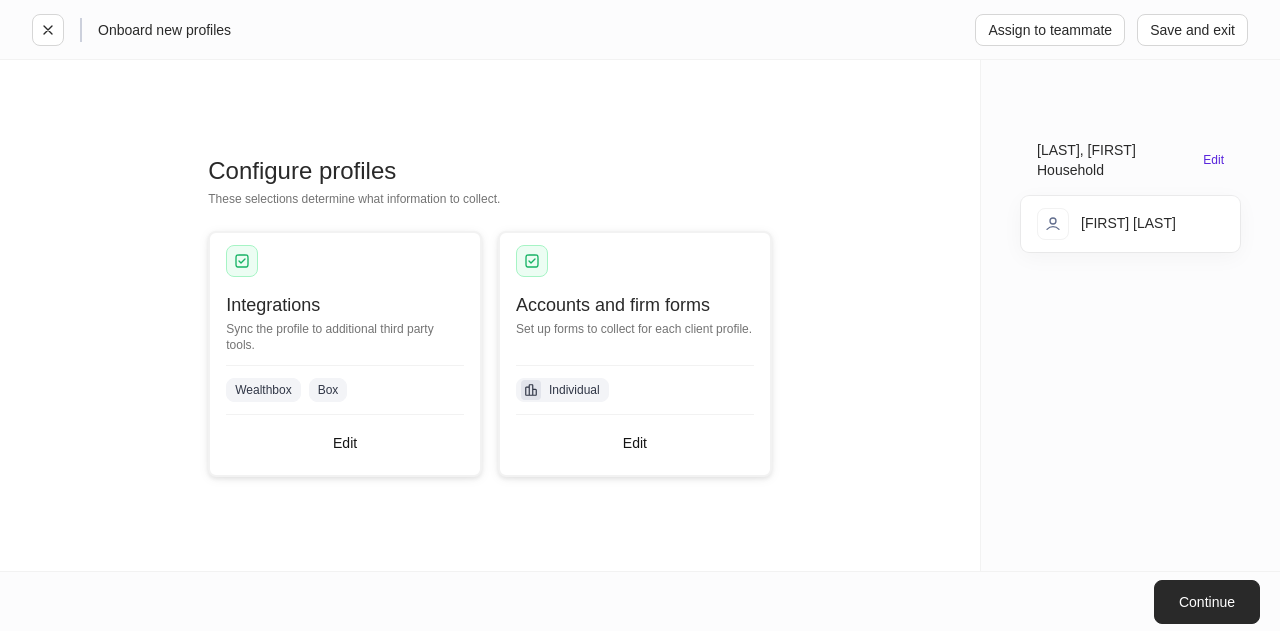 click on "Continue" at bounding box center [1207, 602] 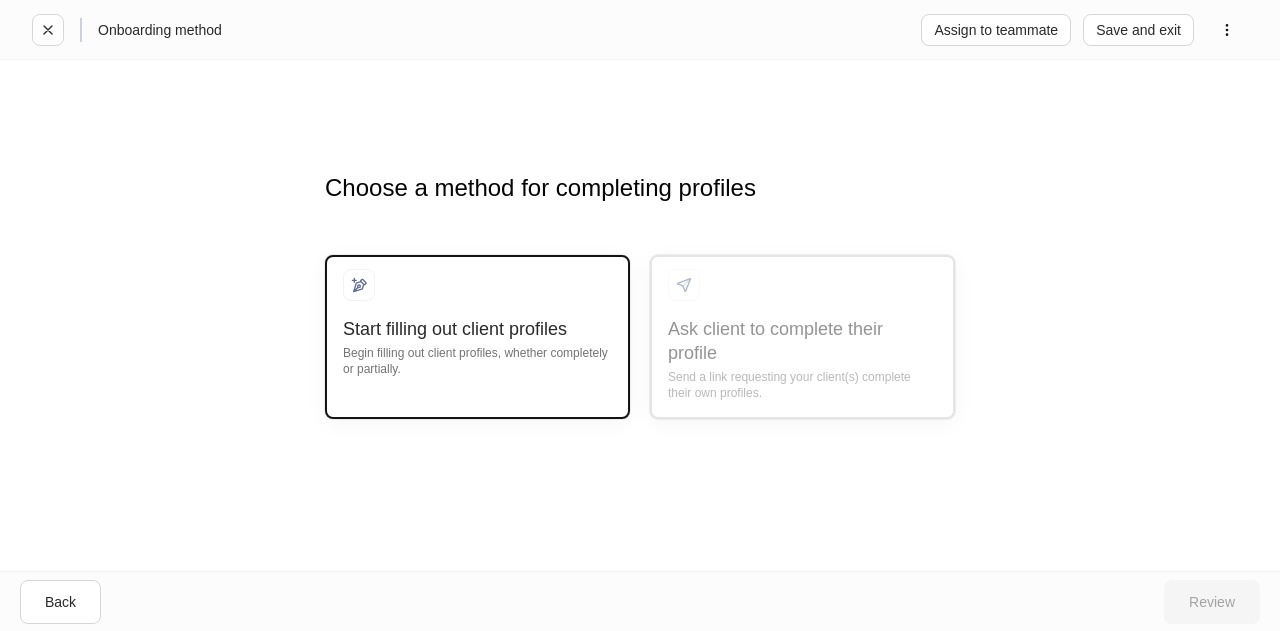 click on "Begin filling out client profiles, whether completely or partially." at bounding box center [477, 359] 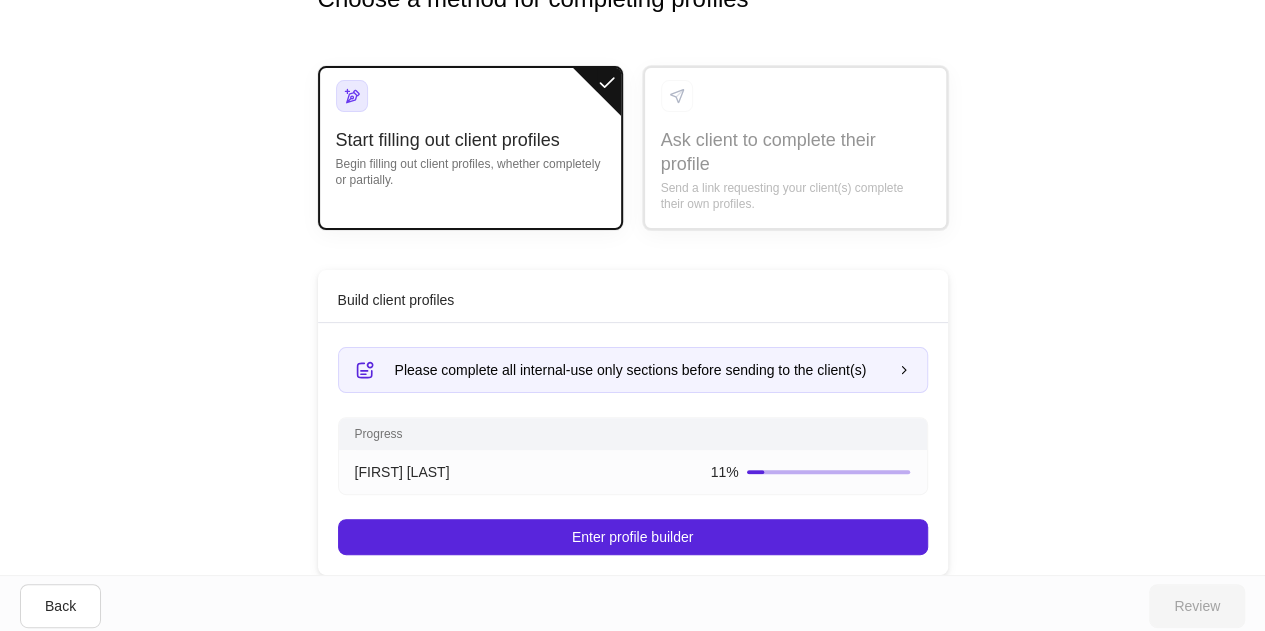 scroll, scrollTop: 75, scrollLeft: 0, axis: vertical 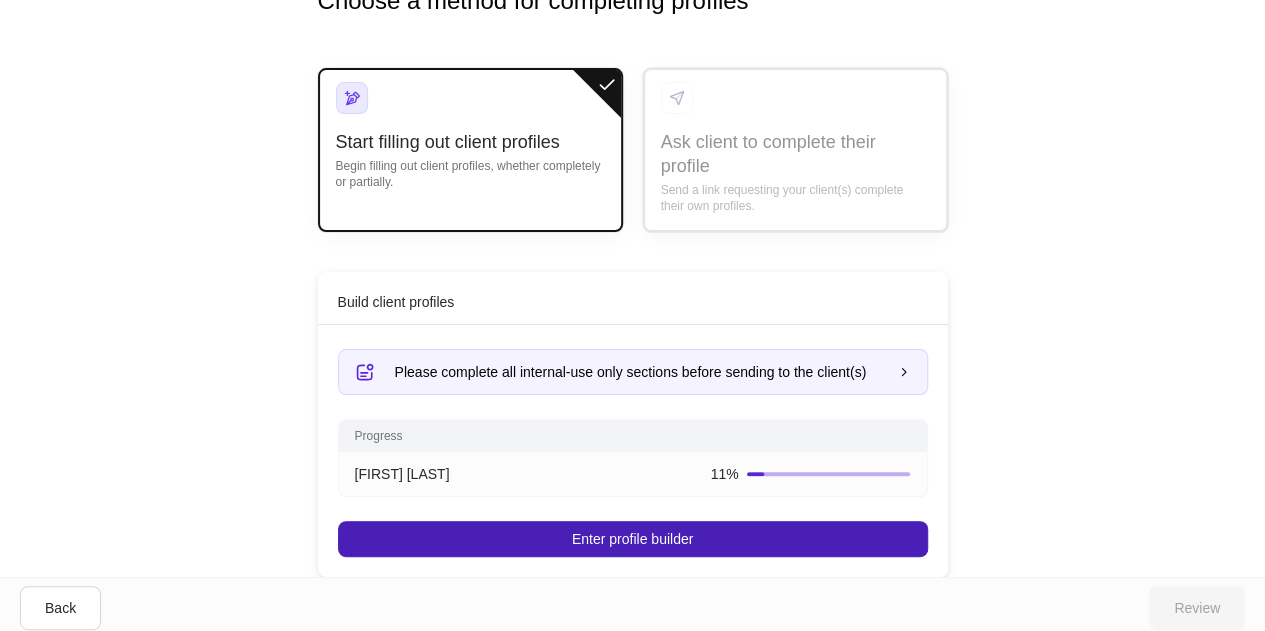 click on "Enter profile builder" at bounding box center [633, 539] 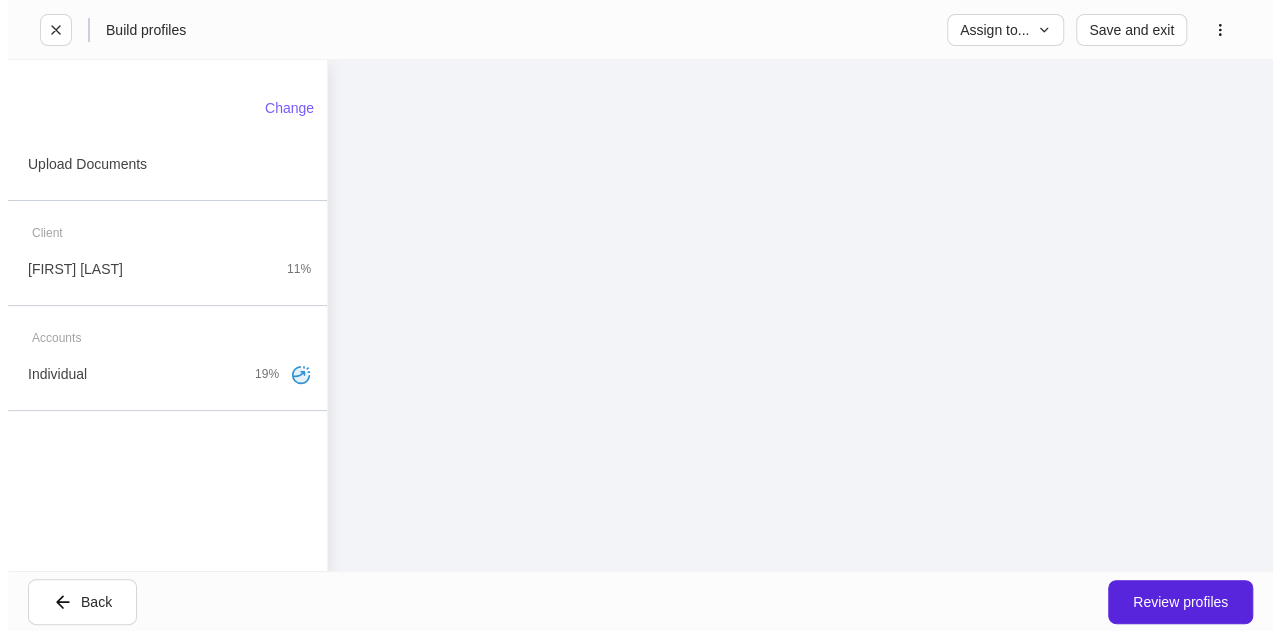 scroll, scrollTop: 0, scrollLeft: 0, axis: both 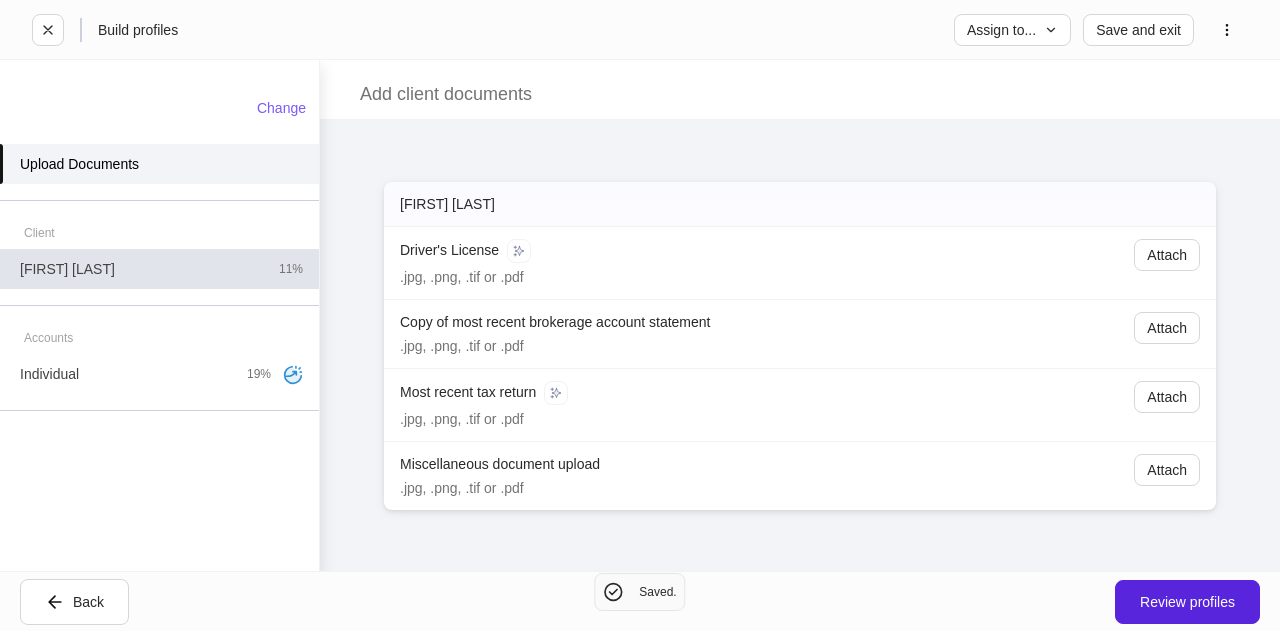 click on "[FIRST] [LAST] 11%" at bounding box center (159, 269) 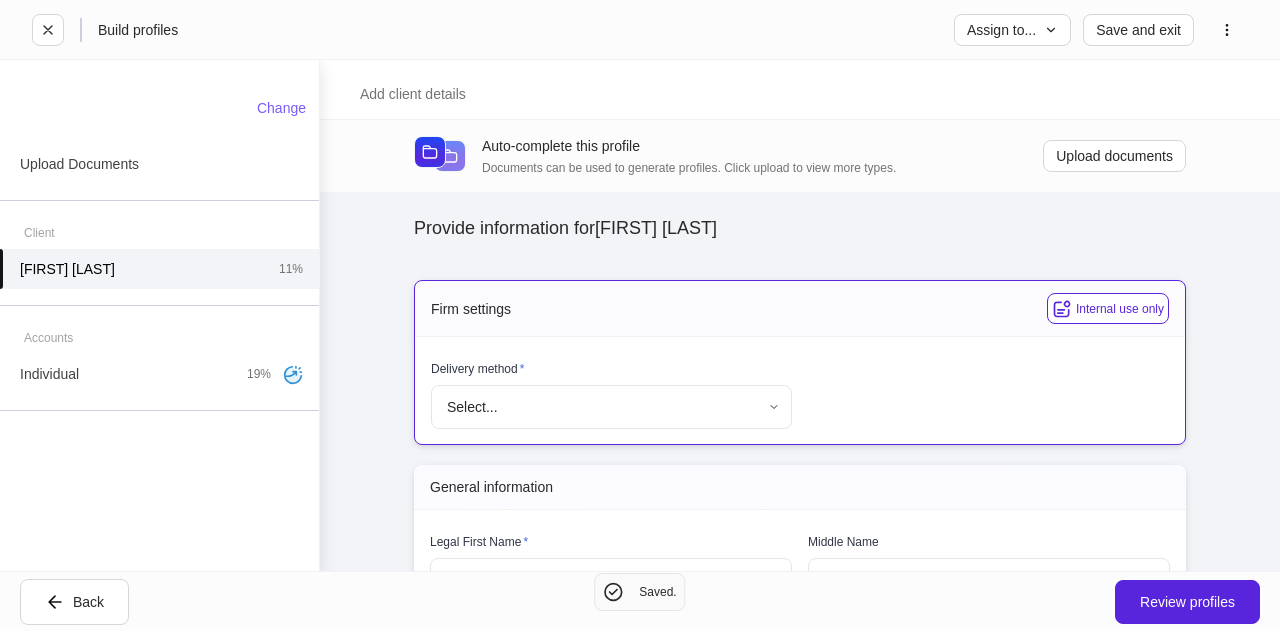 type on "******" 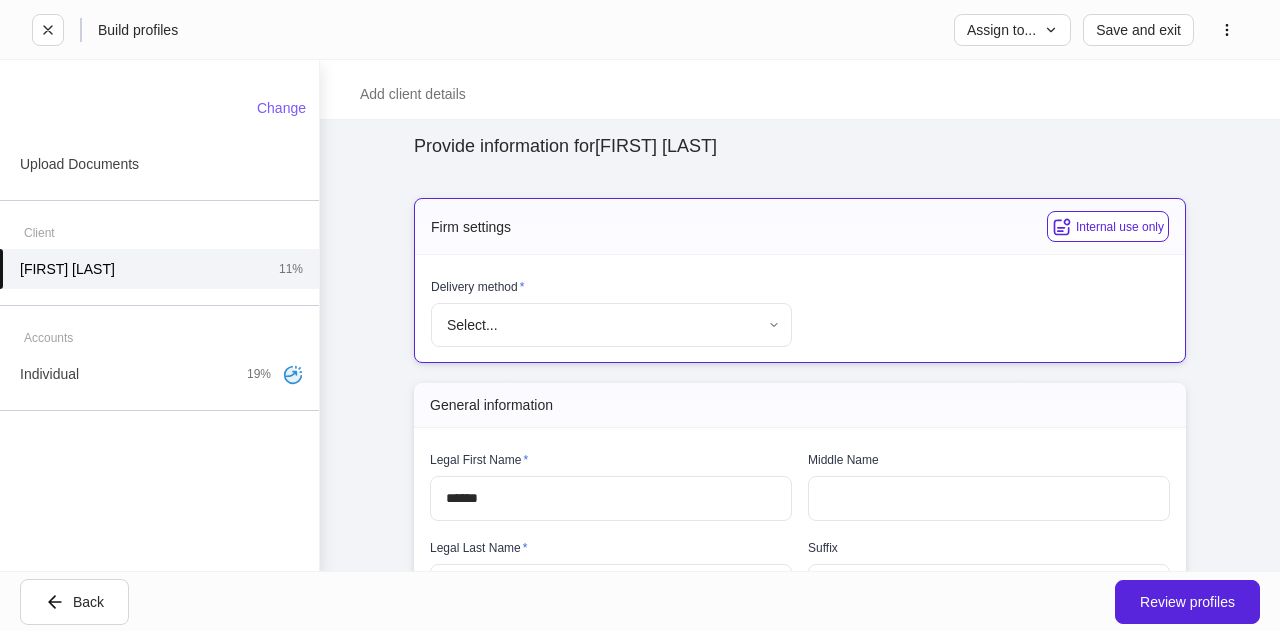 scroll, scrollTop: 85, scrollLeft: 0, axis: vertical 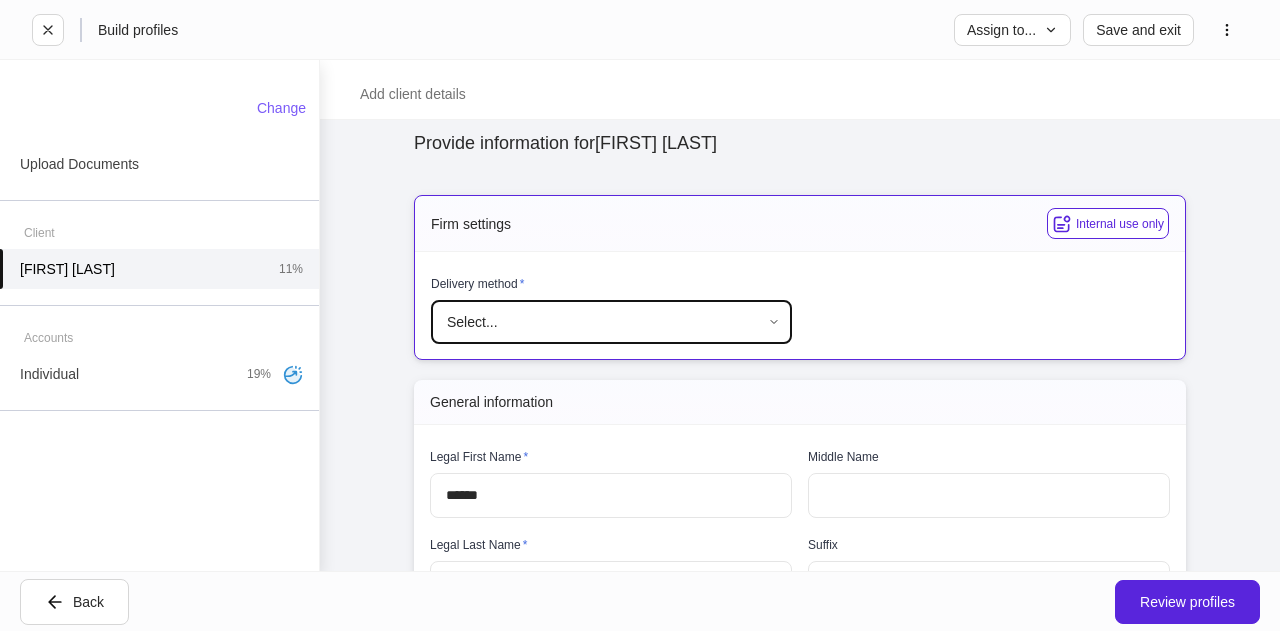 drag, startPoint x: 488, startPoint y: 315, endPoint x: 444, endPoint y: 333, distance: 47.539455 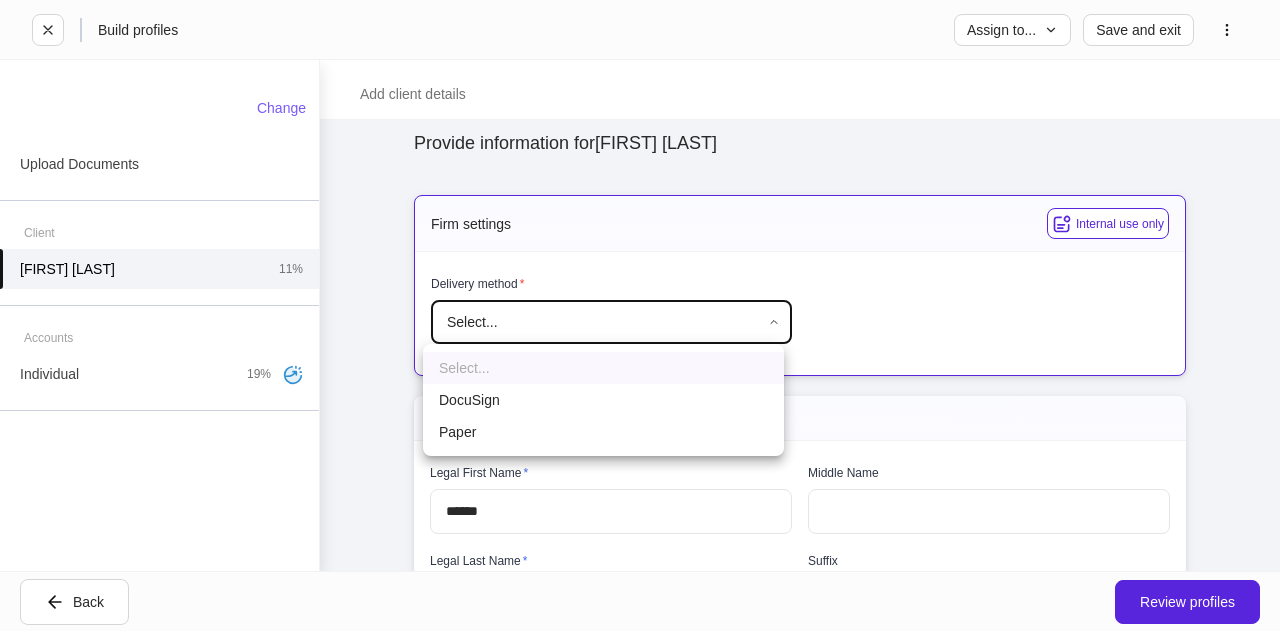 click on "Provide information for [FIRST] [LAST] Please complete all internal-use only sections before sending to the client. We ask all fields not intended for the client to be filled so the profiles can begin syncing upon client completion. Firm settings Internal use only Delivery method * Select... ​ Please provide an answer. General information Legal First Name * ****** ​ Middle Name ​ Legal Last Name * ******** ​ Suffix Select... ​ Social security number * **** show ​ Date of birth * ​ Marital status * Select... ​ Number of dependents * ​ Country of citizenship * [COUNTRY] * ​ ID type * Select... ​ Issuer * ​ ID Number * ​ Country of issuance * [COUNTRY] * ​ Issue date * ​ Expiration date * ​ Contact information Legal address * Address * ​ Apt, suite ​ City" at bounding box center (640, 315) 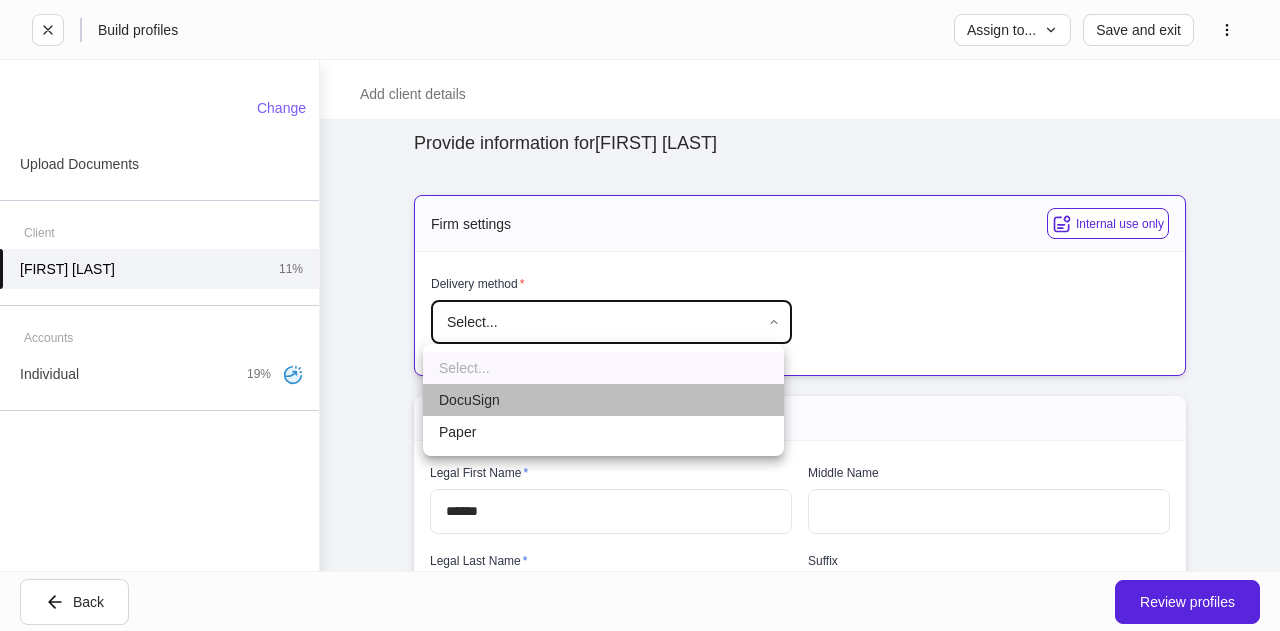 click on "DocuSign" at bounding box center [603, 400] 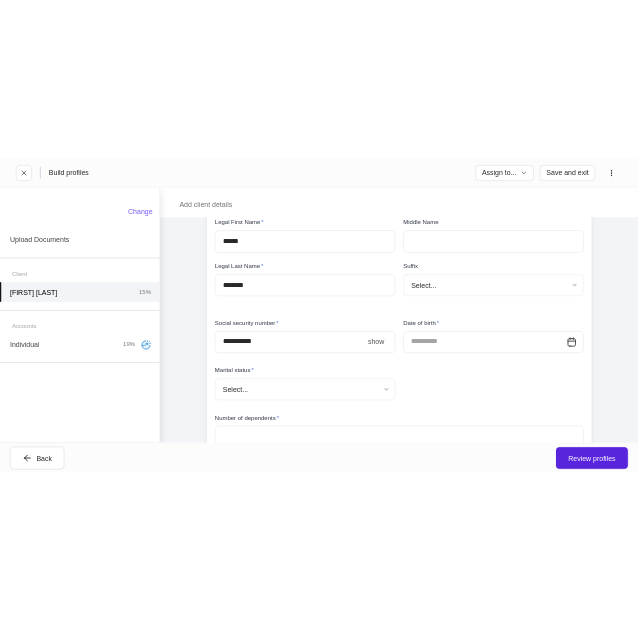 scroll, scrollTop: 484, scrollLeft: 0, axis: vertical 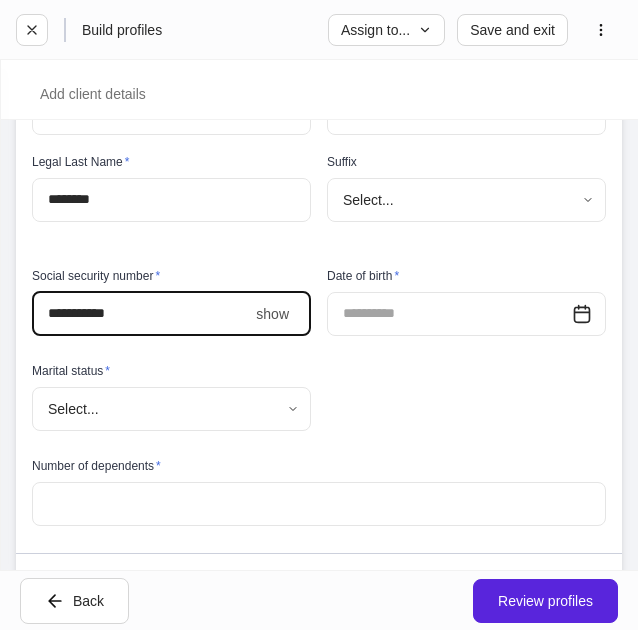 click on "****" at bounding box center [140, 314] 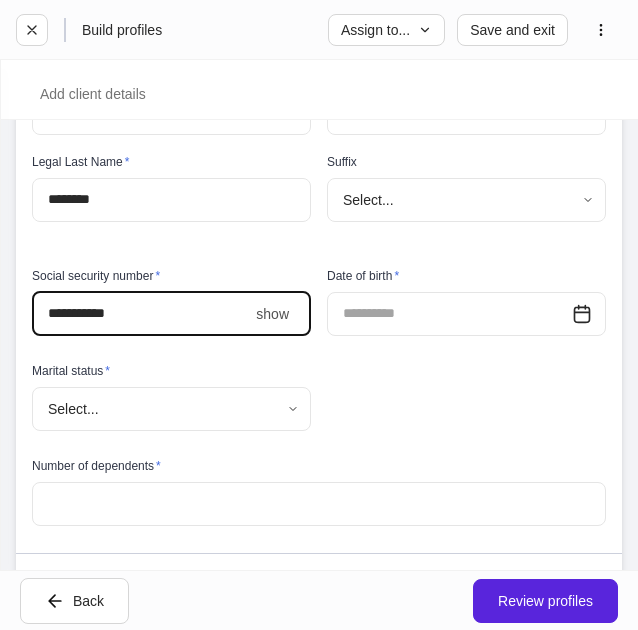 click on "show" at bounding box center (272, 314) 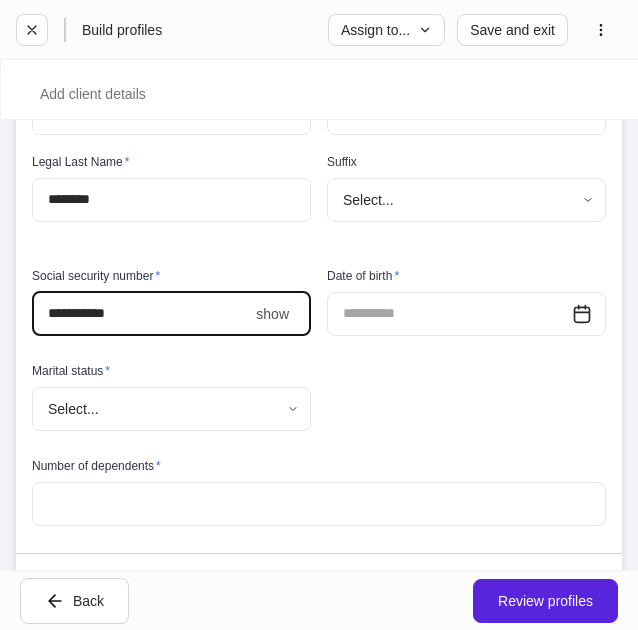click on "******* show ​" at bounding box center [171, 314] 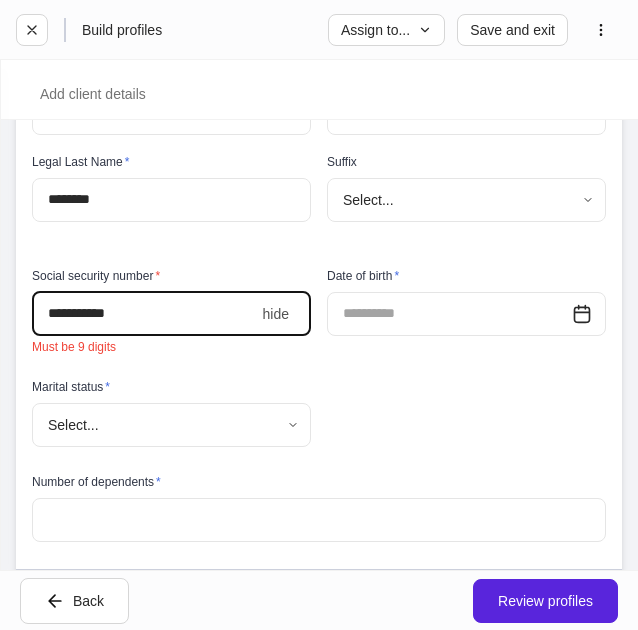 click on "*******" at bounding box center (143, 314) 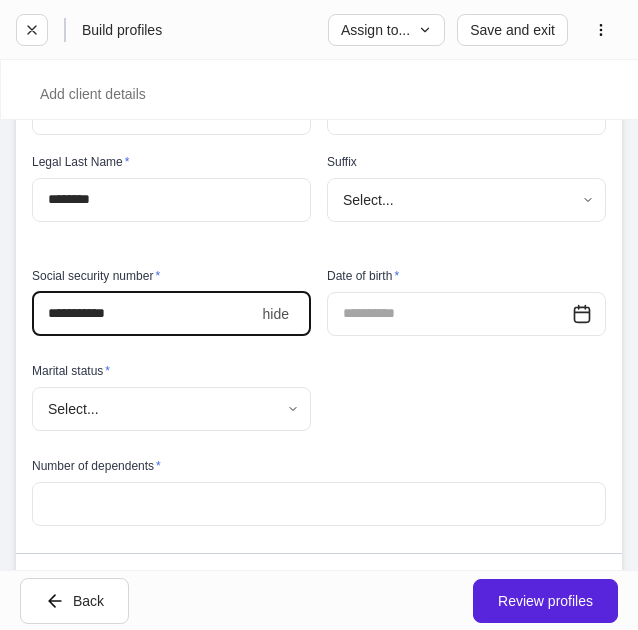 type on "**********" 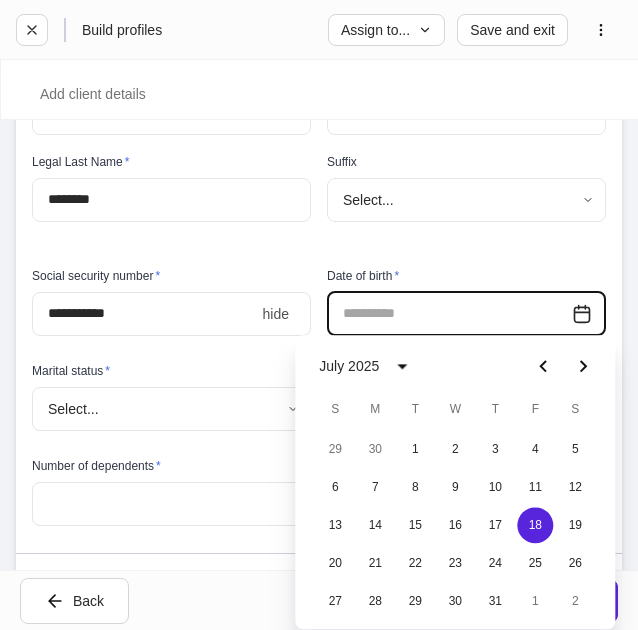click at bounding box center [449, 314] 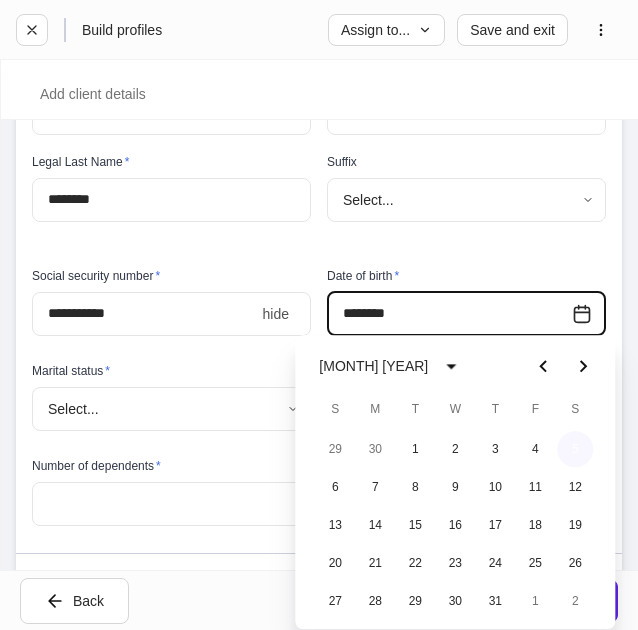 click on "5" at bounding box center [575, 449] 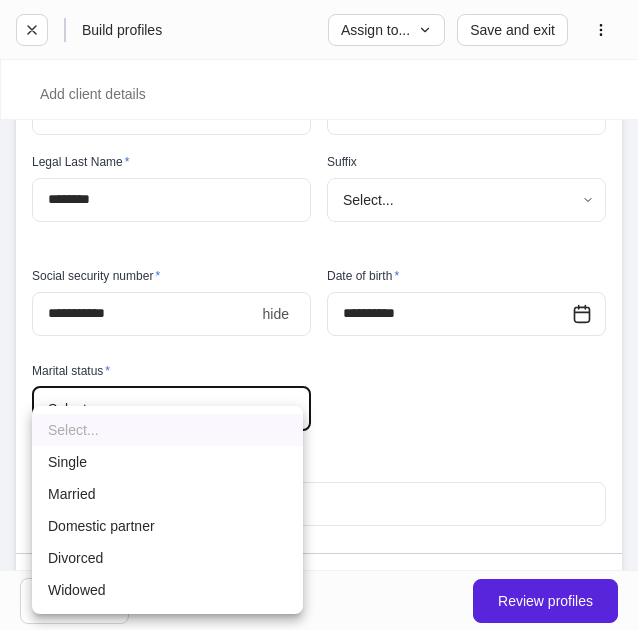 click on "**********" at bounding box center [319, 315] 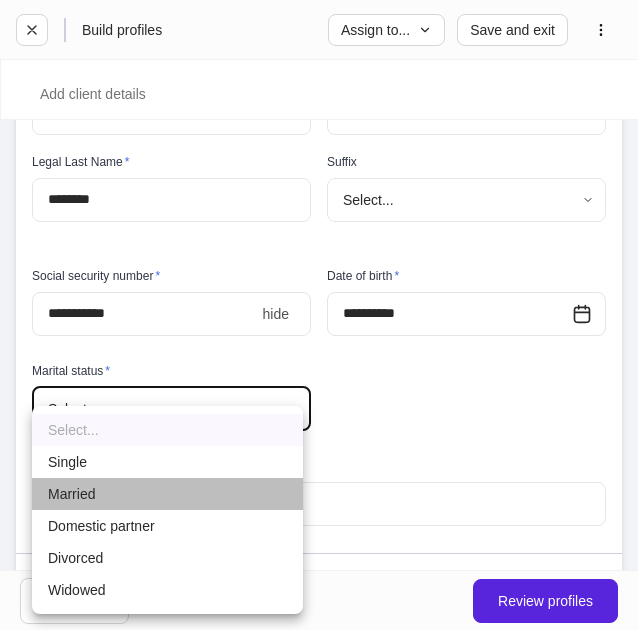 click on "Married" at bounding box center (167, 494) 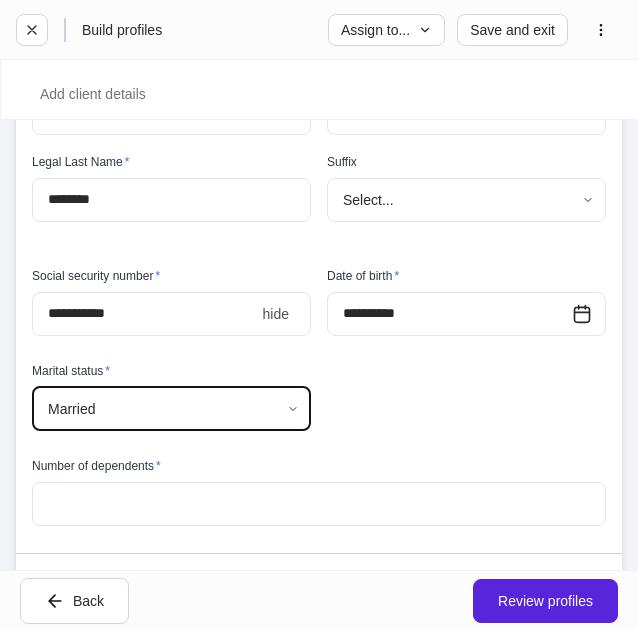 click at bounding box center [319, 504] 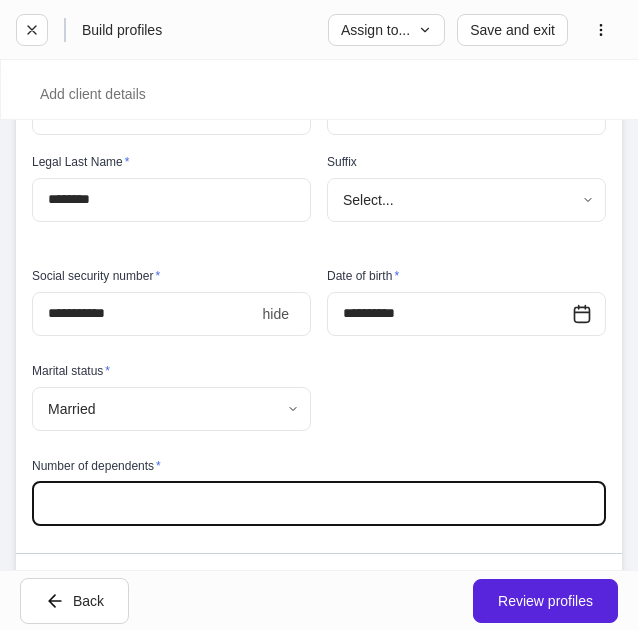 type on "*" 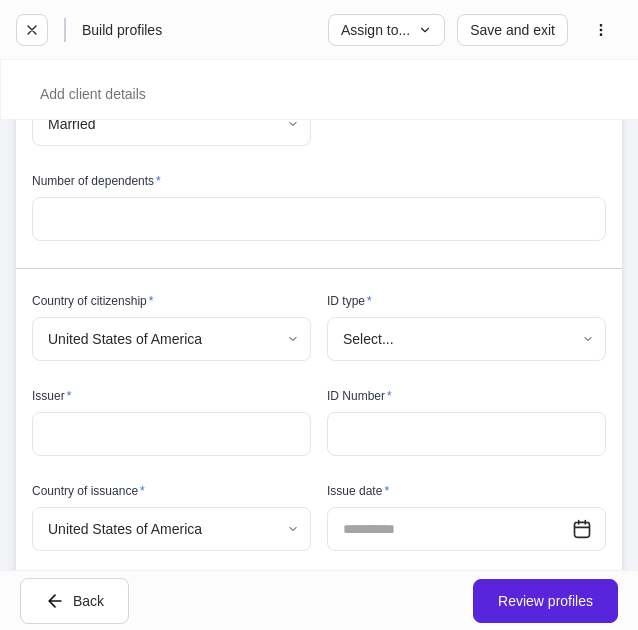scroll, scrollTop: 771, scrollLeft: 0, axis: vertical 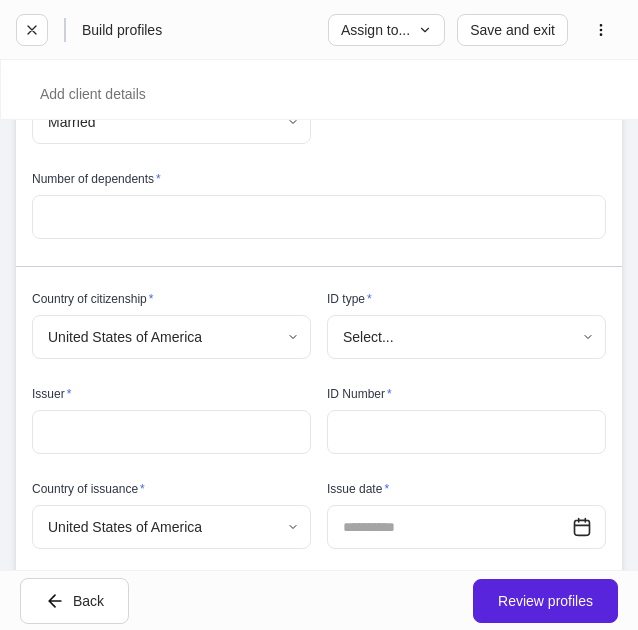 click on "**********" at bounding box center [319, 315] 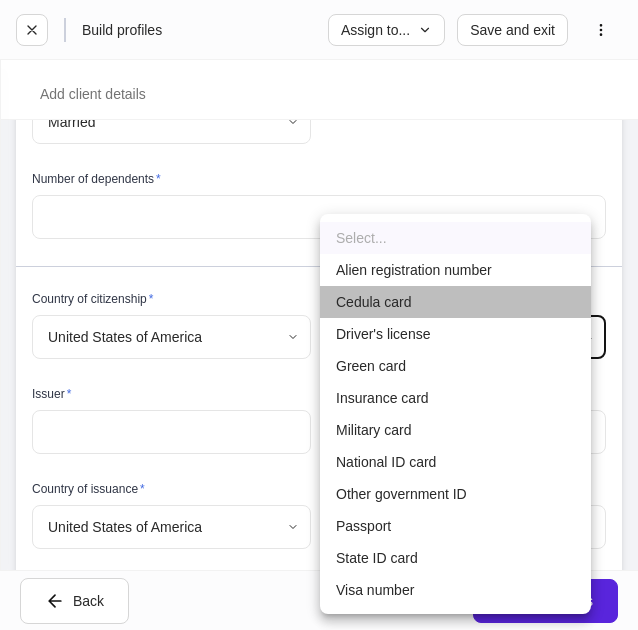 click on "Cedula card" at bounding box center [455, 302] 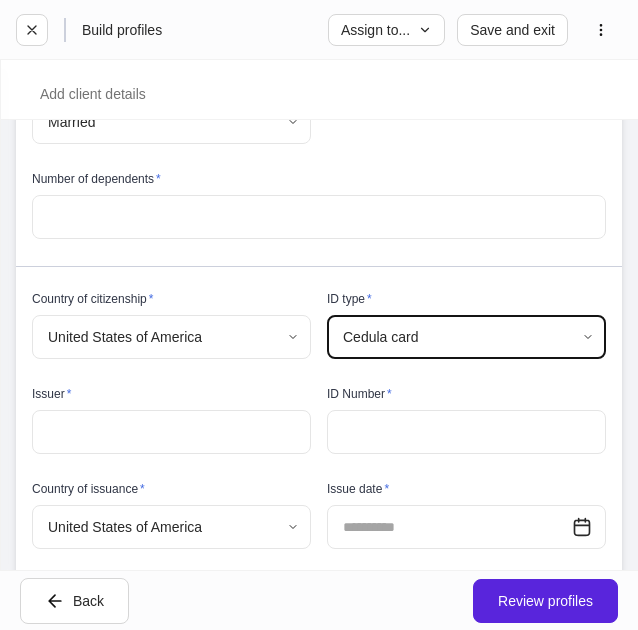 click on "**********" at bounding box center [319, 315] 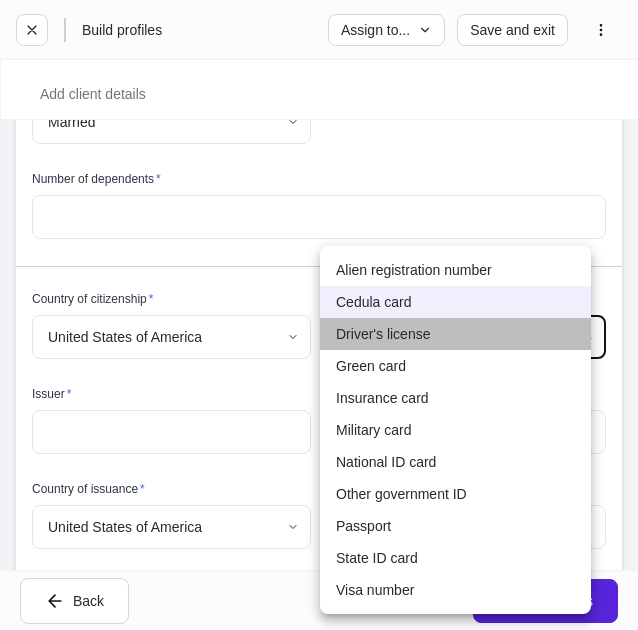 click on "Driver's license" at bounding box center (455, 334) 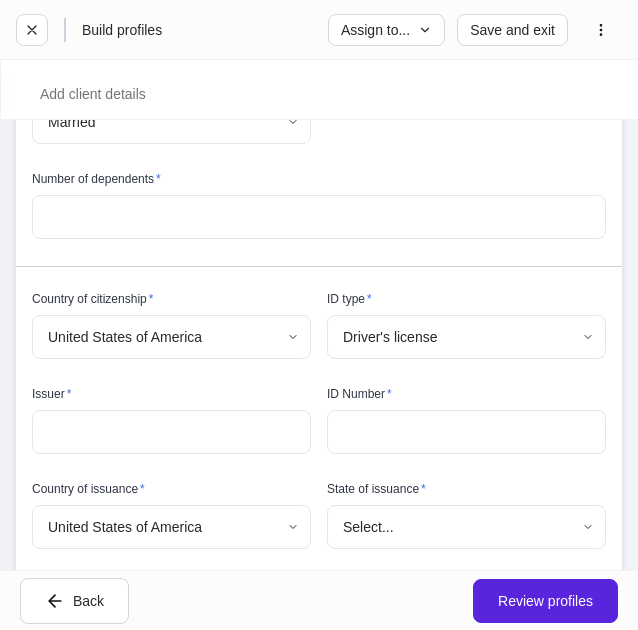 click at bounding box center [171, 432] 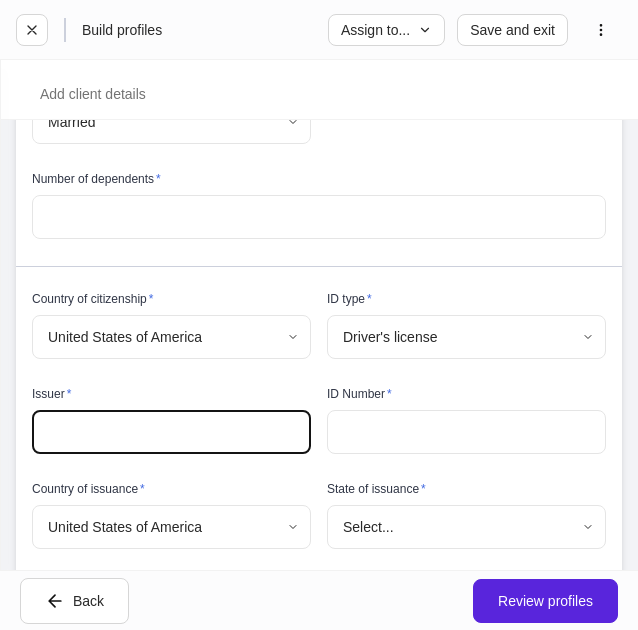 click at bounding box center [171, 432] 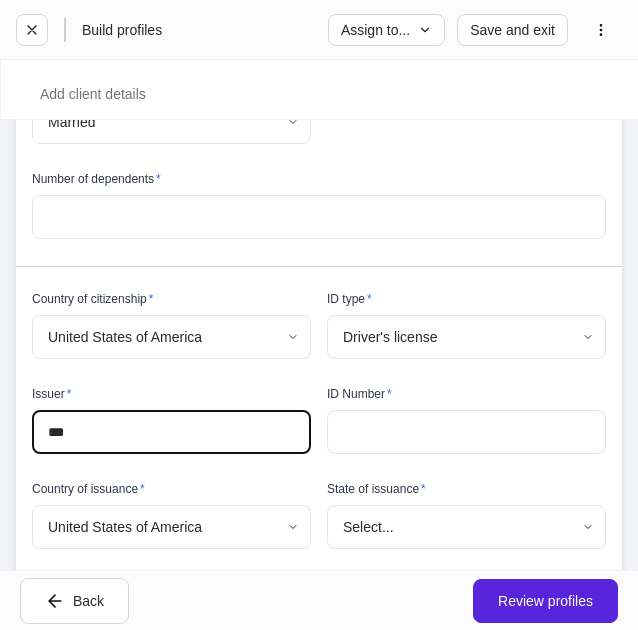 type on "***" 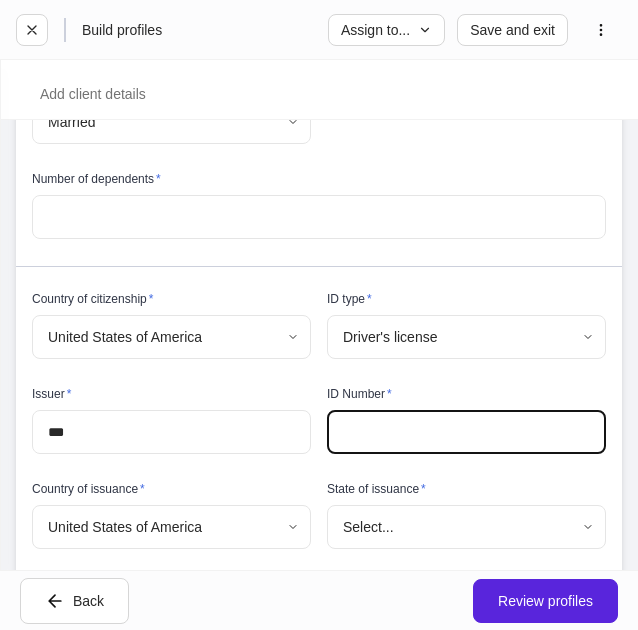 click at bounding box center [466, 432] 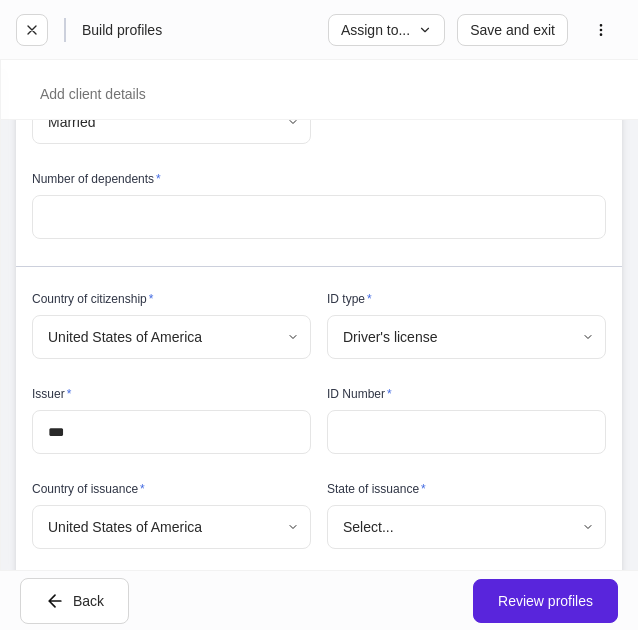 click at bounding box center (466, 432) 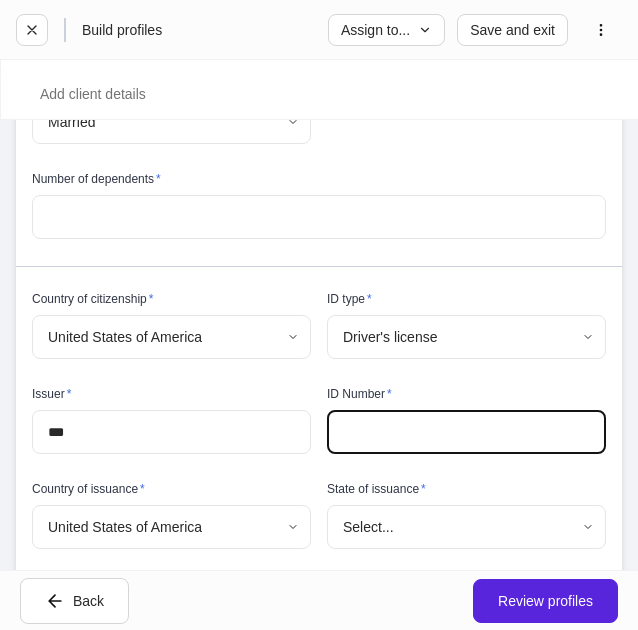 paste on "**********" 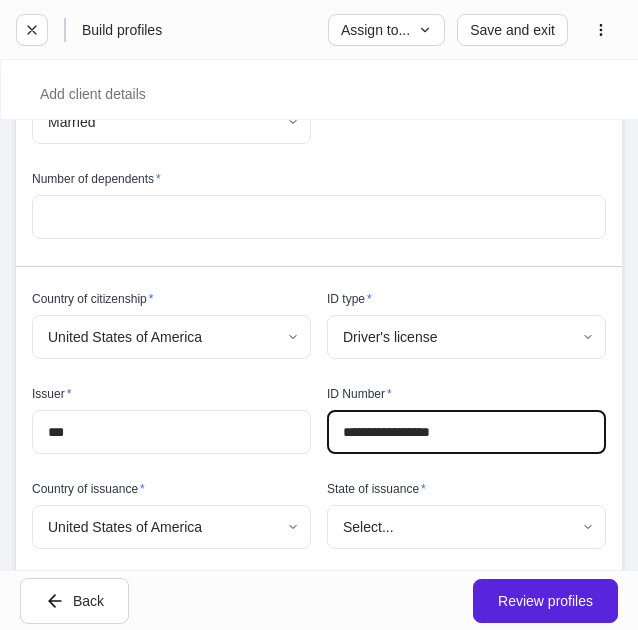 type on "**********" 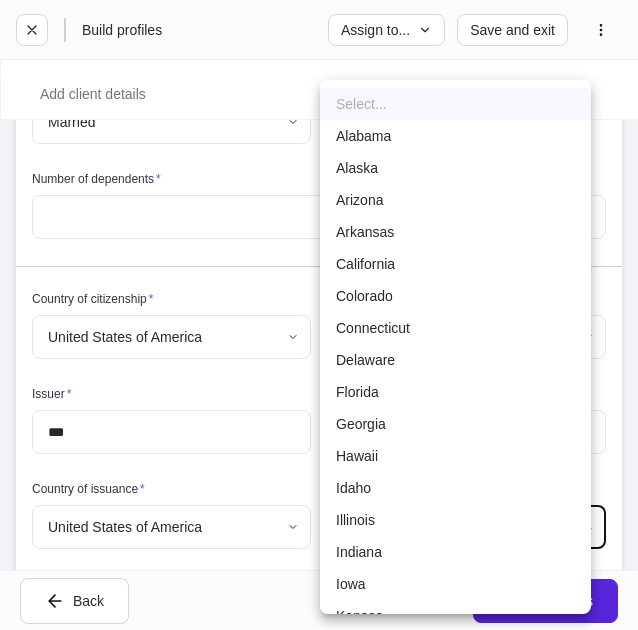 click on "**********" at bounding box center [319, 315] 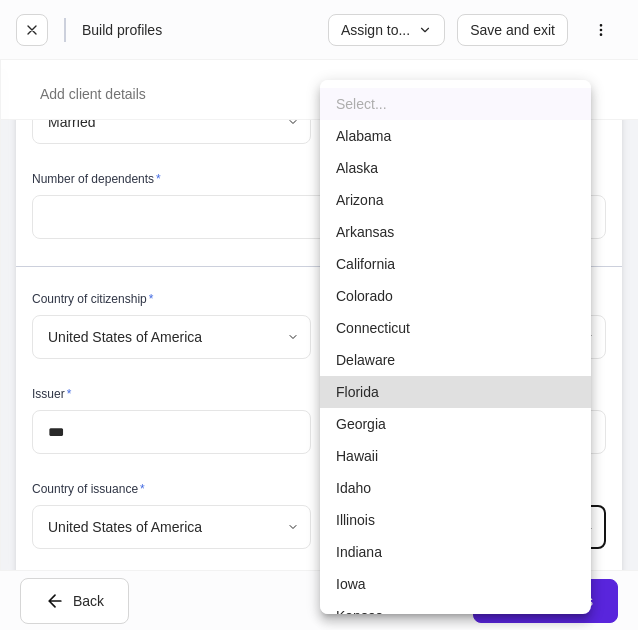 type on "*" 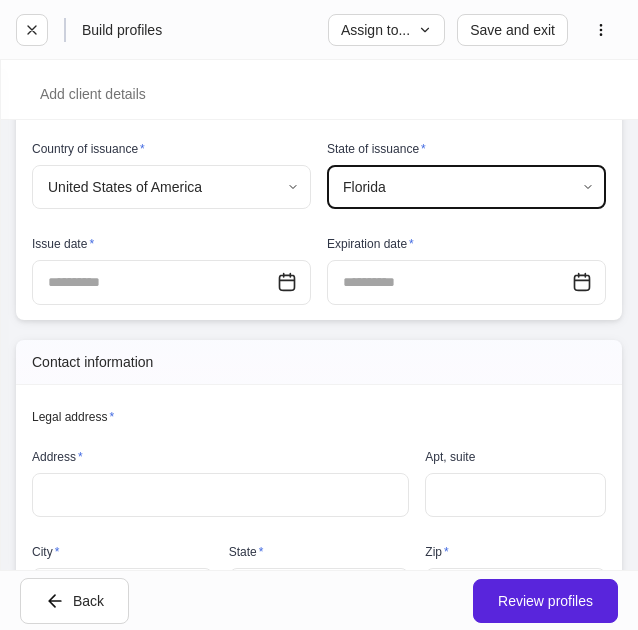 scroll, scrollTop: 1138, scrollLeft: 0, axis: vertical 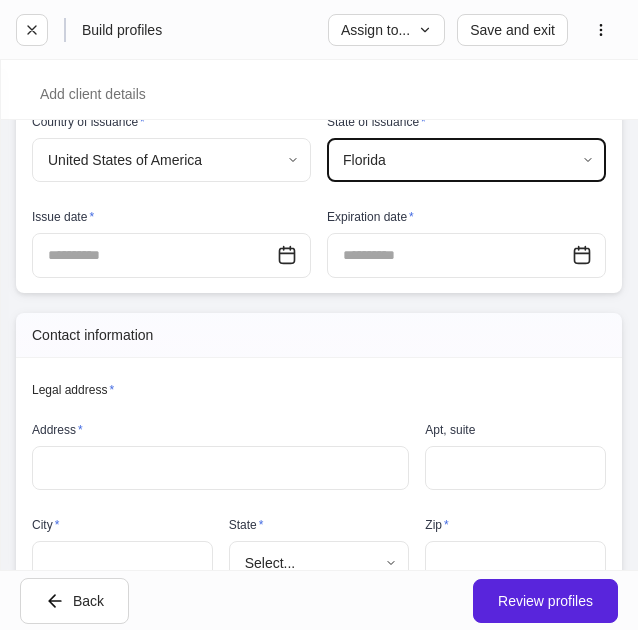 click at bounding box center (154, 255) 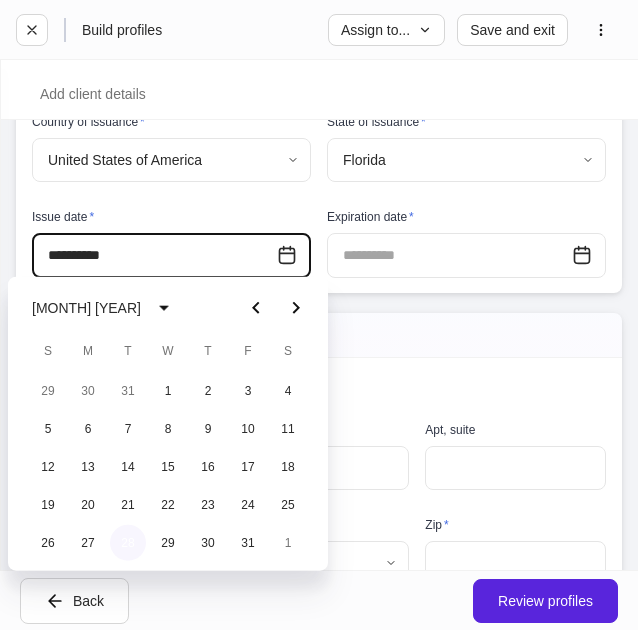 type on "**********" 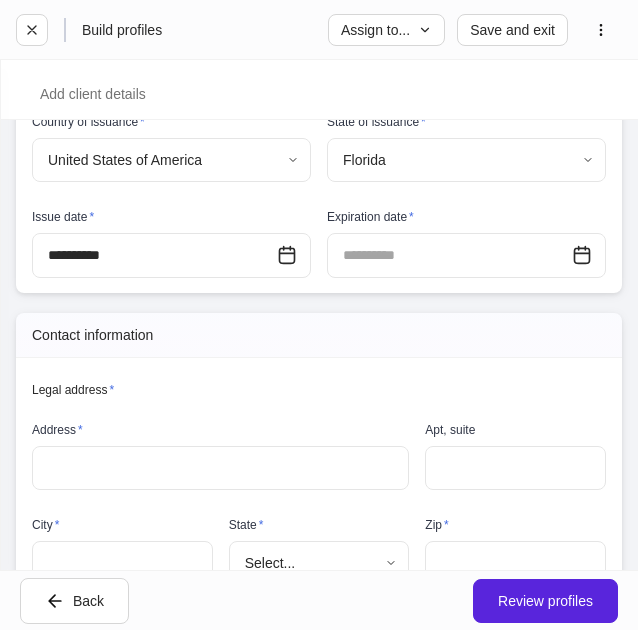 click at bounding box center [449, 255] 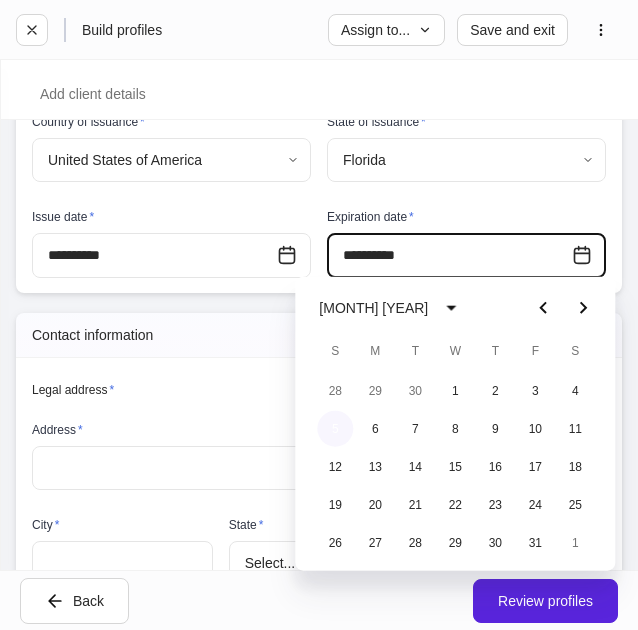 type on "**********" 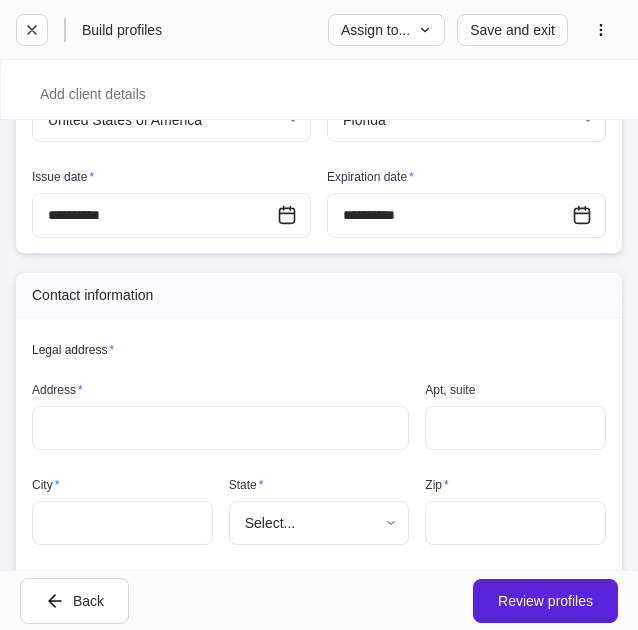scroll, scrollTop: 1178, scrollLeft: 0, axis: vertical 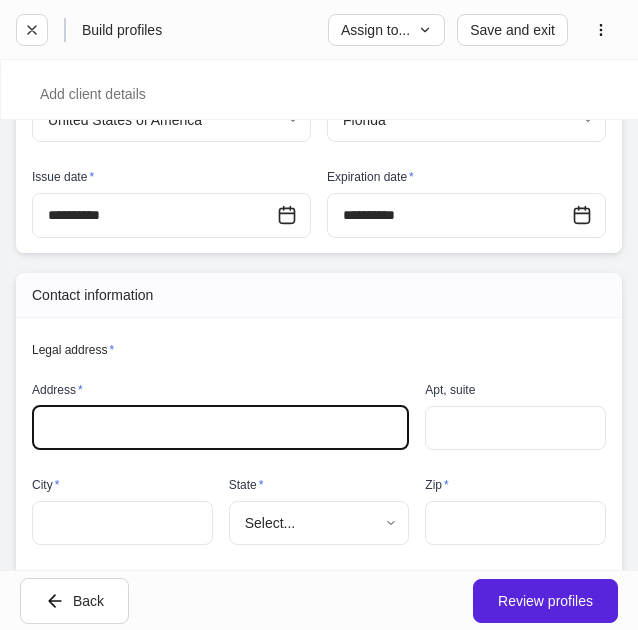 paste on "**********" 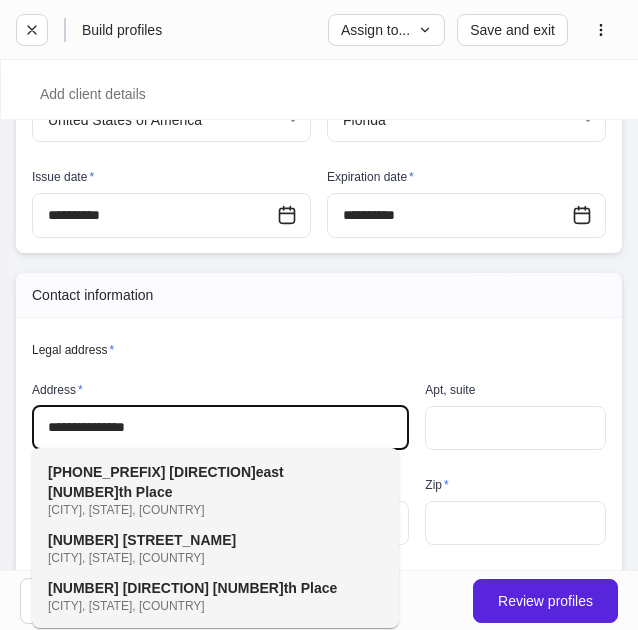 click at bounding box center [515, 428] 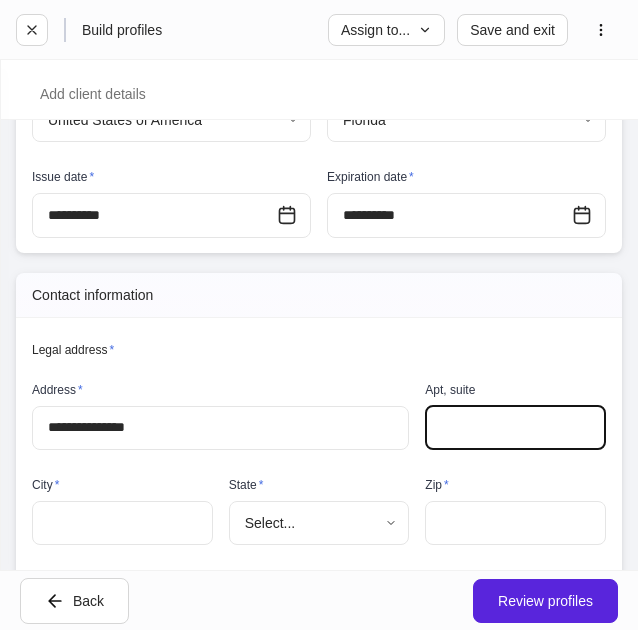 click at bounding box center [122, 523] 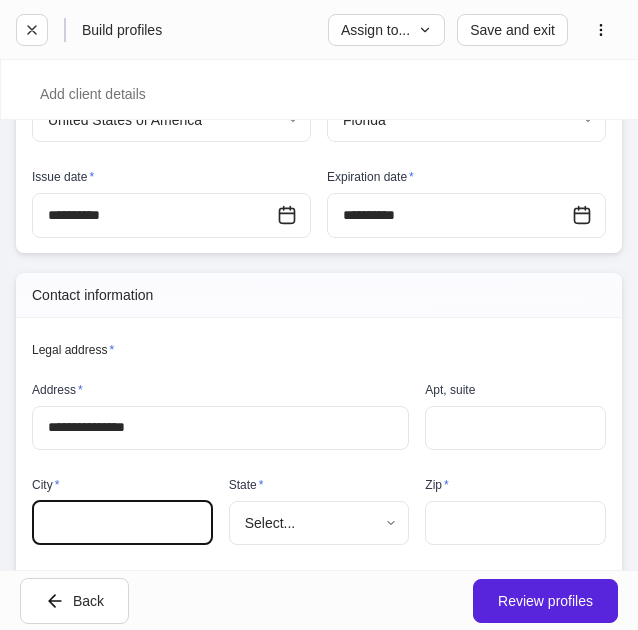click on "**********" at bounding box center (220, 428) 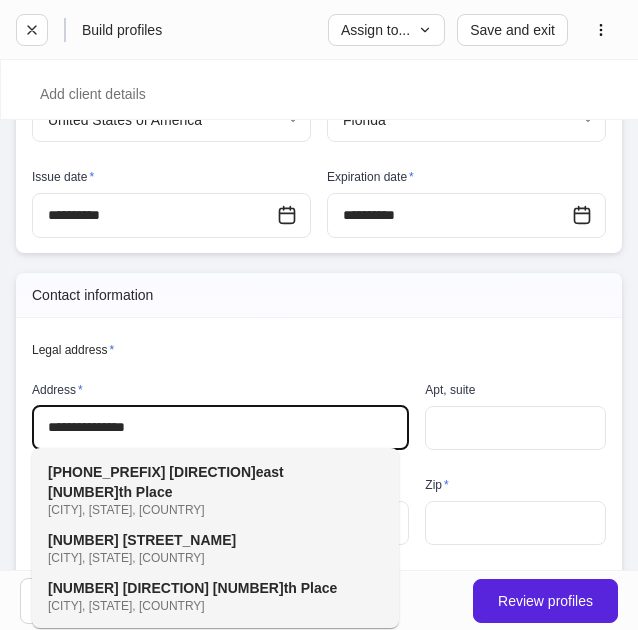 click on "[DIRECTION]east [NUMBER]th Place" at bounding box center [166, 482] 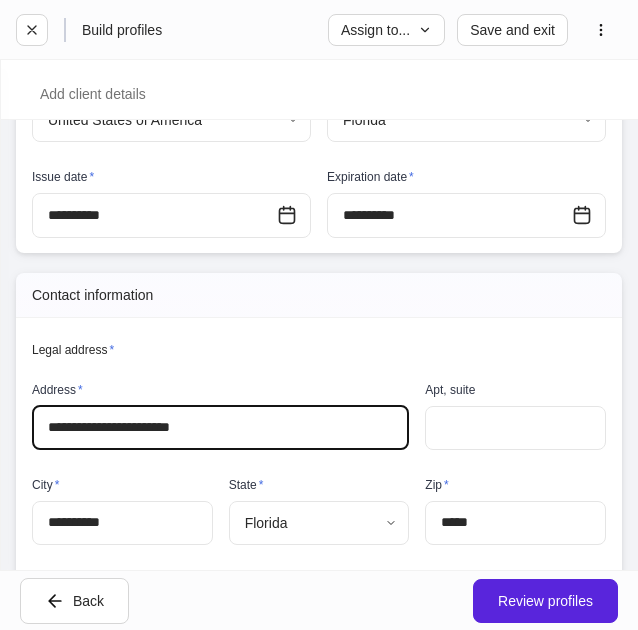 type on "**********" 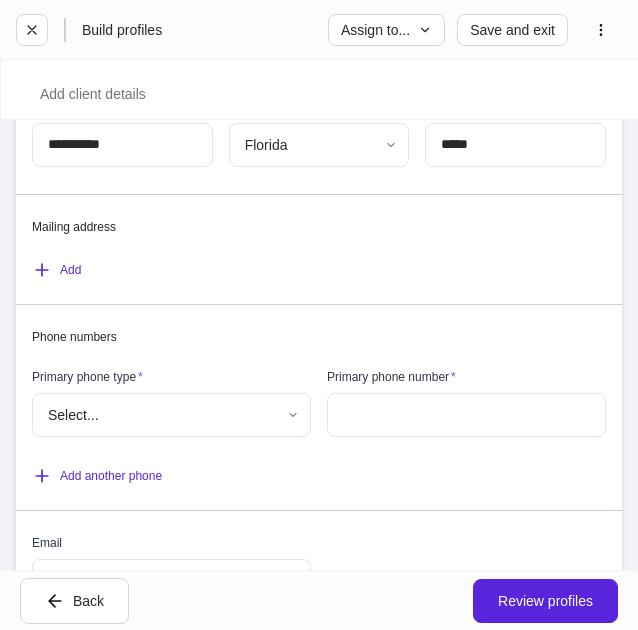 scroll, scrollTop: 1558, scrollLeft: 0, axis: vertical 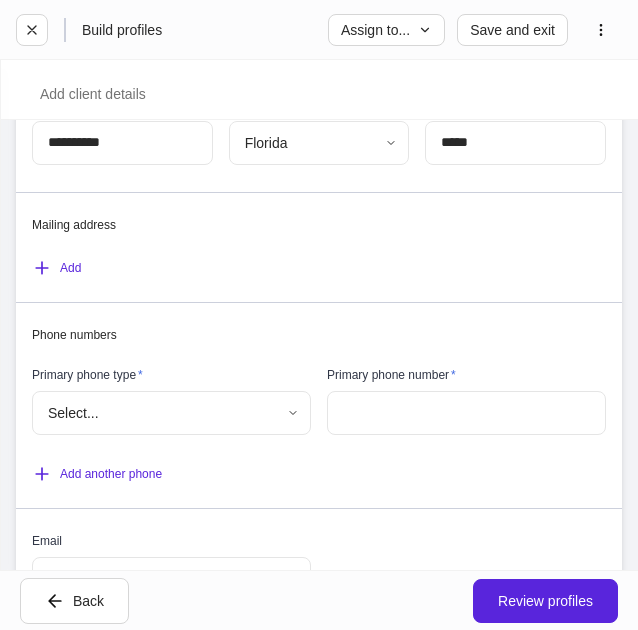 click on "**********" at bounding box center (319, 315) 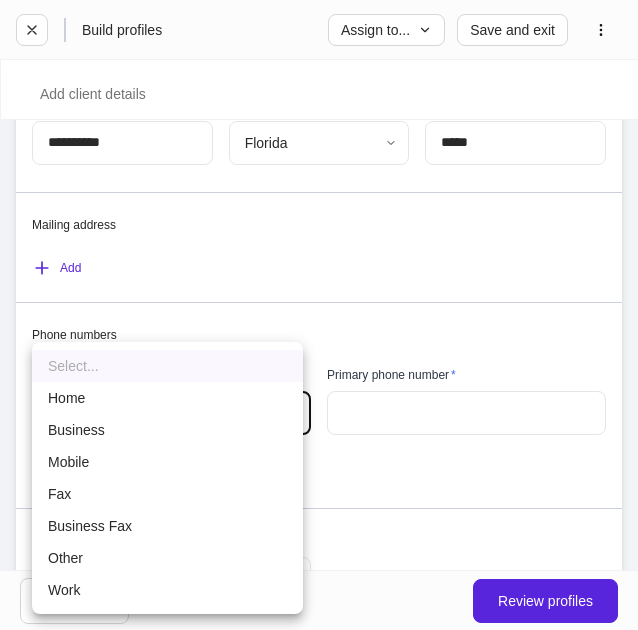 click on "Mobile" at bounding box center [167, 462] 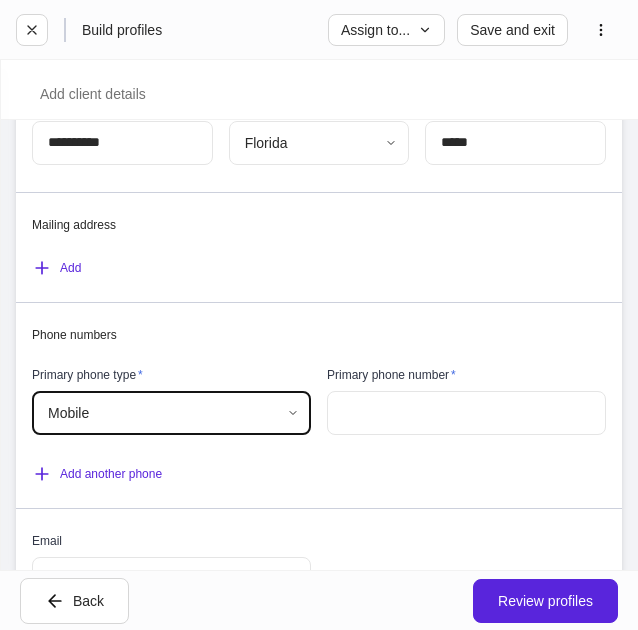 click at bounding box center [466, 413] 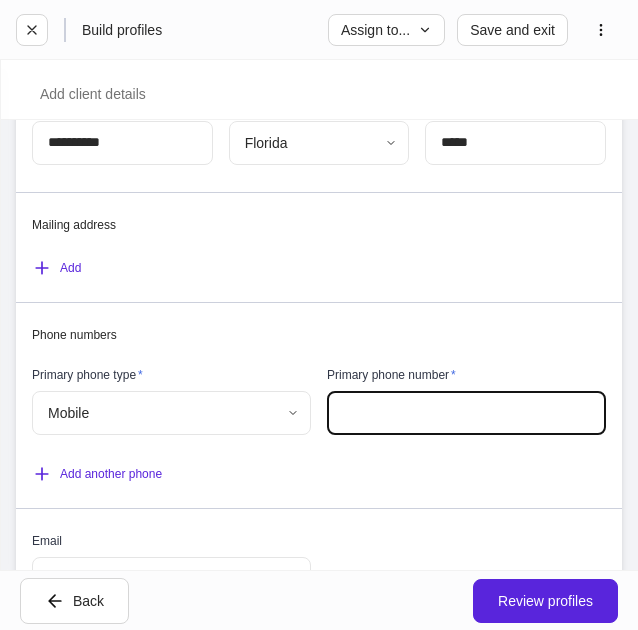 paste on "**********" 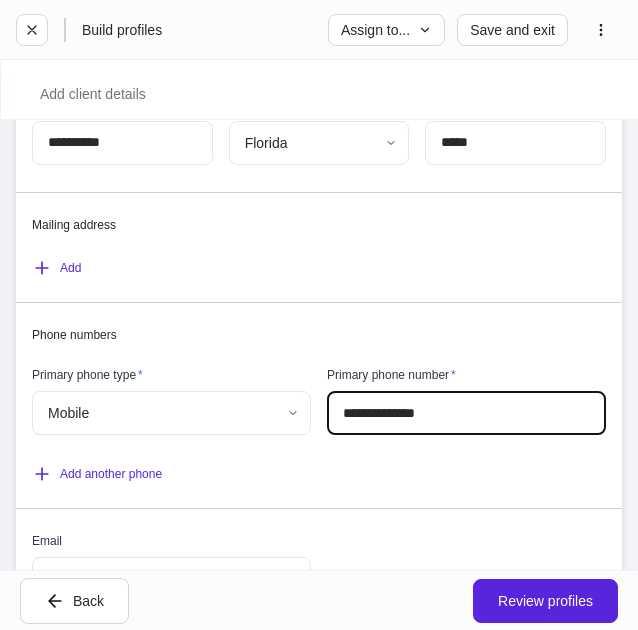 type on "**********" 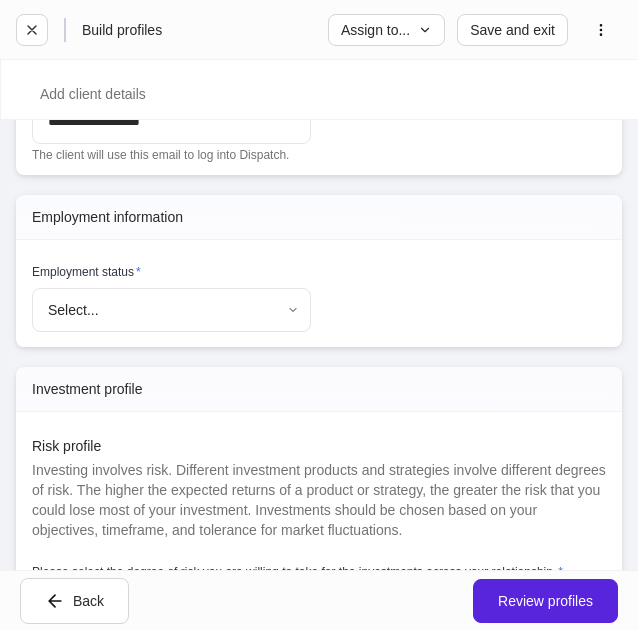 scroll, scrollTop: 2025, scrollLeft: 0, axis: vertical 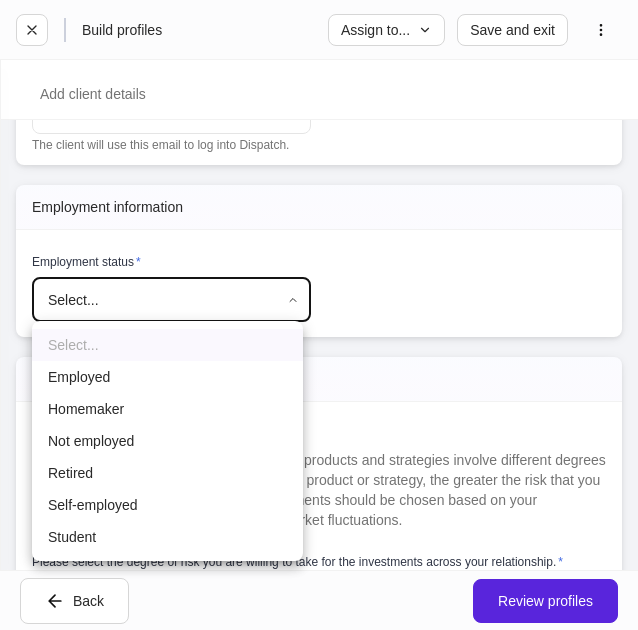 click on "**********" at bounding box center [319, 315] 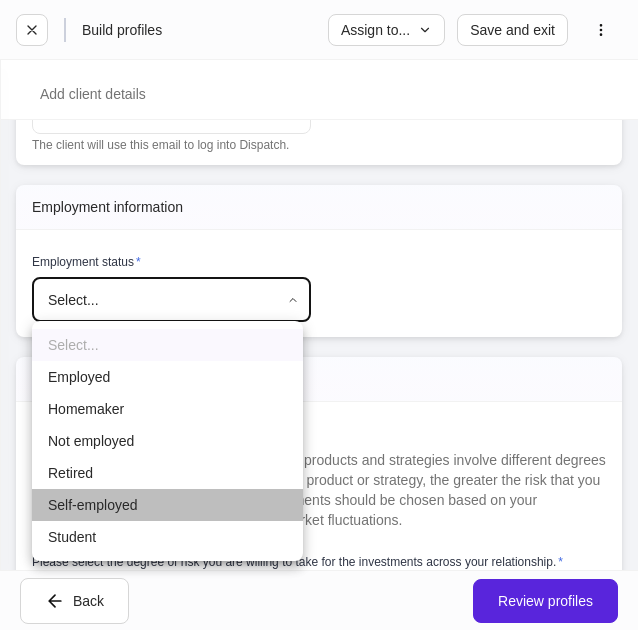 click on "Self-employed" at bounding box center (167, 505) 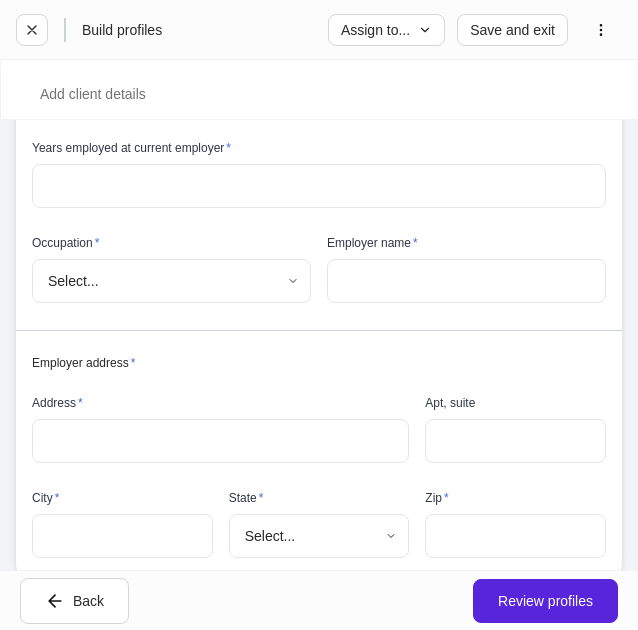 scroll, scrollTop: 2233, scrollLeft: 0, axis: vertical 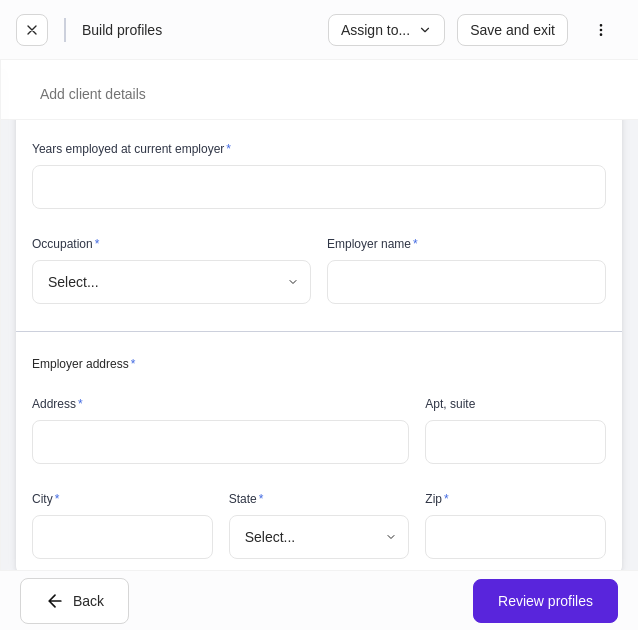 click at bounding box center [319, 187] 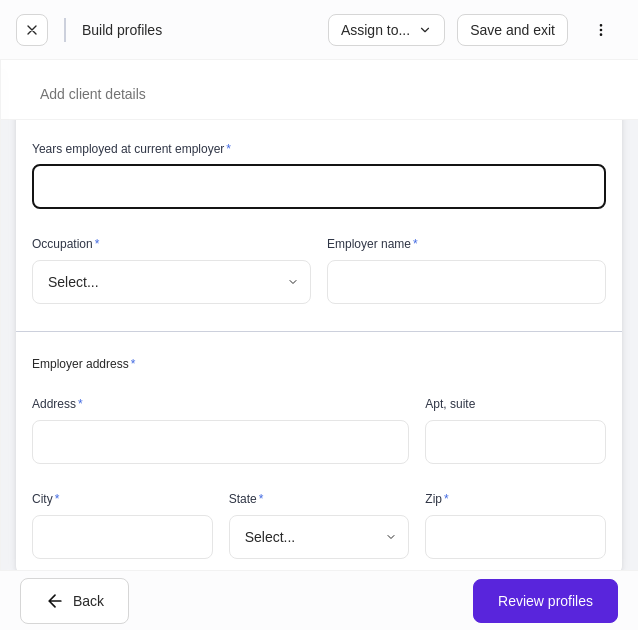 type on "**" 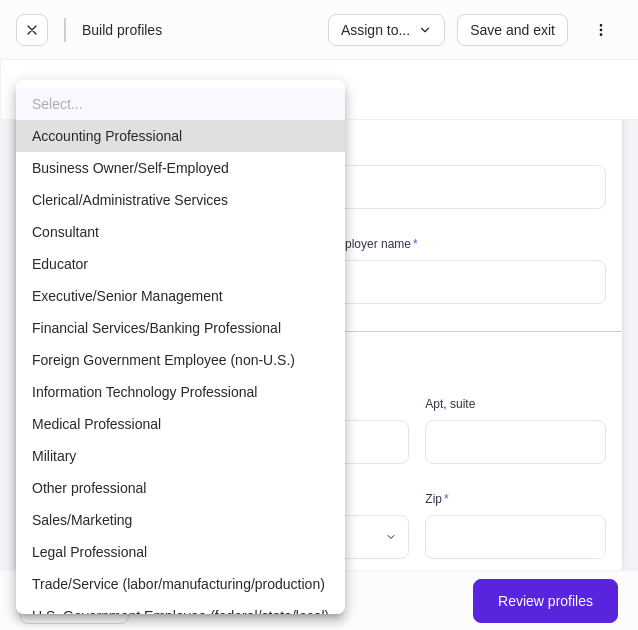 click on "Medical Professional" at bounding box center [180, 424] 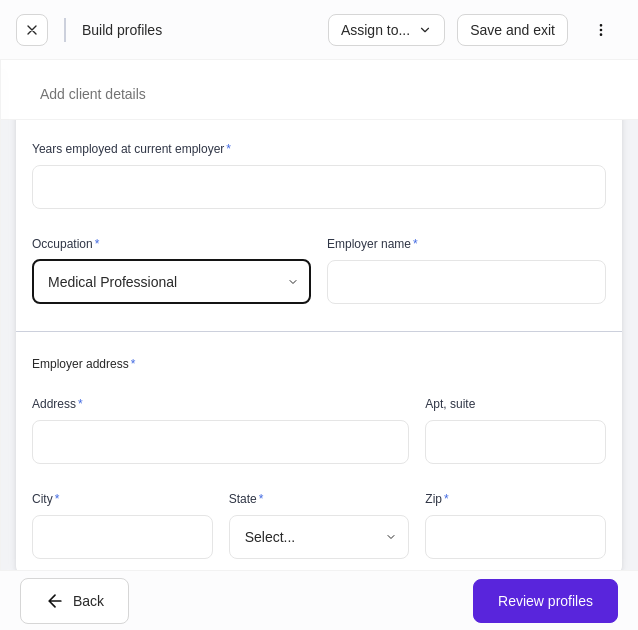 click at bounding box center [466, 282] 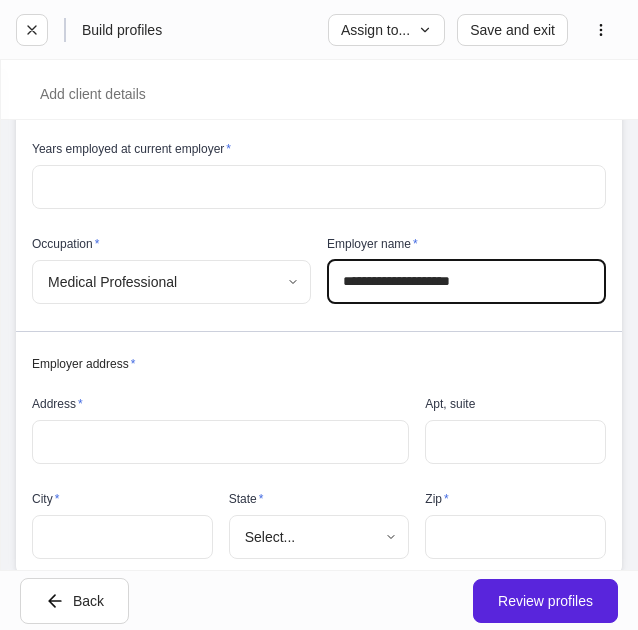 scroll, scrollTop: 2371, scrollLeft: 0, axis: vertical 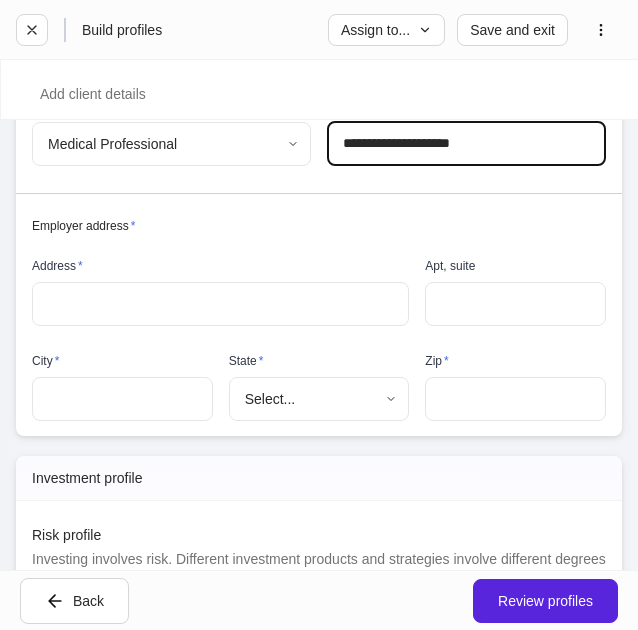 type on "**********" 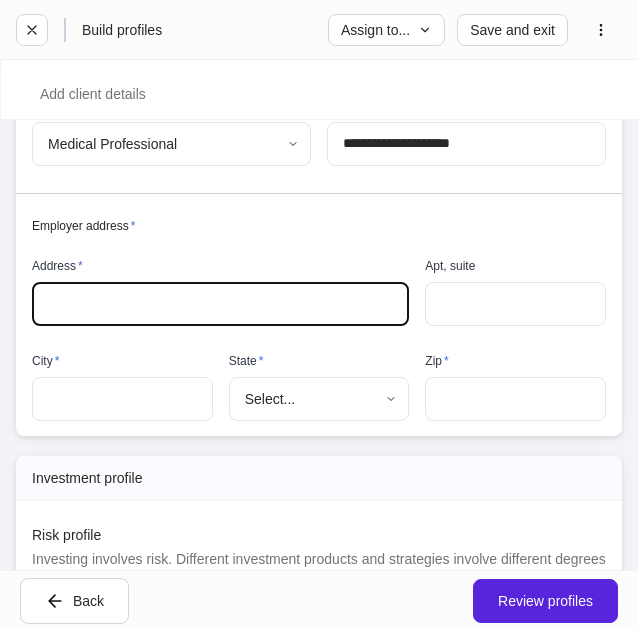 click at bounding box center (220, 304) 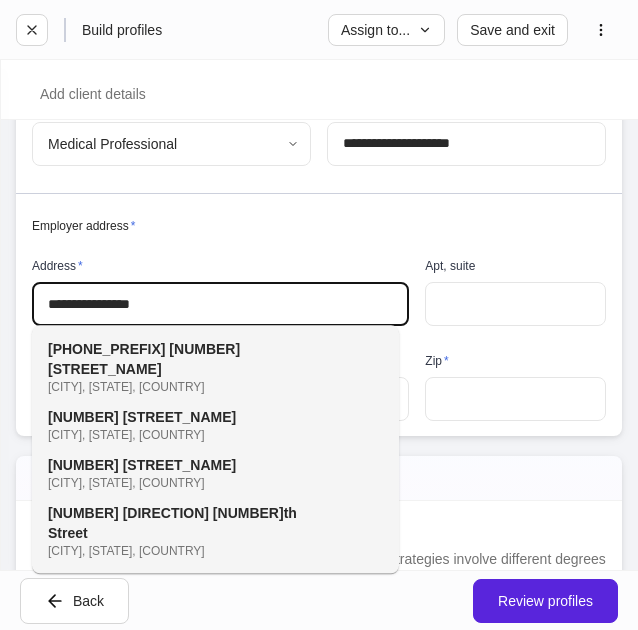 click on "[NUMBER]   SE [NUMBER]th Pl [CITY], [STATE], [COUNTRY]" at bounding box center [193, 367] 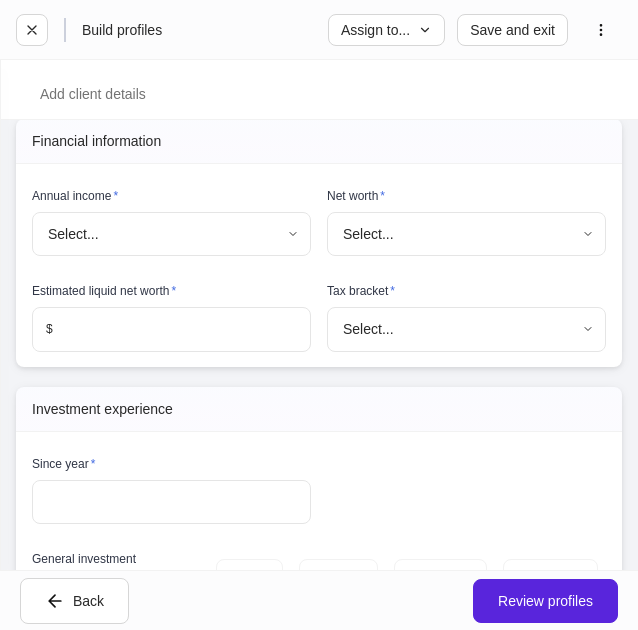 scroll, scrollTop: 3184, scrollLeft: 0, axis: vertical 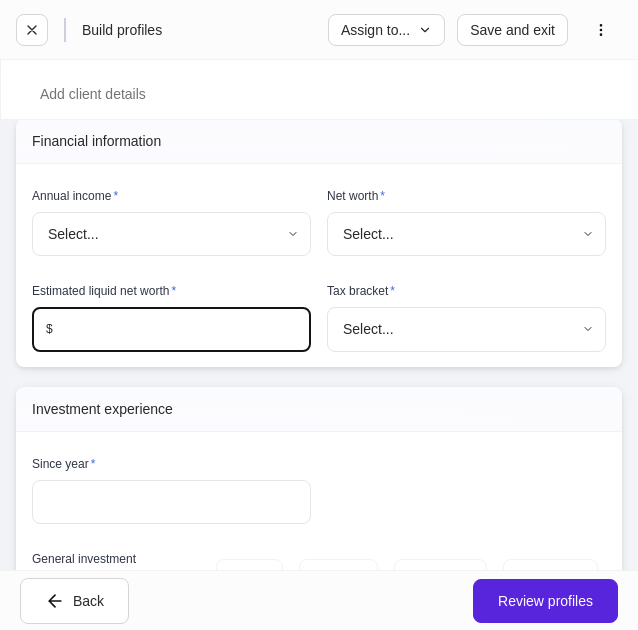 drag, startPoint x: 632, startPoint y: 303, endPoint x: 226, endPoint y: 401, distance: 417.66016 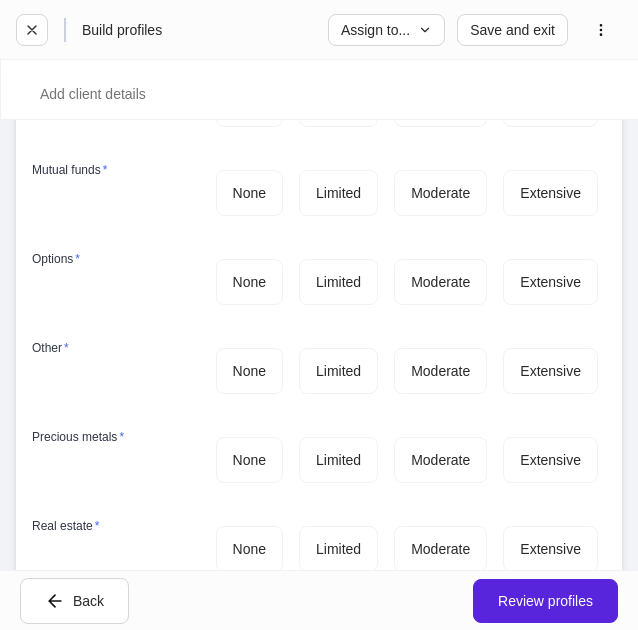 scroll, scrollTop: 4287, scrollLeft: 0, axis: vertical 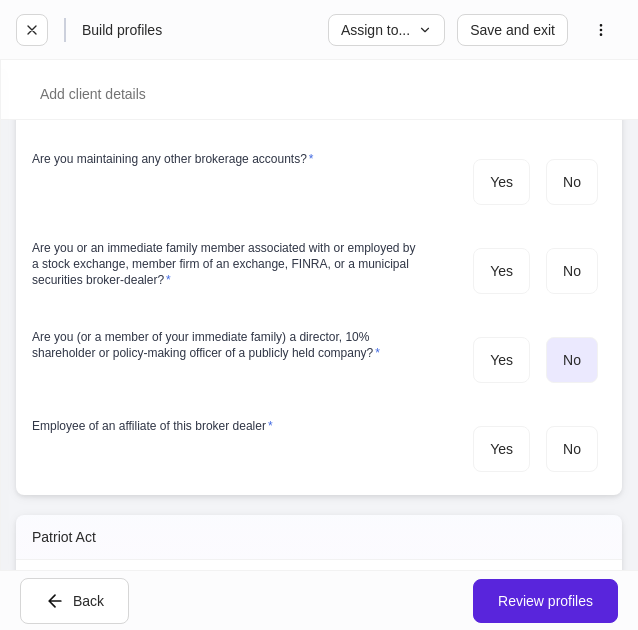 click on "Yes No" at bounding box center [535, 360] 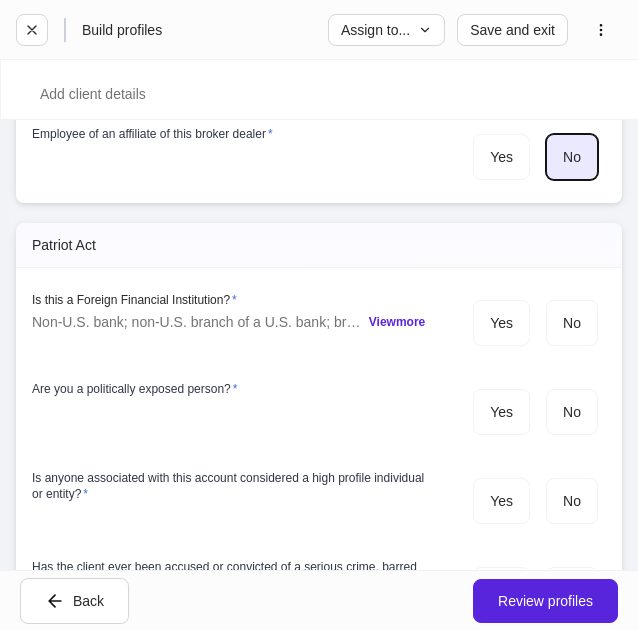scroll, scrollTop: 5557, scrollLeft: 0, axis: vertical 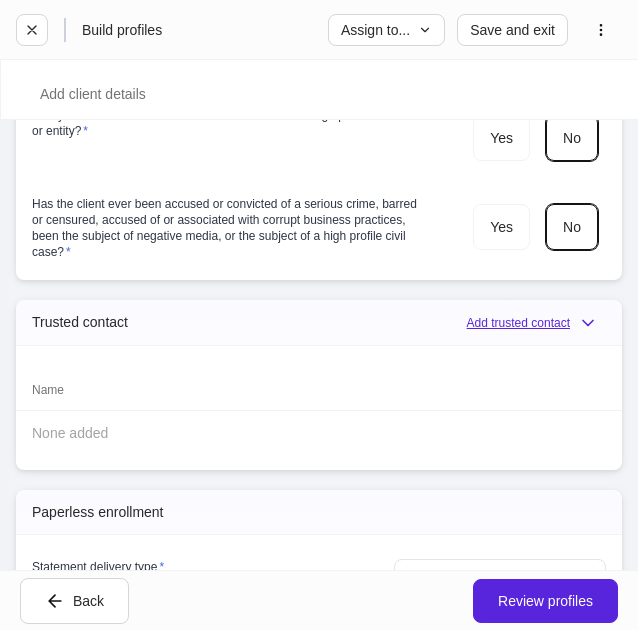 click on "Add trusted contact" at bounding box center [536, 323] 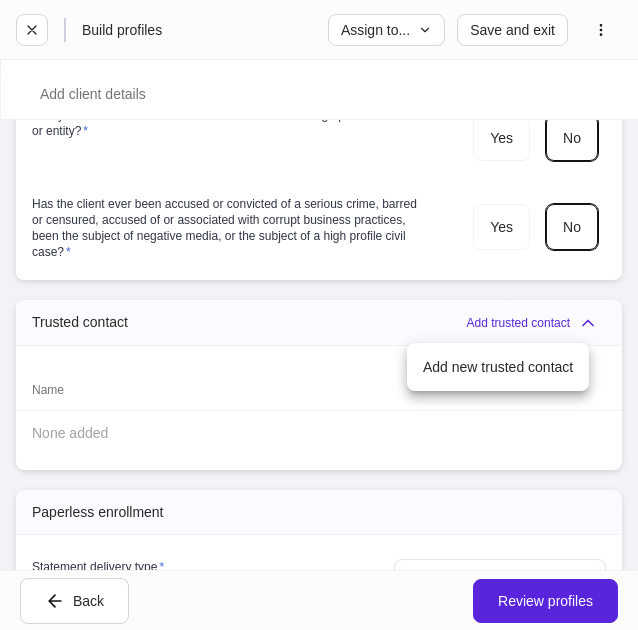 click on "Add new trusted contact" at bounding box center (498, 367) 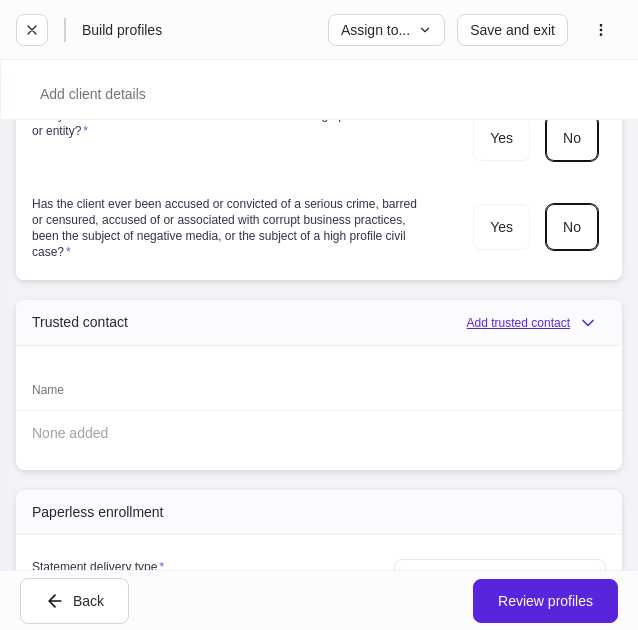 click on "Add trusted contact" at bounding box center (536, 323) 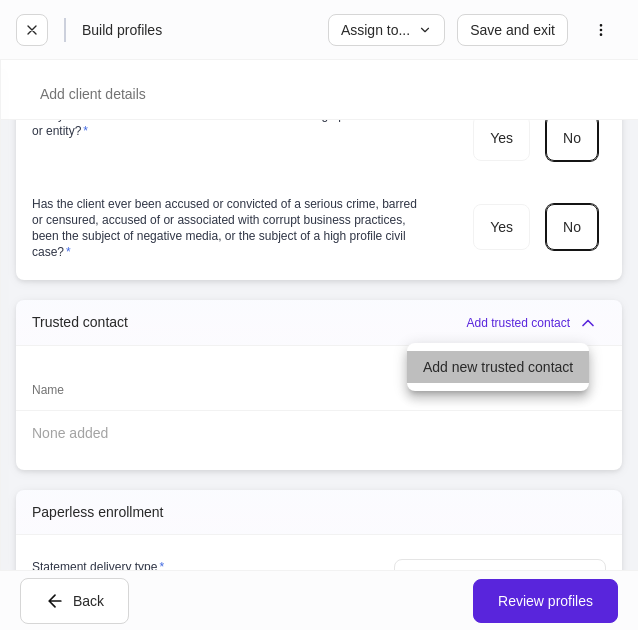 click on "Add new trusted contact" at bounding box center [498, 367] 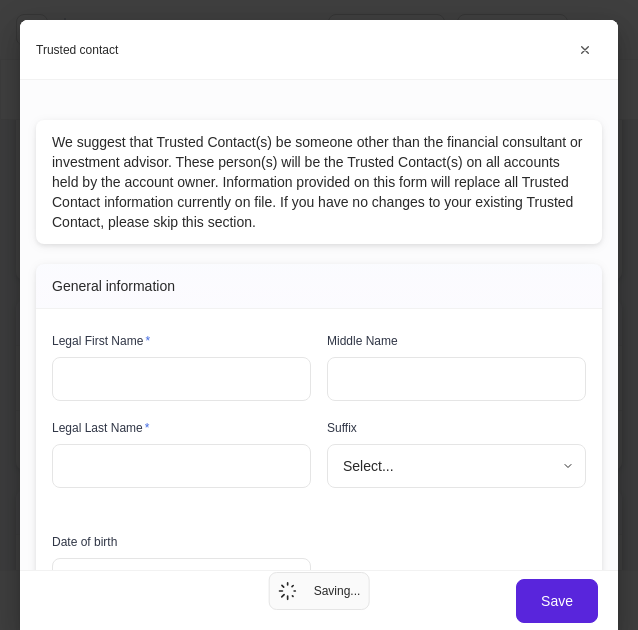 click at bounding box center (181, 379) 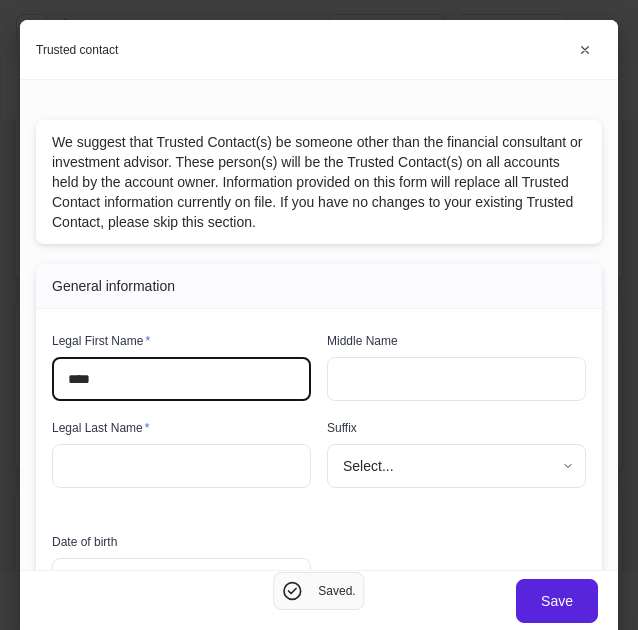 type on "****" 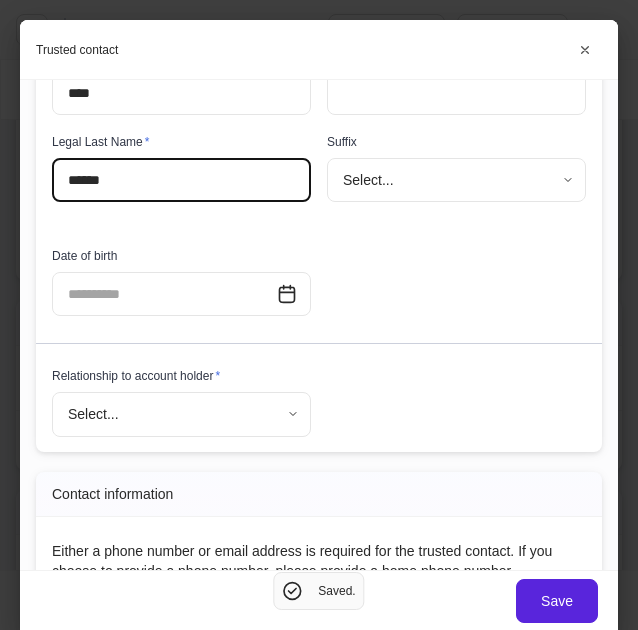 scroll, scrollTop: 316, scrollLeft: 0, axis: vertical 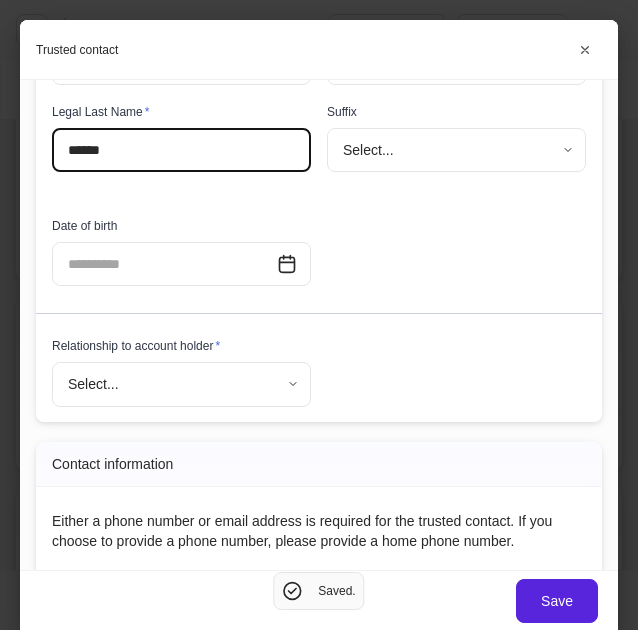 type on "******" 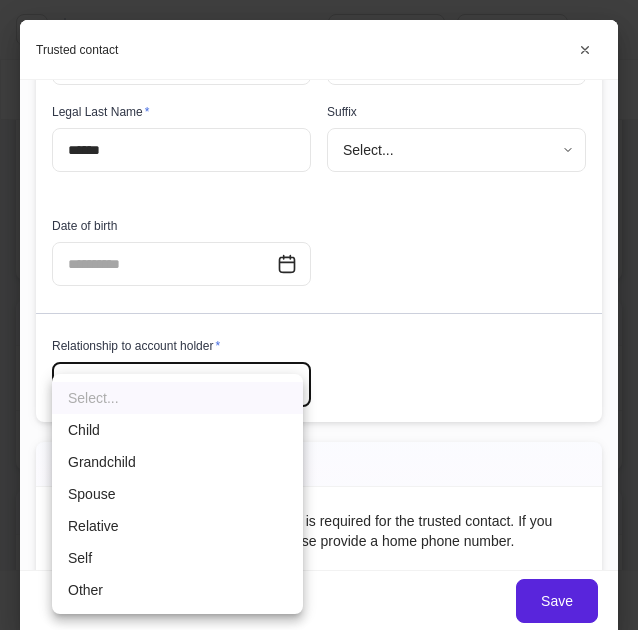click on "**********" at bounding box center [319, 315] 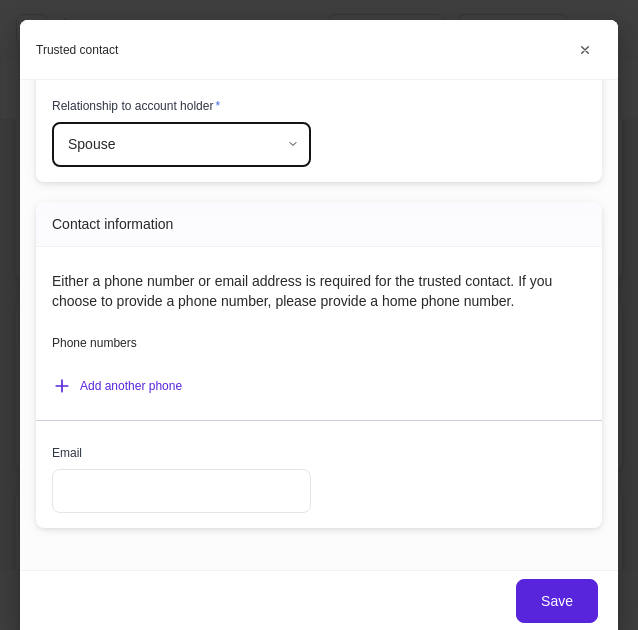 scroll, scrollTop: 560, scrollLeft: 0, axis: vertical 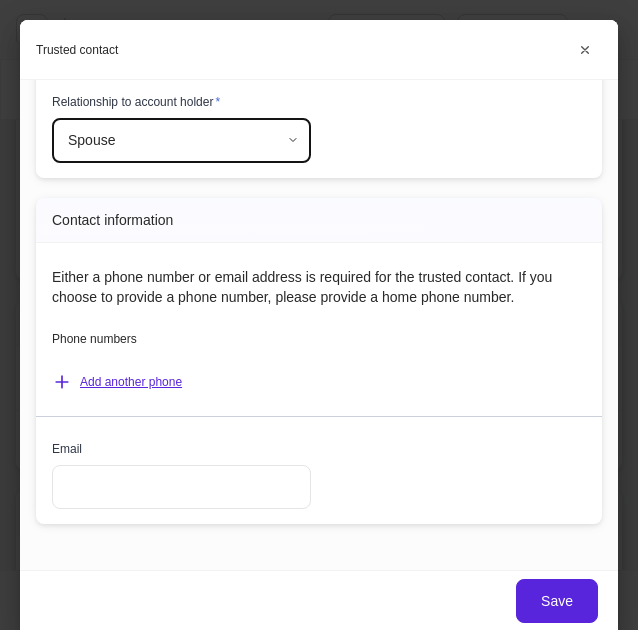 click on "Add another phone" at bounding box center [117, 382] 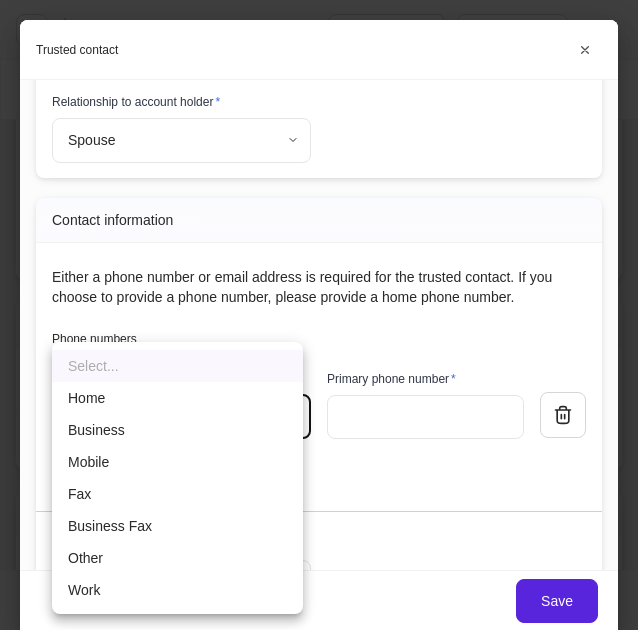 click on "**********" at bounding box center [319, 315] 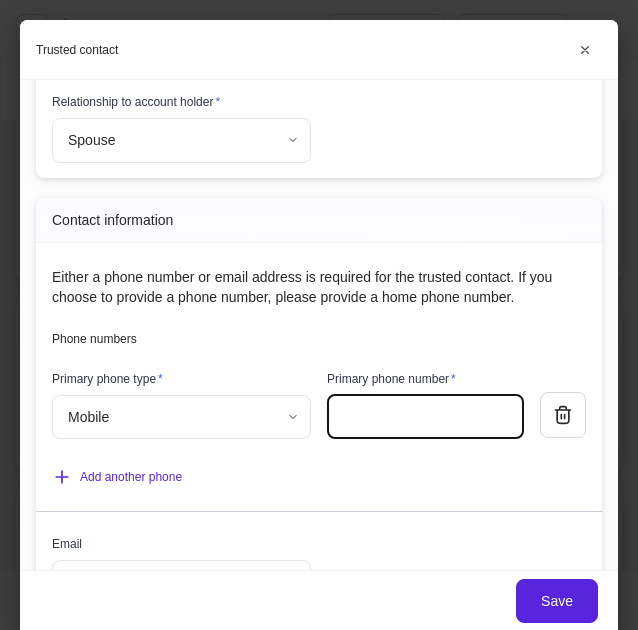 click at bounding box center [425, 417] 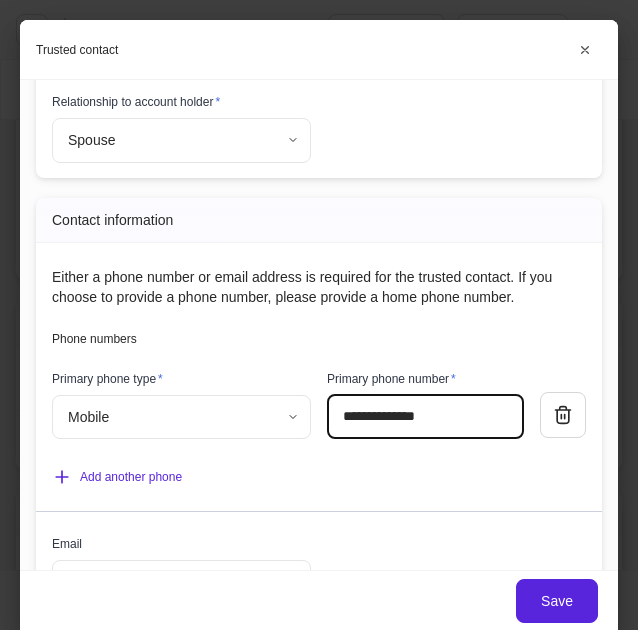 type on "**********" 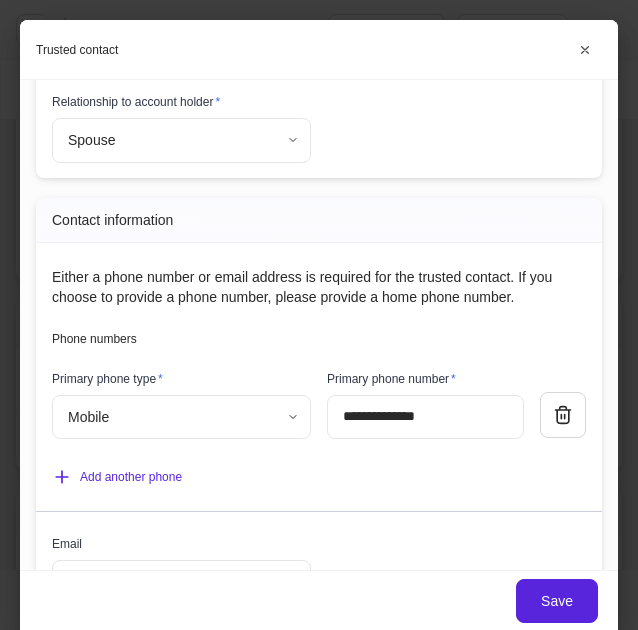 click on "Add another phone" at bounding box center [311, 464] 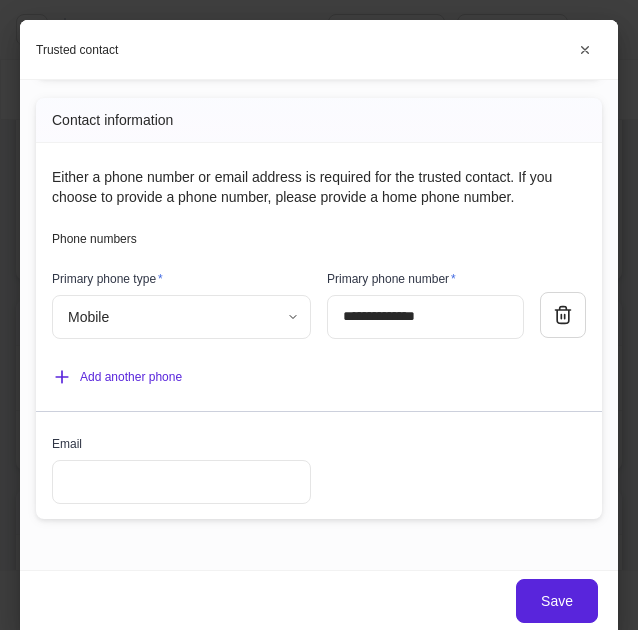 scroll, scrollTop: 663, scrollLeft: 0, axis: vertical 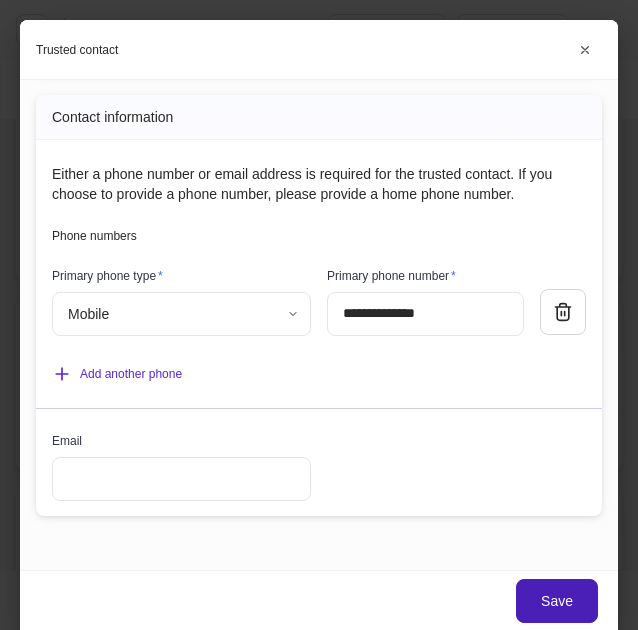 click on "Save" at bounding box center [557, 601] 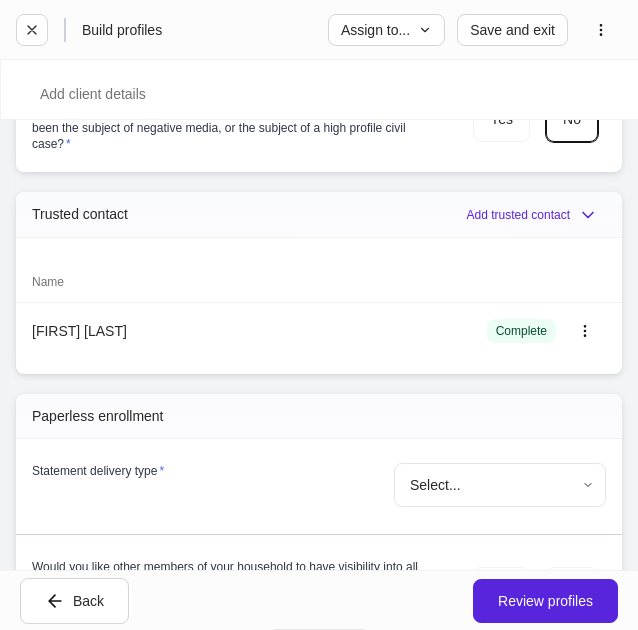 scroll, scrollTop: 6055, scrollLeft: 0, axis: vertical 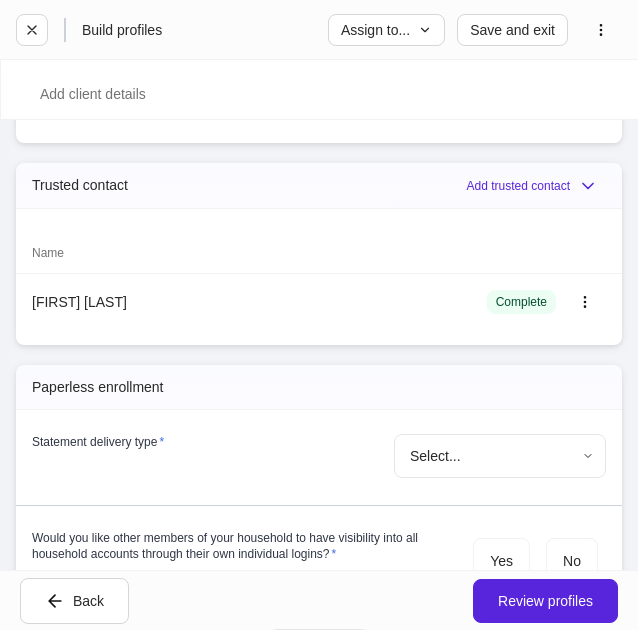 click on "**********" at bounding box center (319, 315) 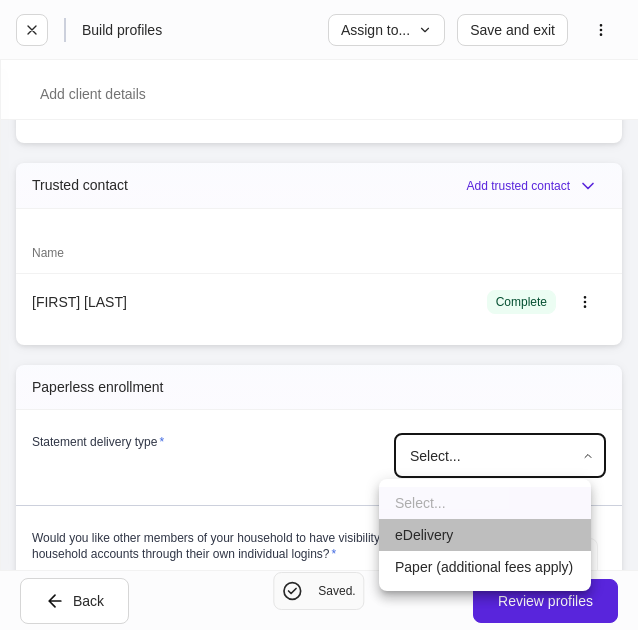 click on "eDelivery" at bounding box center [485, 535] 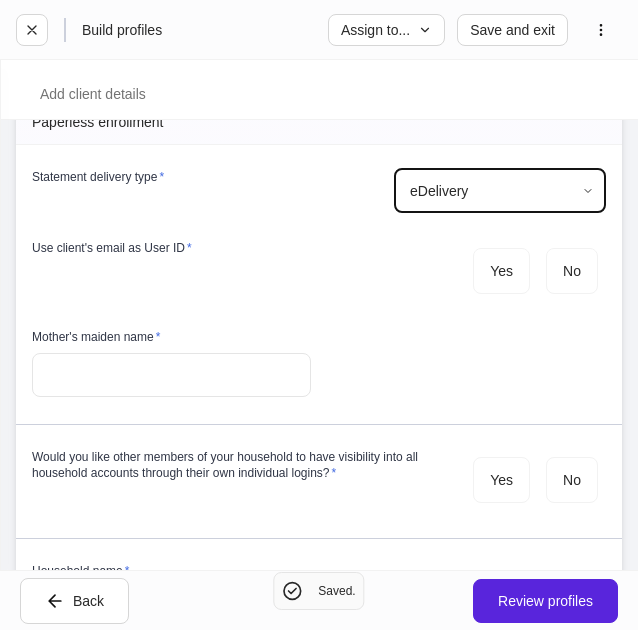 scroll, scrollTop: 6321, scrollLeft: 0, axis: vertical 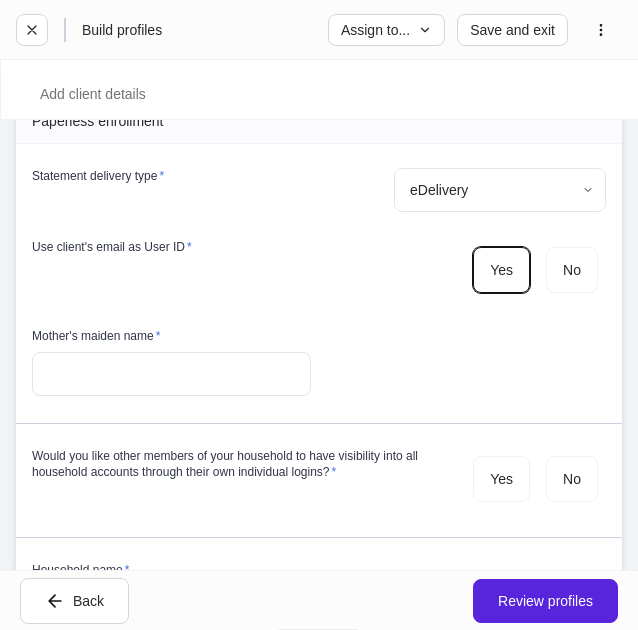 click at bounding box center (171, 374) 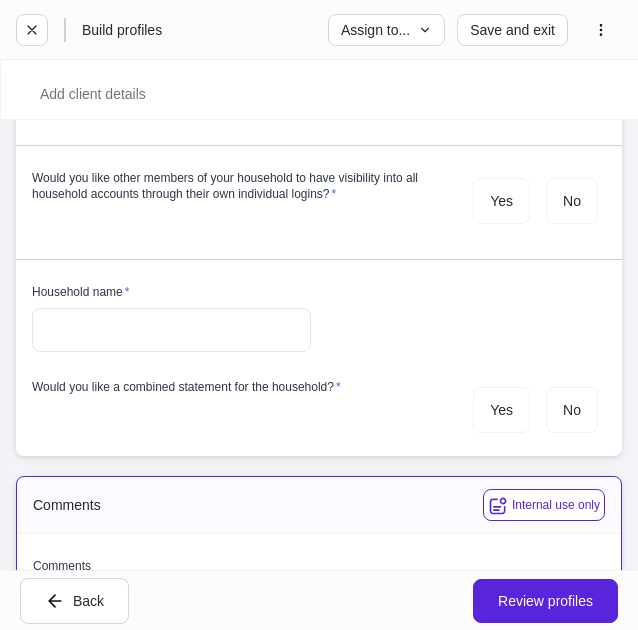 scroll, scrollTop: 6555, scrollLeft: 0, axis: vertical 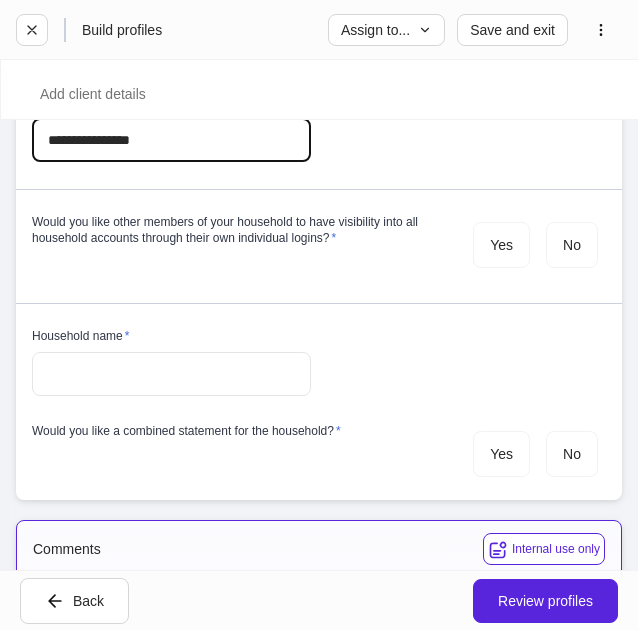 click on "**********" at bounding box center [171, 140] 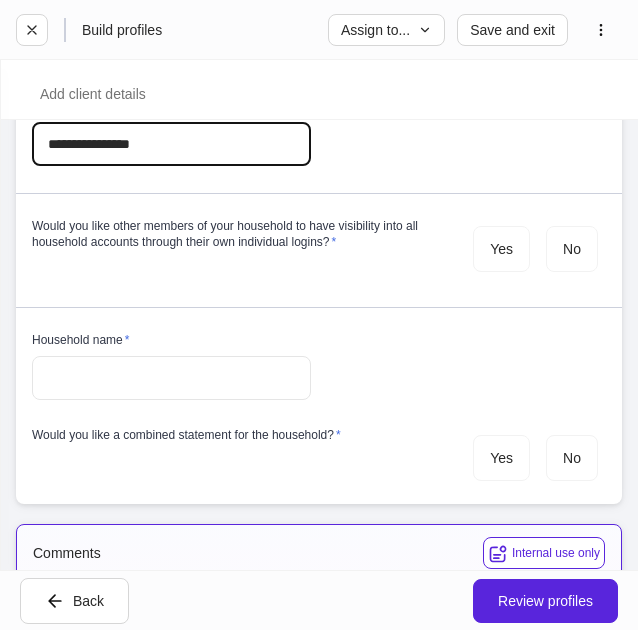 click on "**********" at bounding box center [171, 144] 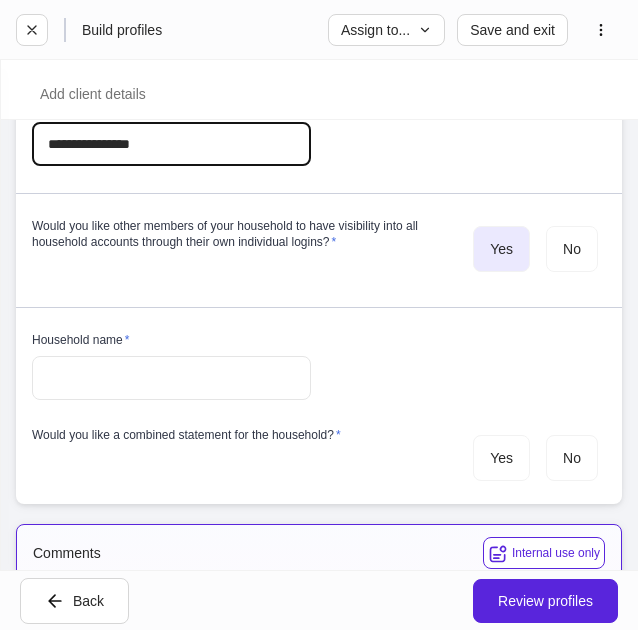 type on "**********" 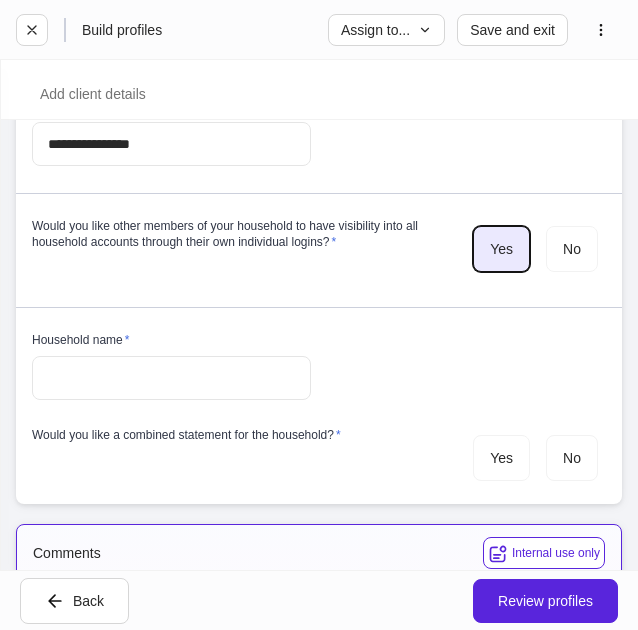 click on "Yes" at bounding box center (501, 249) 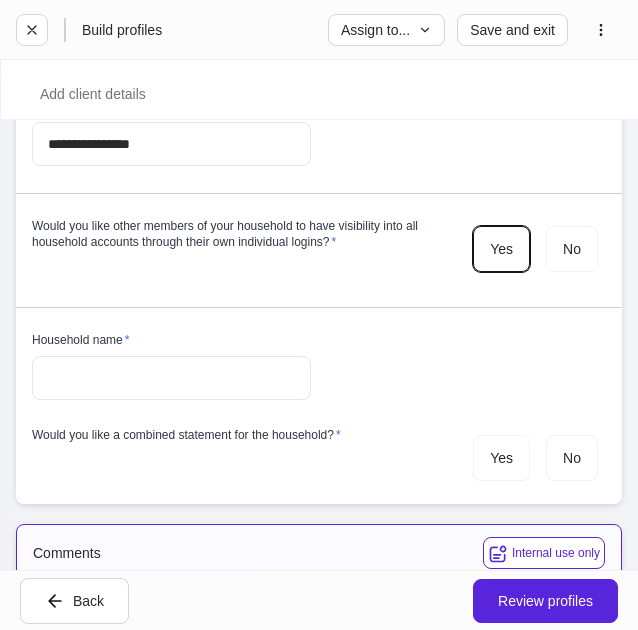click at bounding box center (171, 378) 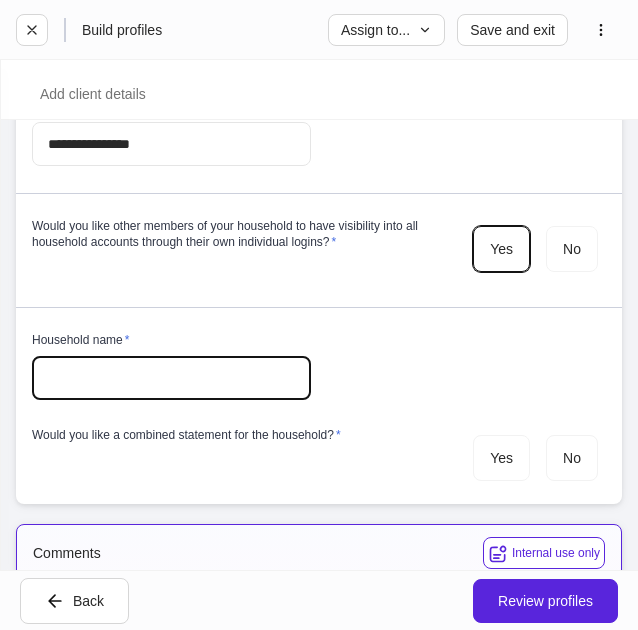 scroll, scrollTop: 6503, scrollLeft: 0, axis: vertical 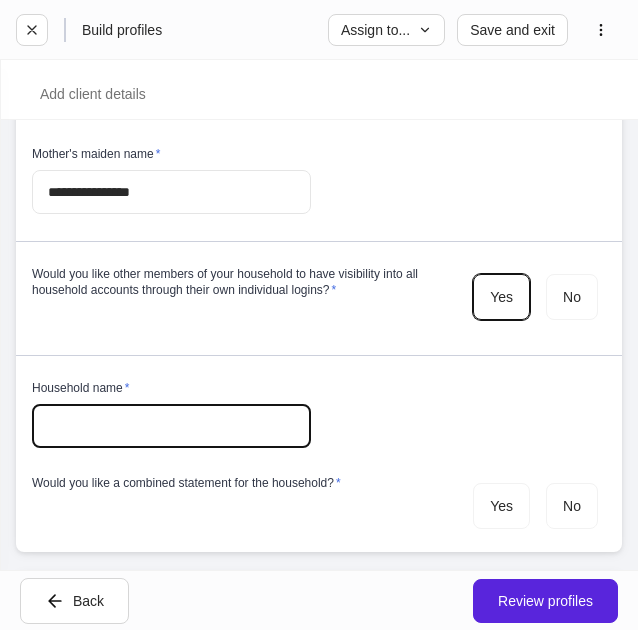 drag, startPoint x: 158, startPoint y: 181, endPoint x: 12, endPoint y: 177, distance: 146.05478 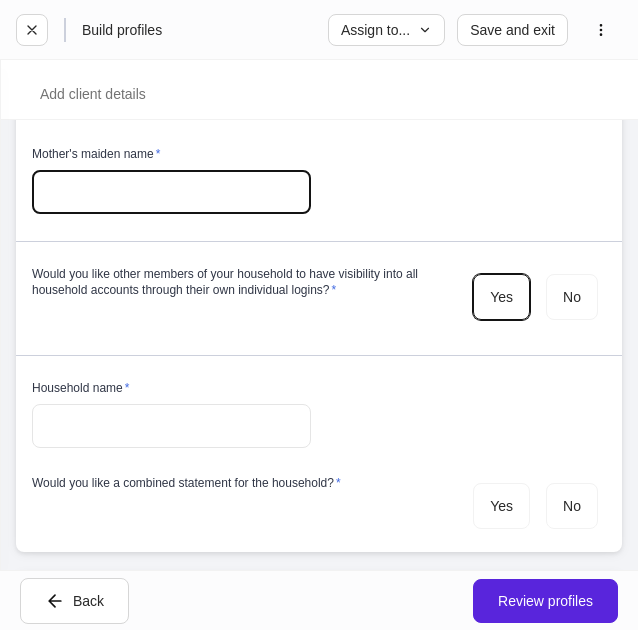 type 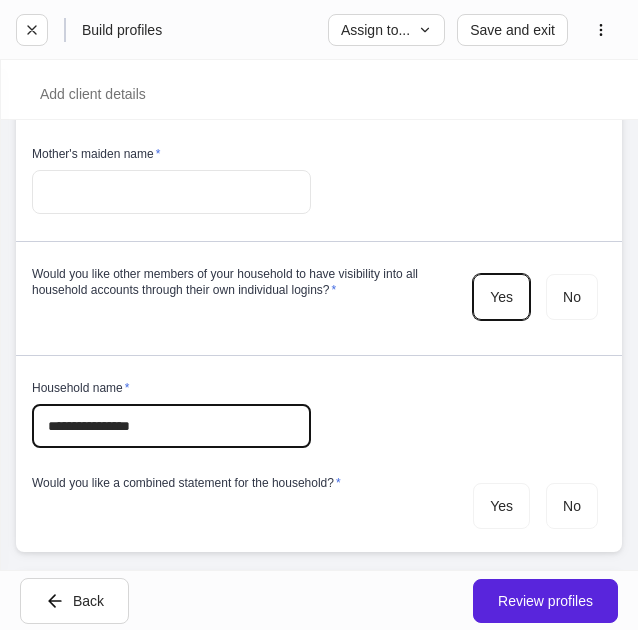 click on "**********" at bounding box center [171, 426] 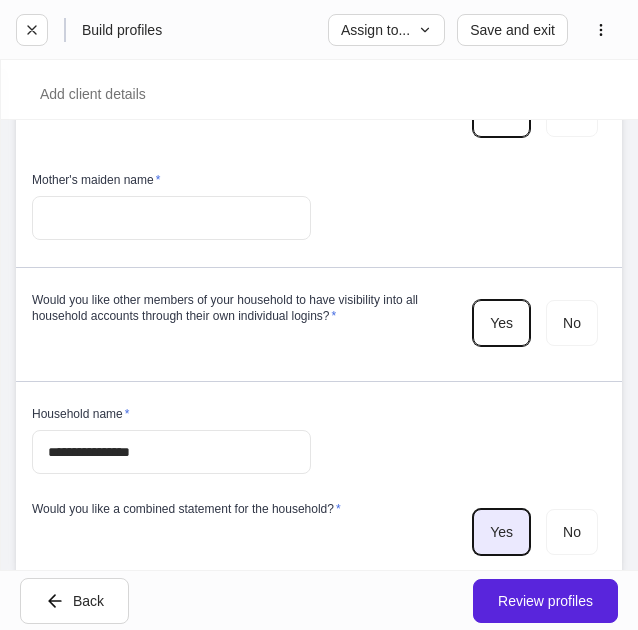 scroll, scrollTop: 6473, scrollLeft: 0, axis: vertical 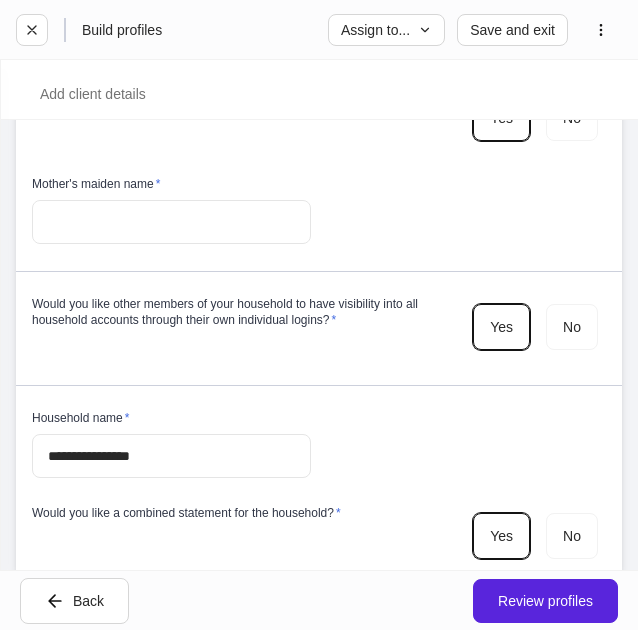 click at bounding box center [171, 222] 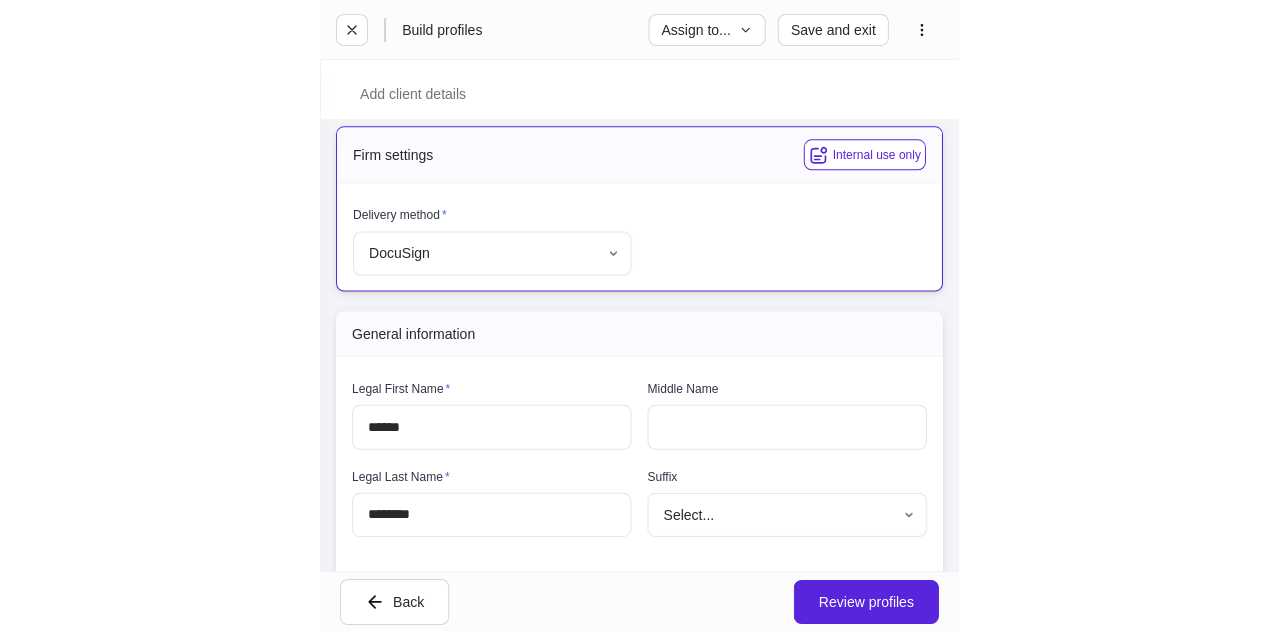 scroll, scrollTop: 0, scrollLeft: 0, axis: both 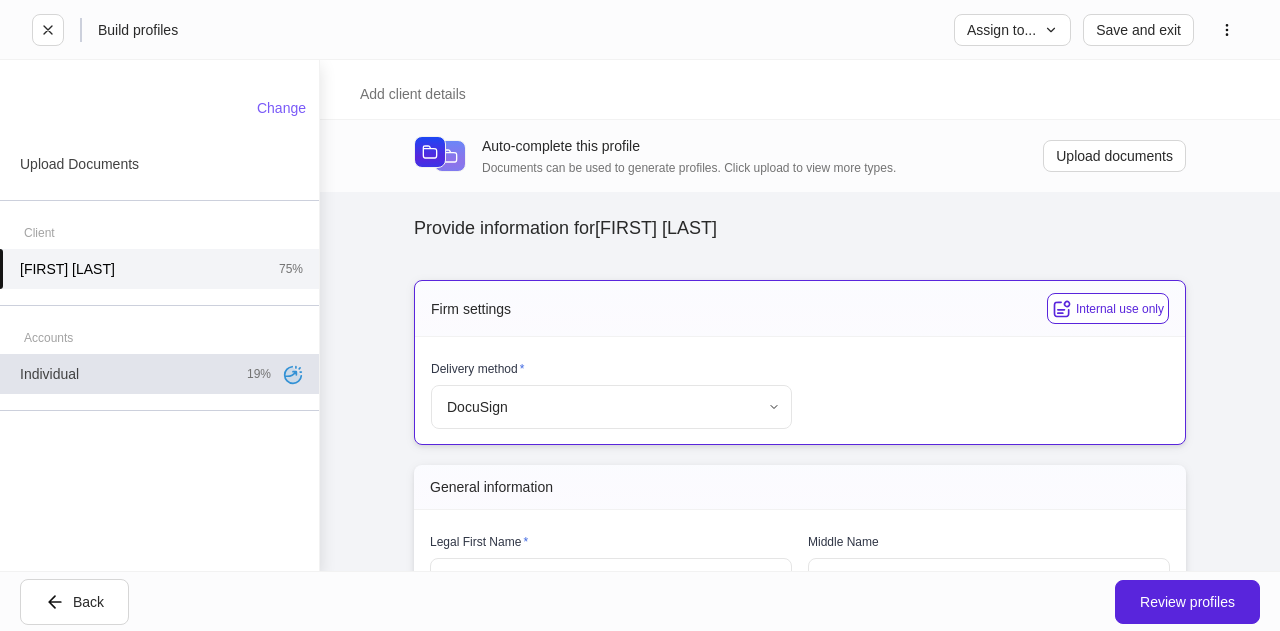 type on "*****" 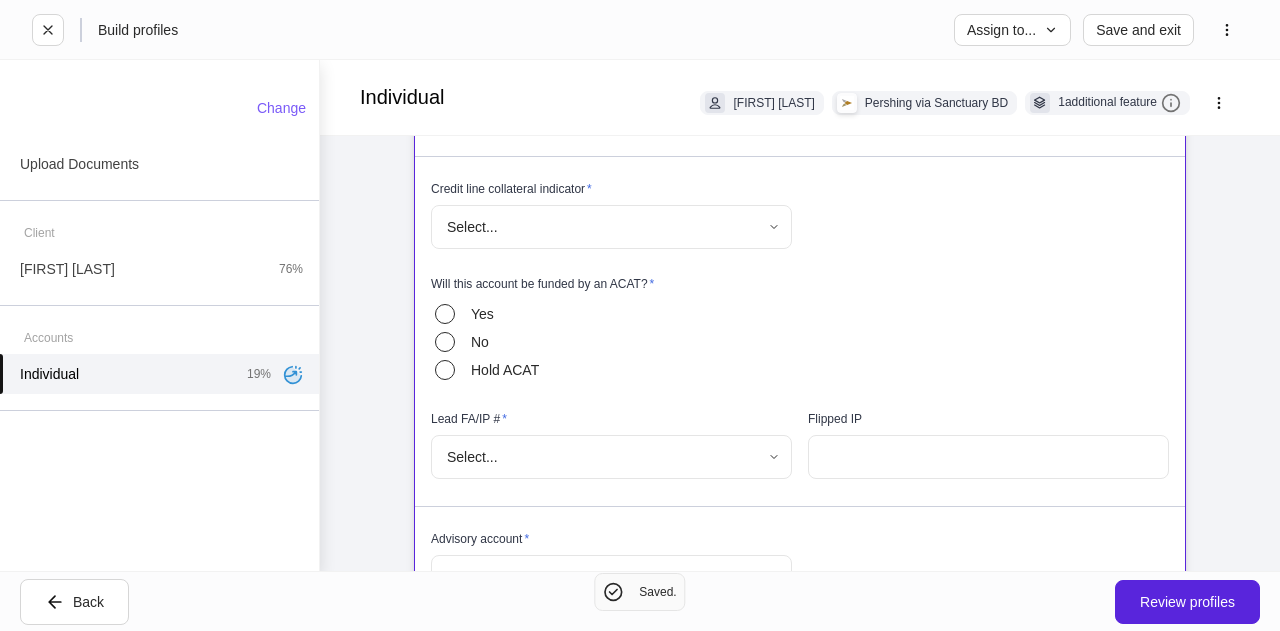 scroll, scrollTop: 274, scrollLeft: 0, axis: vertical 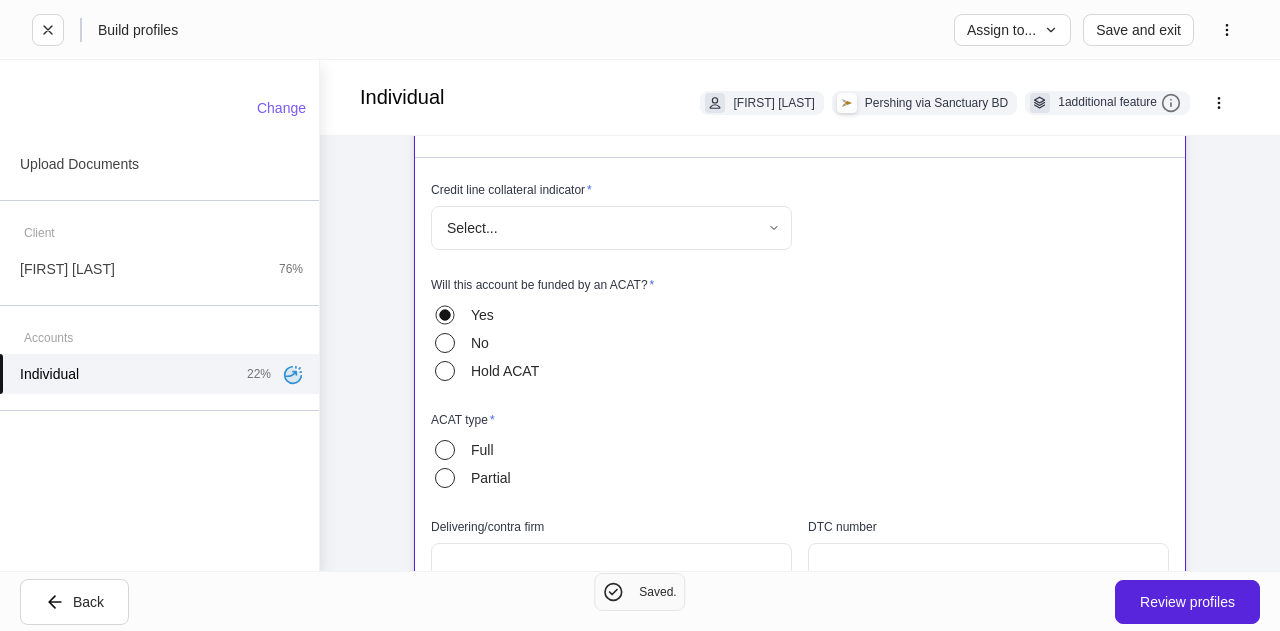 click on "Individual [FIRST] [LAST] Pershing via Sanctuary BD 1  additional   feature Account details Internal use only Account short name ​ Account online nickname ​ Account registration (as shown on statement) * ​ Account description ​ Credit line collateral indicator * Select... ​ Will this account be funded by an ACAT? * Yes No Hold ACAT ACAT type * Full Partial Delivering/contra firm ​ DTC number ​ Contra firm account number * ​ Contra firm account number Consolidate additional account Lead FA/IP # * Select... ​ Flipped IP ​ Advisory account * Select... ​ Tax lot disposition Mutual funds * First in, first out ** ​ Stocks in Pershing's dividend reinvestment plan * First in, first out ** ​ All other securities * First in, first out ** ​ Suitability Risk exposure * Select... ​ Investment objective * Select... ​ Time horizon * ​ Liquidity needs * Select... ​ Do you have any other outside investments we should be aware of? *" at bounding box center (640, 315) 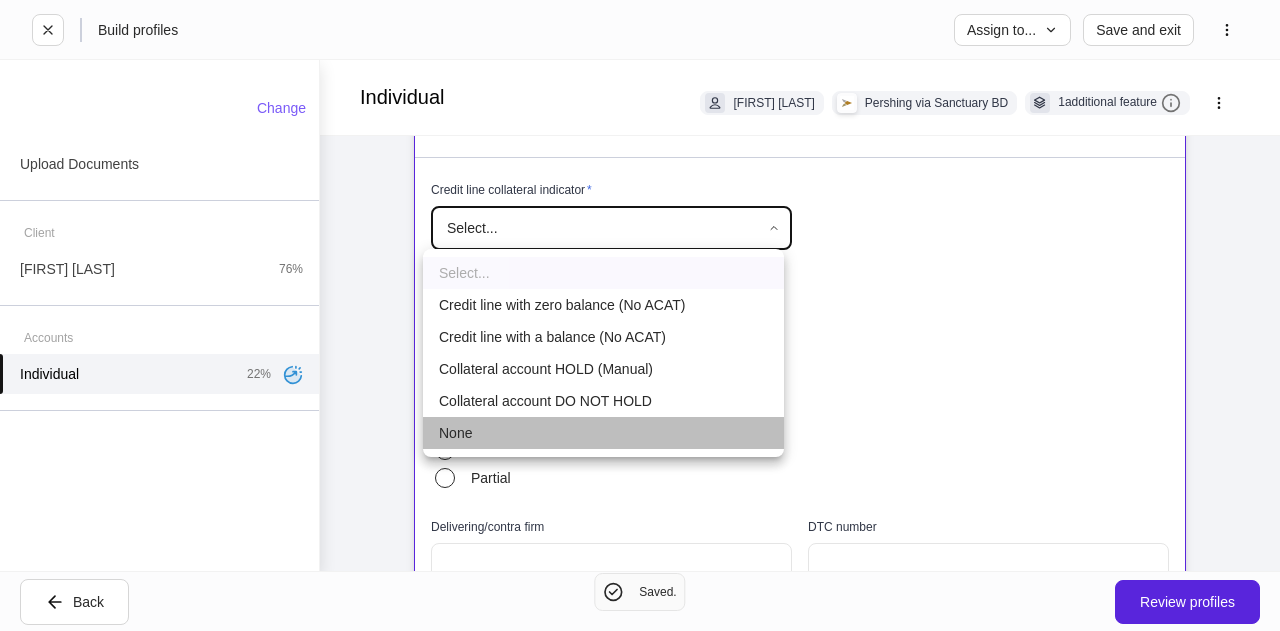 click on "None" at bounding box center [603, 433] 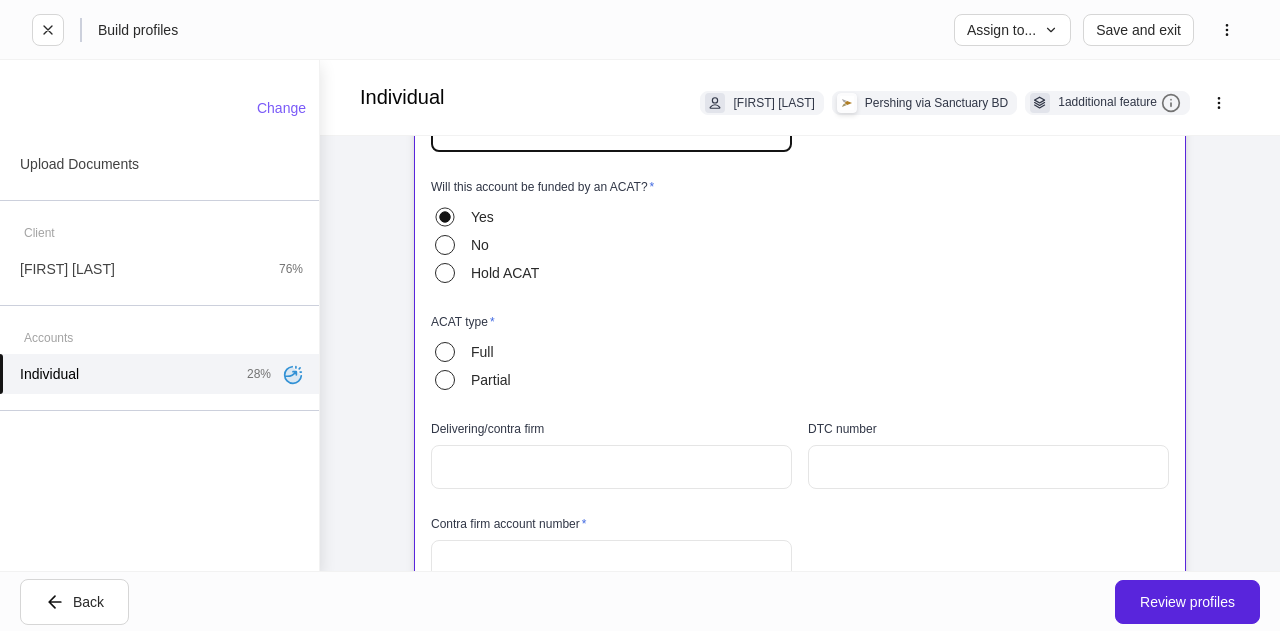 scroll, scrollTop: 395, scrollLeft: 0, axis: vertical 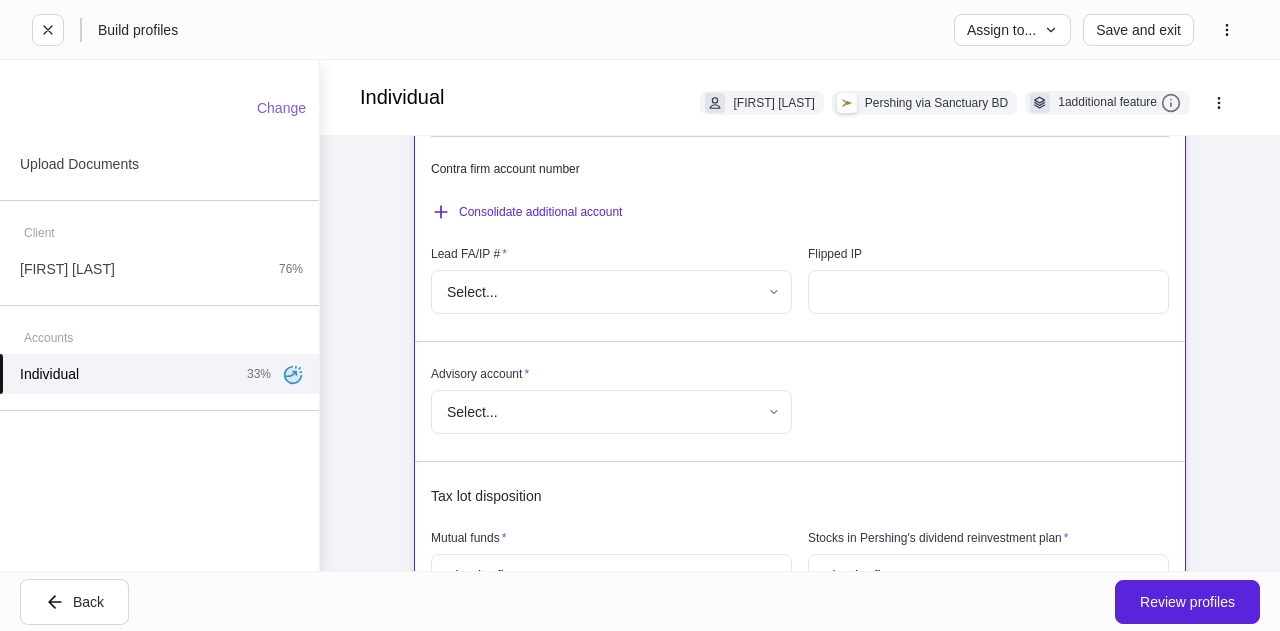 click on "Individual [FIRST] [LAST] Pershing via Sanctuary BD 1  additional   feature Account details Internal use only Account short name ​ Account online nickname ​ Account registration (as shown on statement) * ​ Account description ​ Credit line collateral indicator * None **** ​ Will this account be funded by an ACAT? * Yes No Hold ACAT ACAT type * Full Partial Delivering/contra firm ​ DTC number ​ Contra firm account number * ​ Contra firm account number Consolidate additional account Lead FA/IP # * Select... ​ Flipped IP ​ Advisory account * Select... ​ Tax lot disposition Mutual funds * First in, first out ** ​ Stocks in Pershing's dividend reinvestment plan * First in, first out ** ​ All other securities * First in, first out ** ​ Suitability Risk exposure * Select... ​ Investment objective * Select... ​ Time horizon * ​ Liquidity needs * Select... ​ Do you have any other outside investments we should be aware of? *" at bounding box center [640, 315] 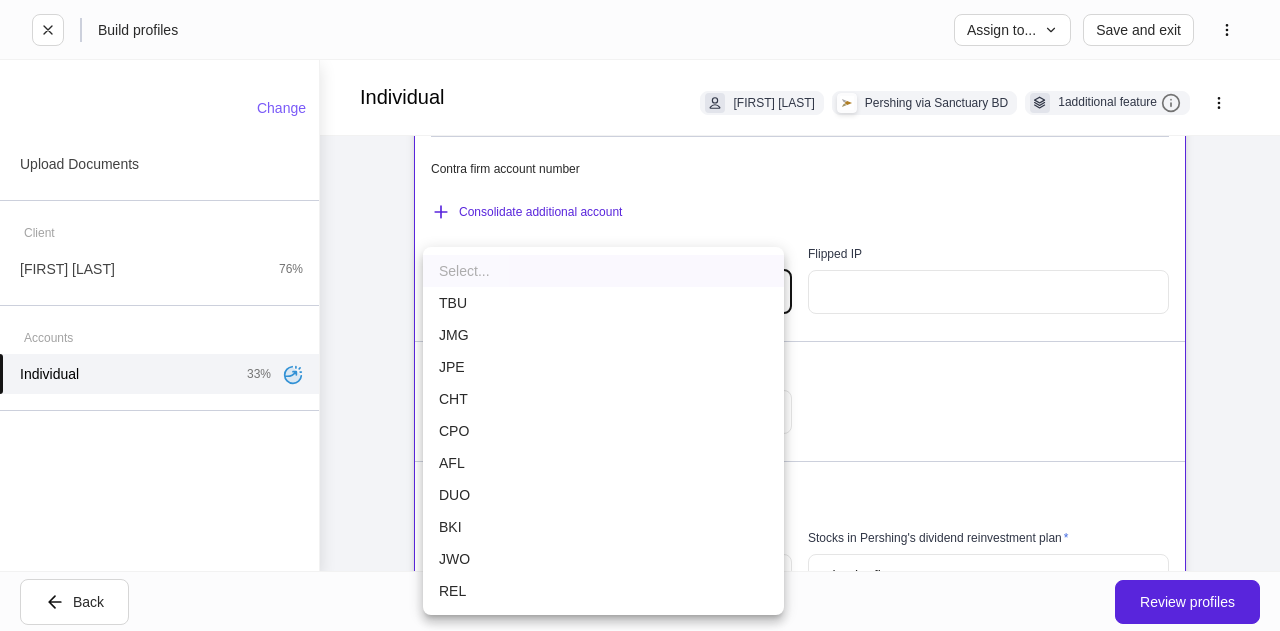 type 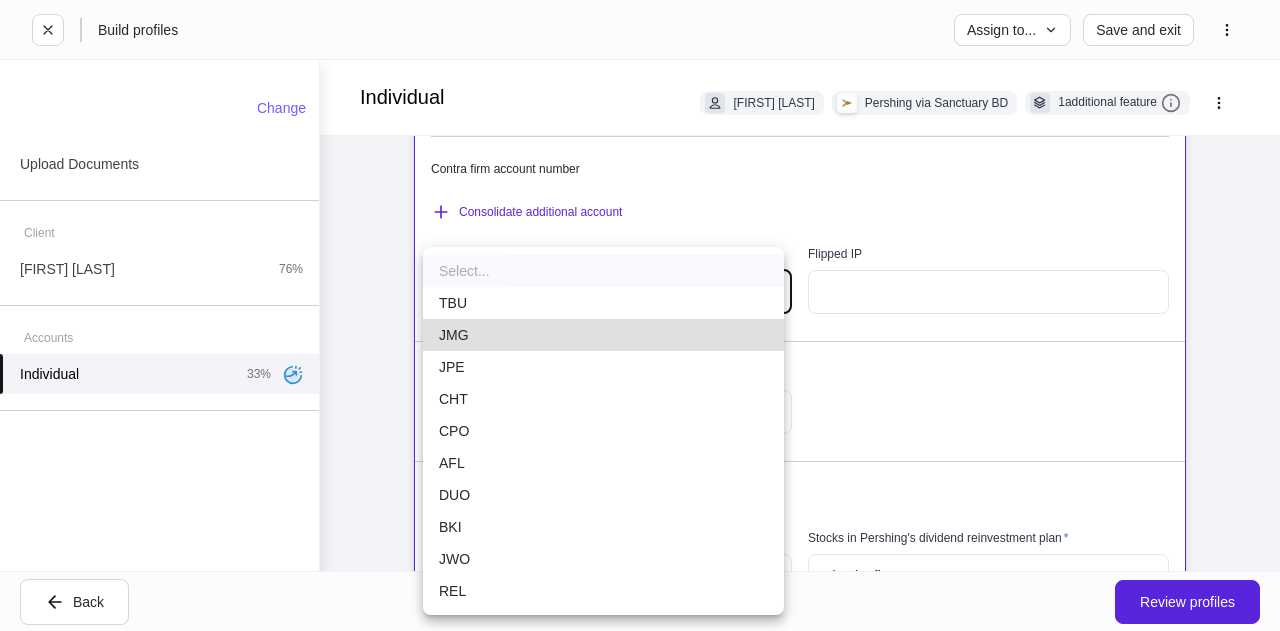 click on "JWO" at bounding box center [603, 559] 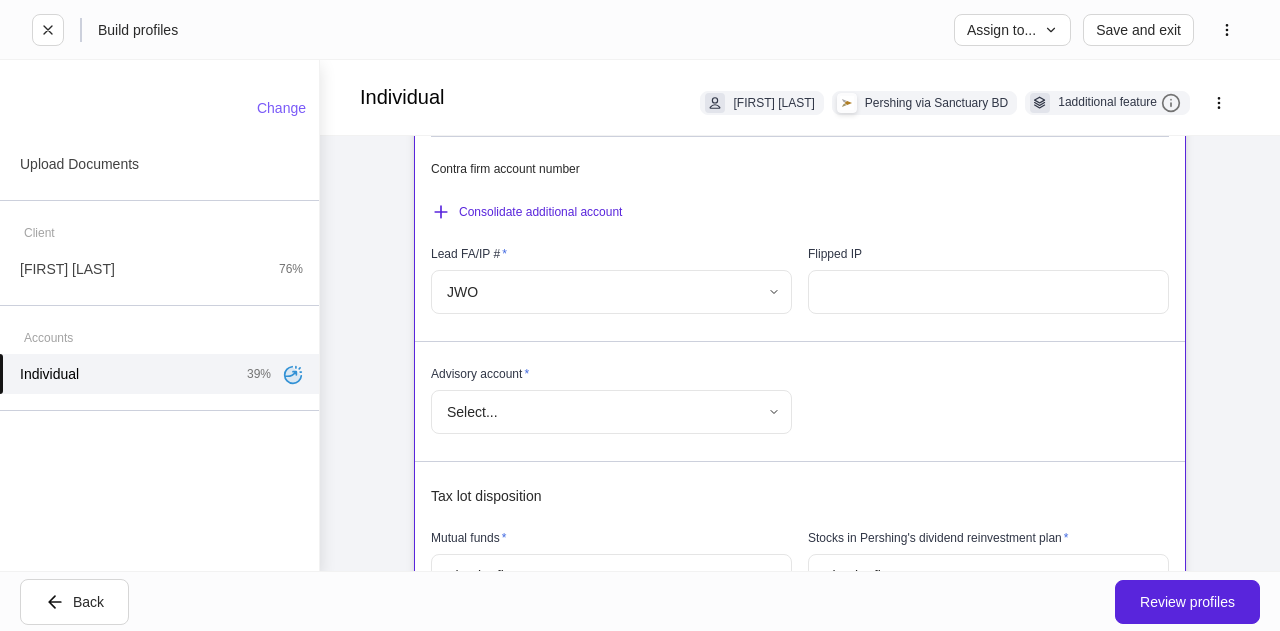 click at bounding box center (988, 292) 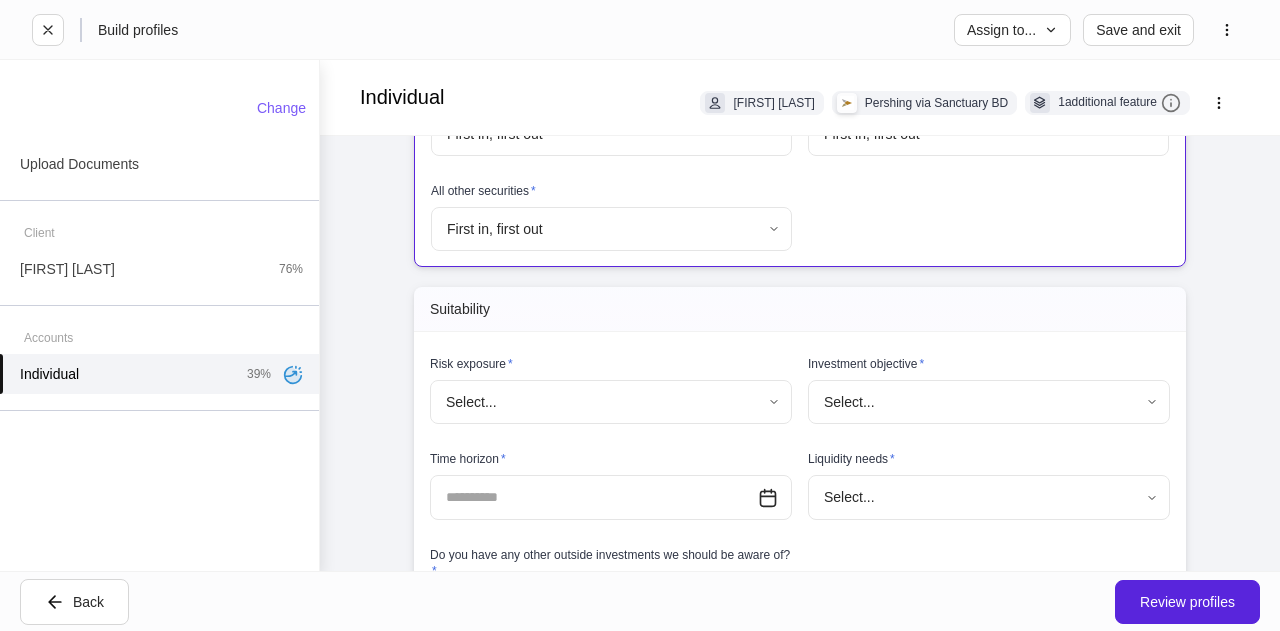 scroll, scrollTop: 1331, scrollLeft: 0, axis: vertical 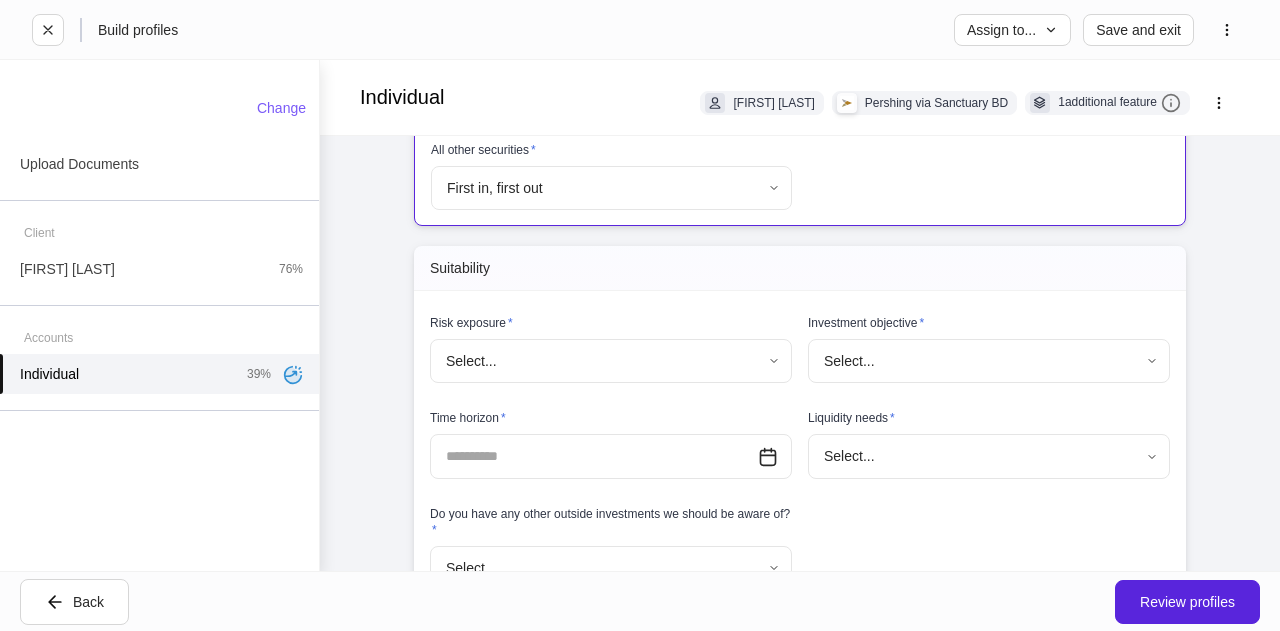 type on "***" 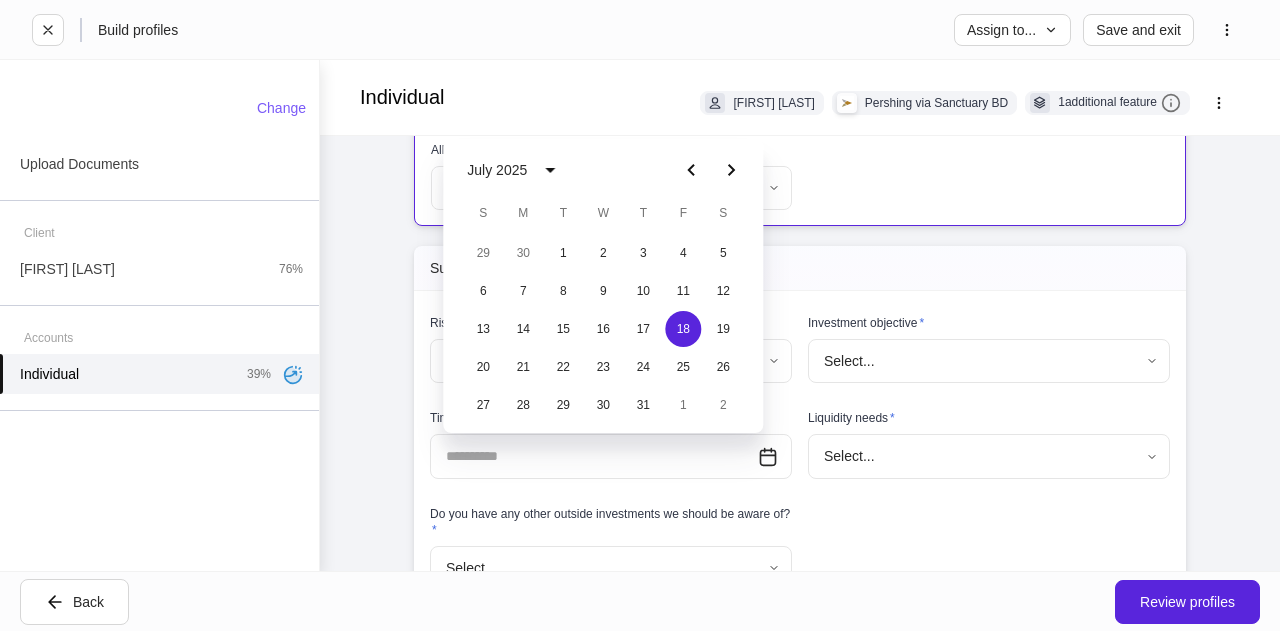 click on "July 2025" at bounding box center [497, 170] 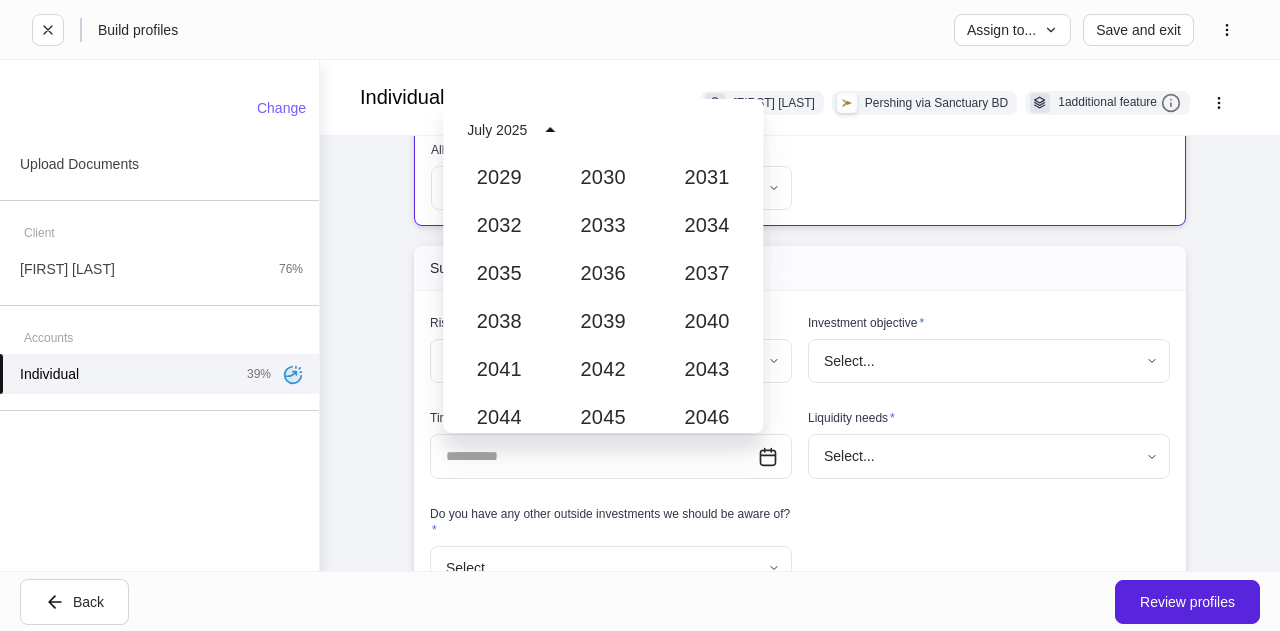 scroll, scrollTop: 2064, scrollLeft: 0, axis: vertical 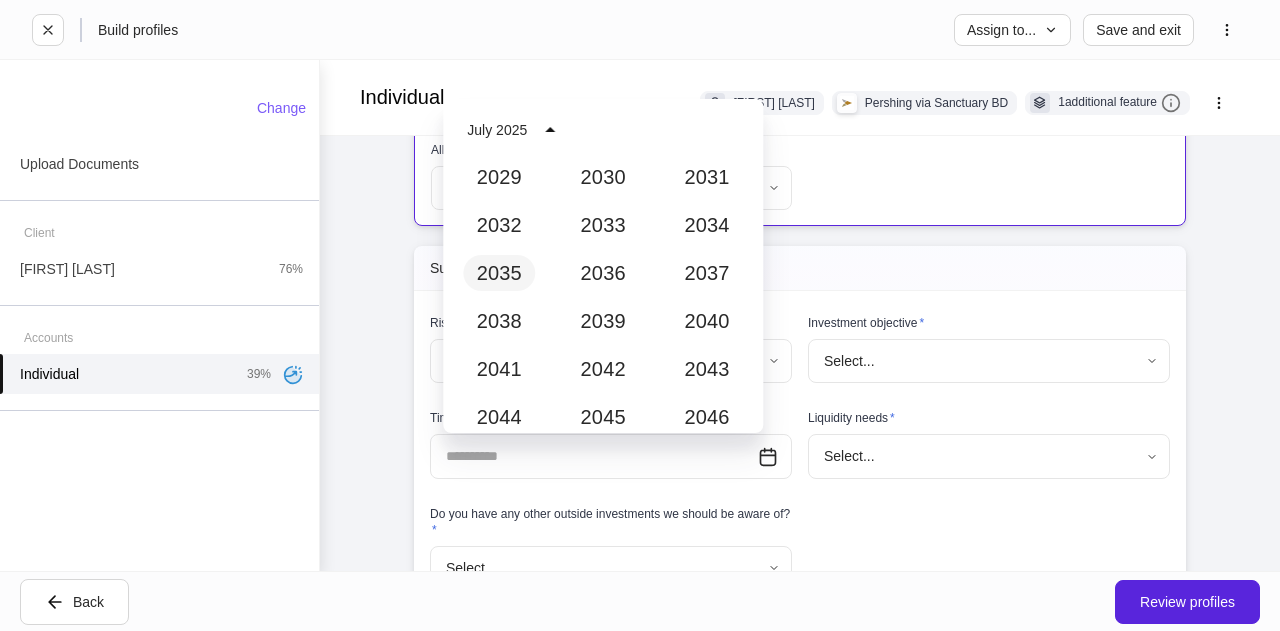 click on "2035" at bounding box center [499, 273] 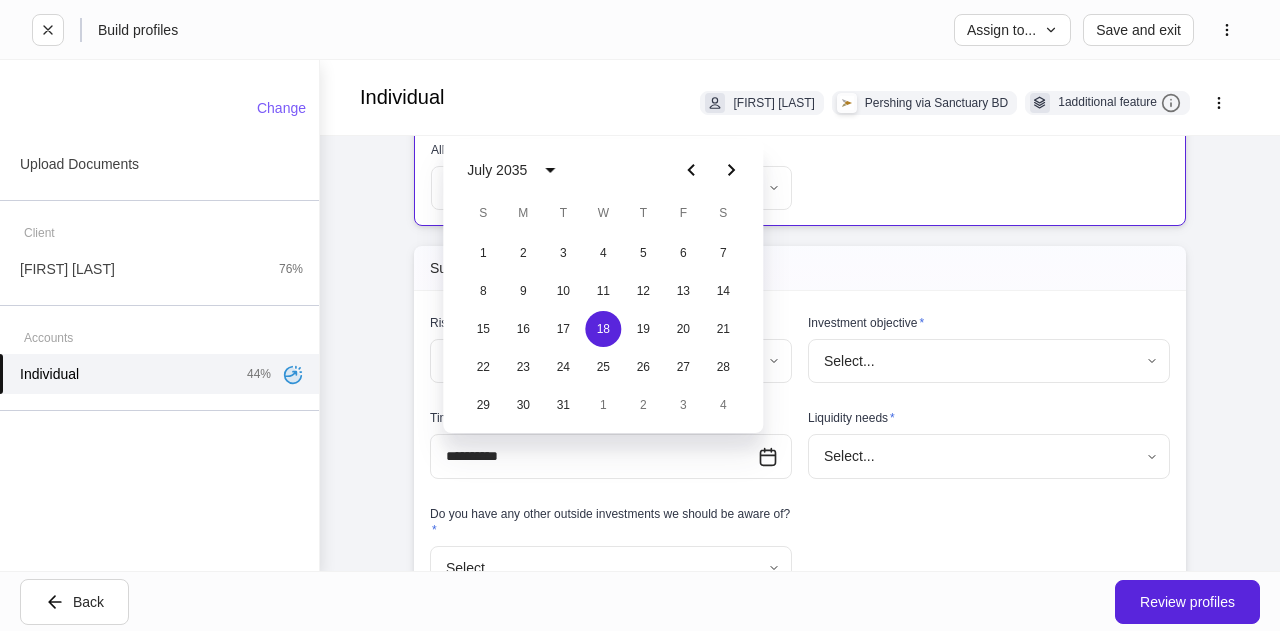 type on "**********" 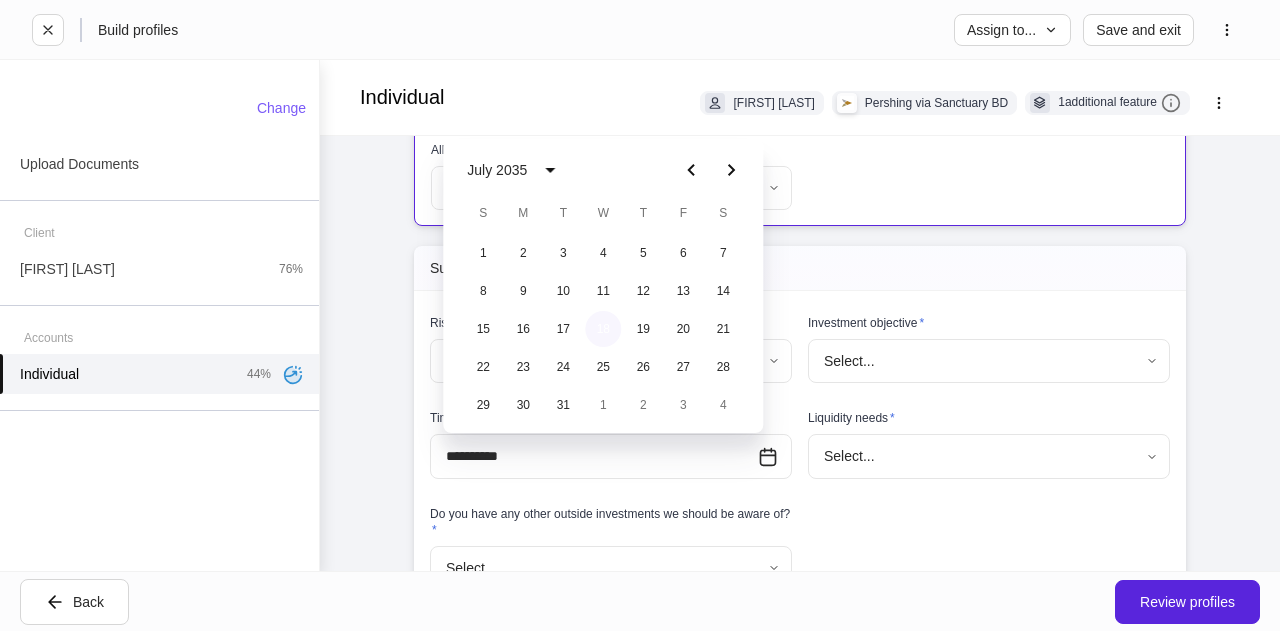 click on "18" at bounding box center (603, 329) 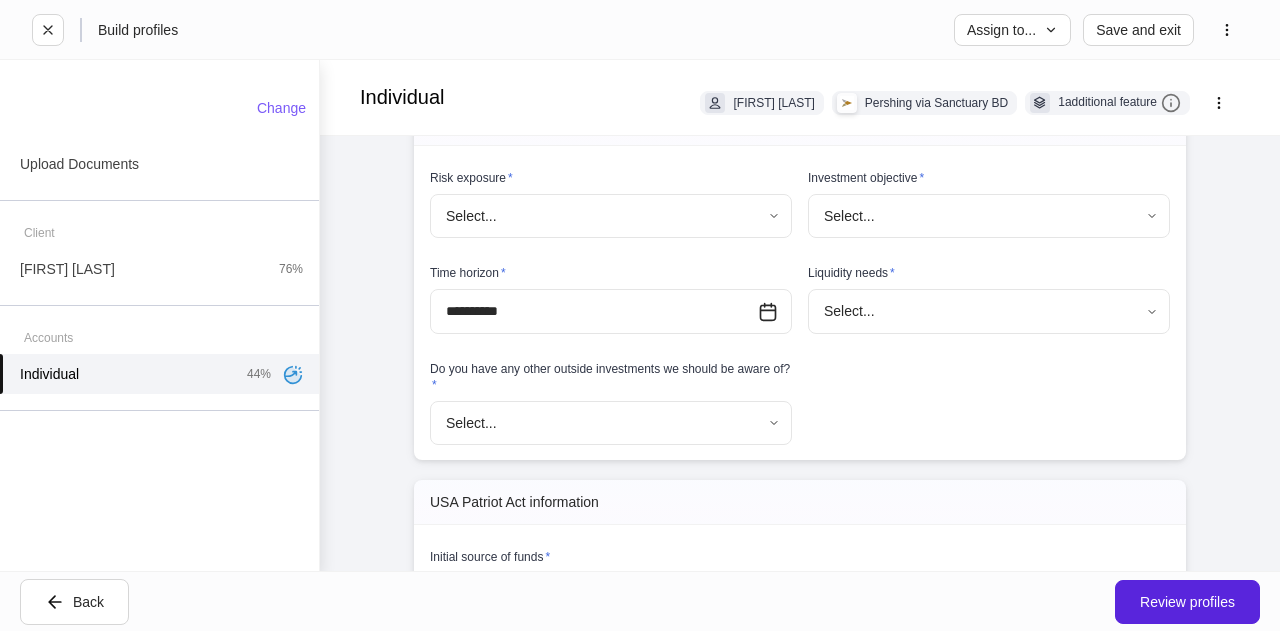 scroll, scrollTop: 1485, scrollLeft: 0, axis: vertical 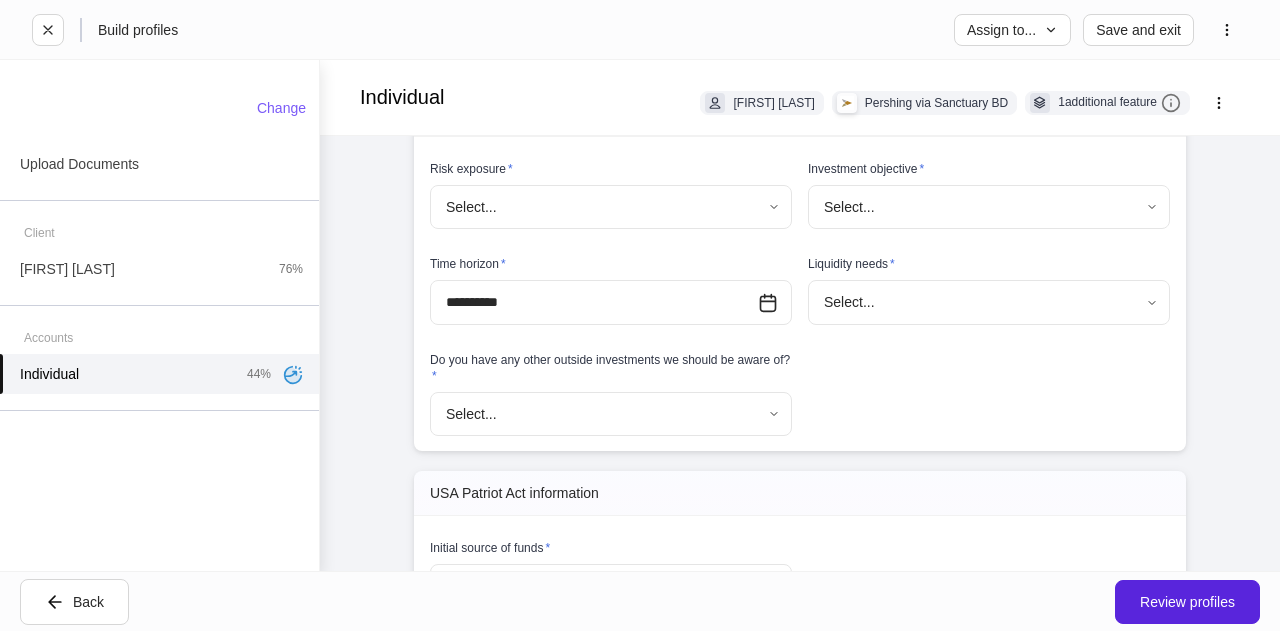 click on "**********" at bounding box center [640, 315] 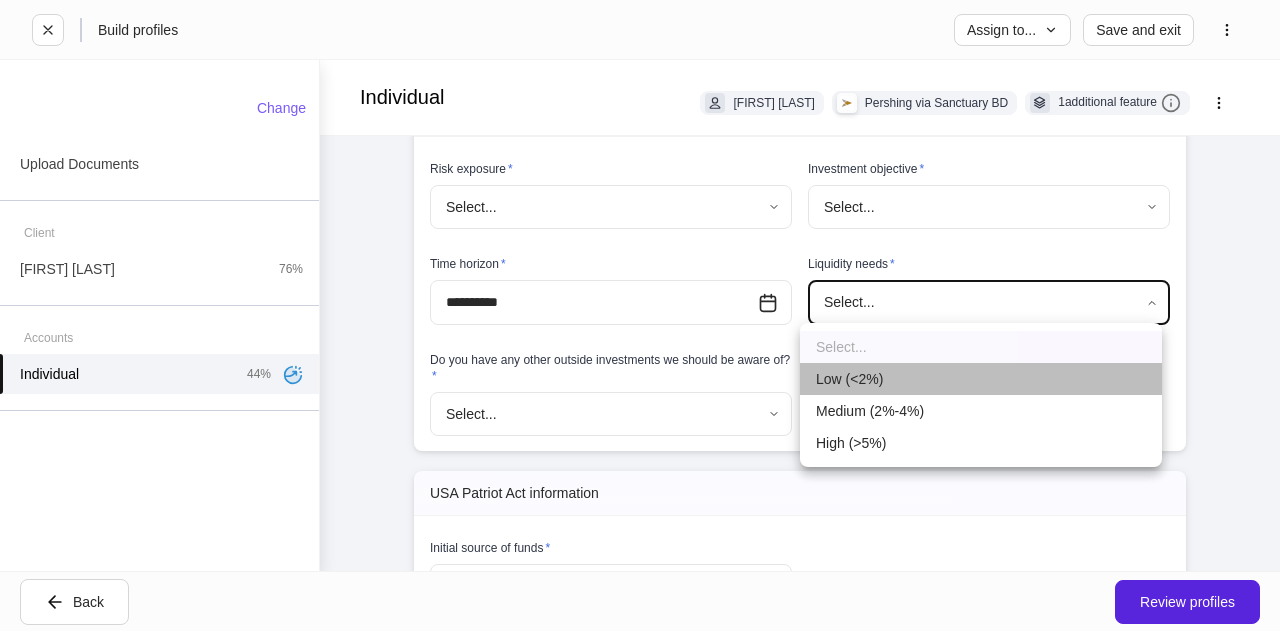 click on "Low (<2%)" at bounding box center [981, 379] 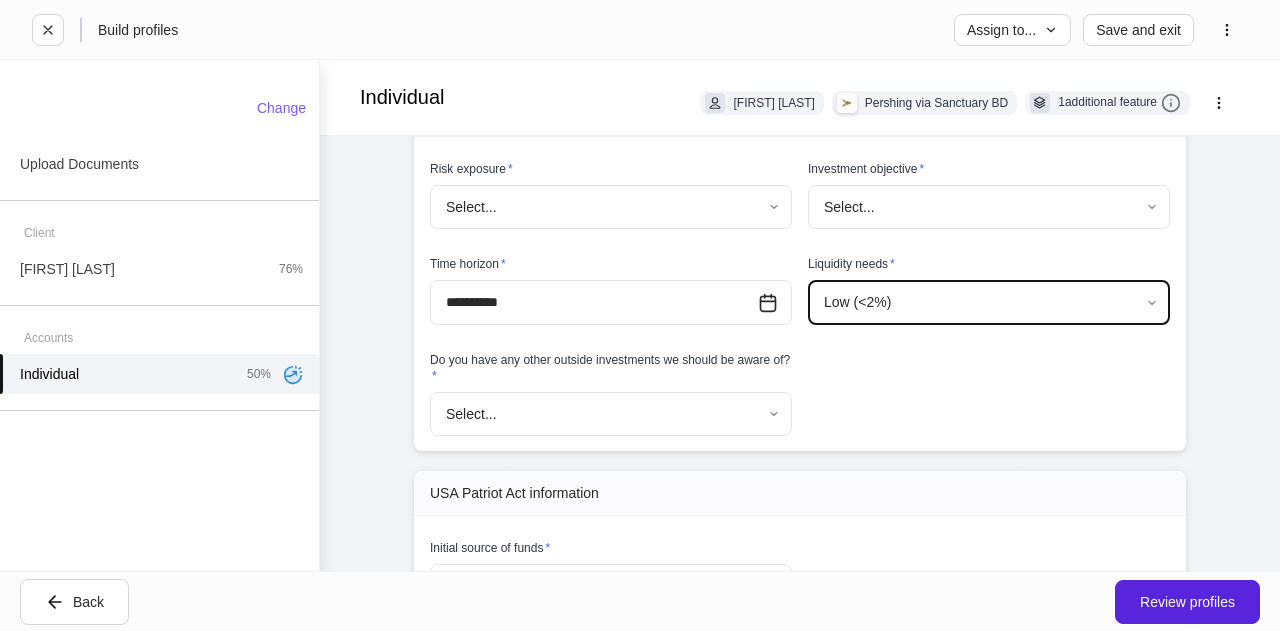 click on "**********" at bounding box center (640, 315) 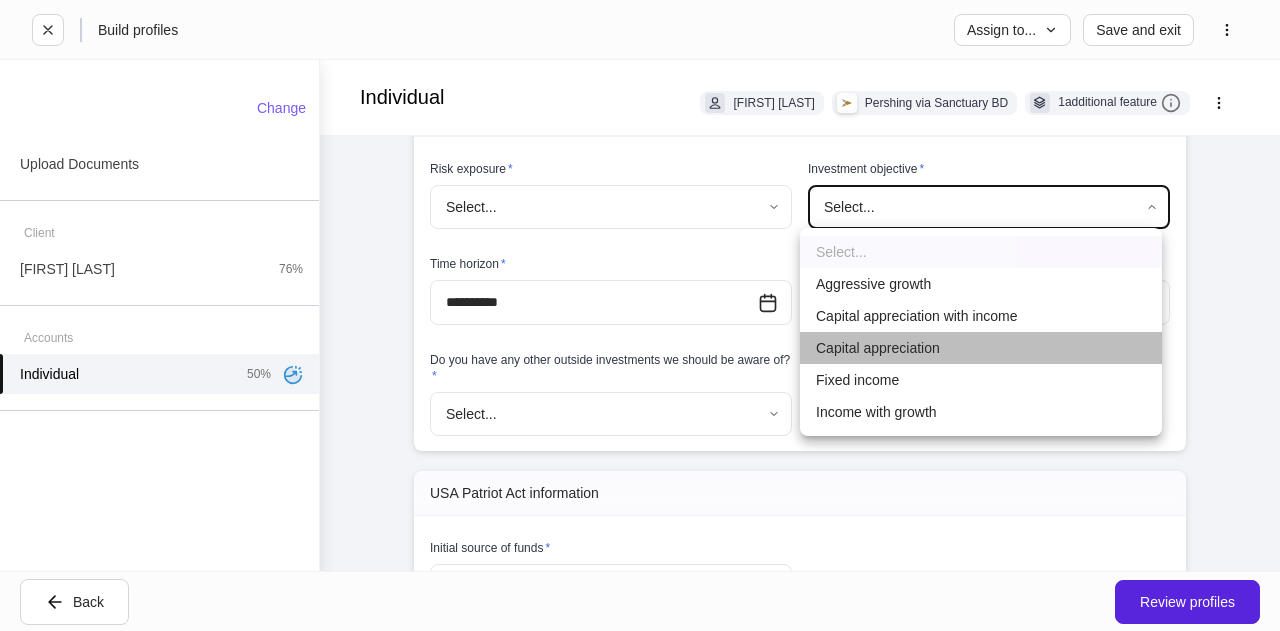 click on "Capital appreciation" at bounding box center (981, 348) 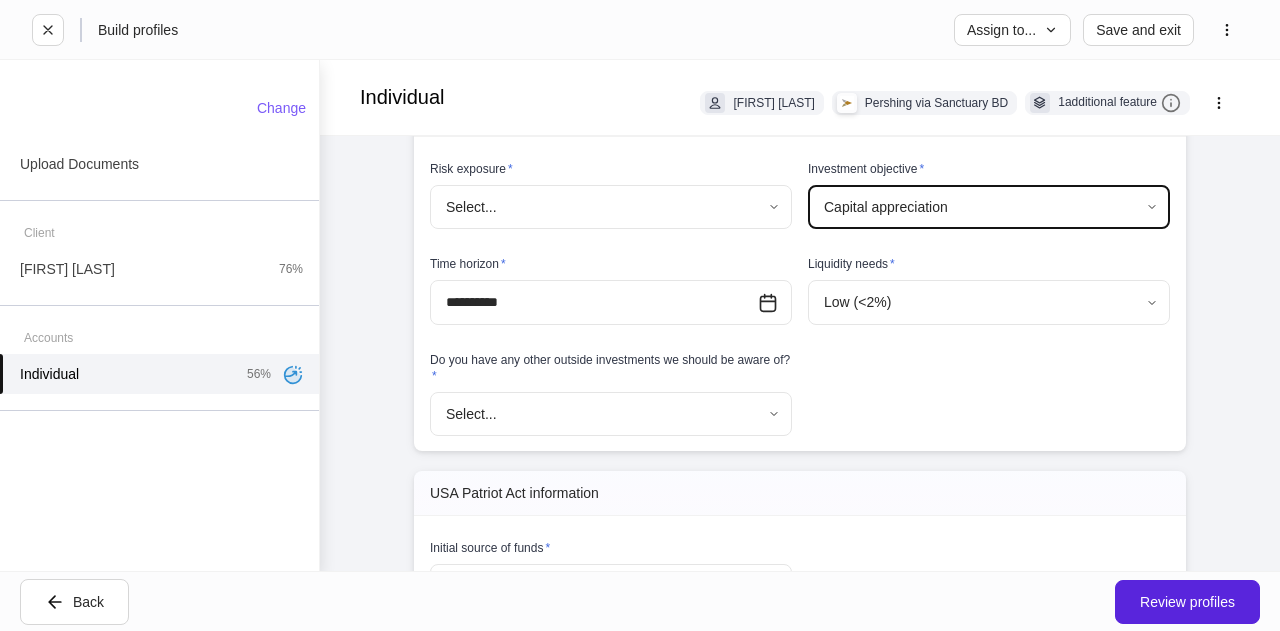 click on "**********" at bounding box center [640, 315] 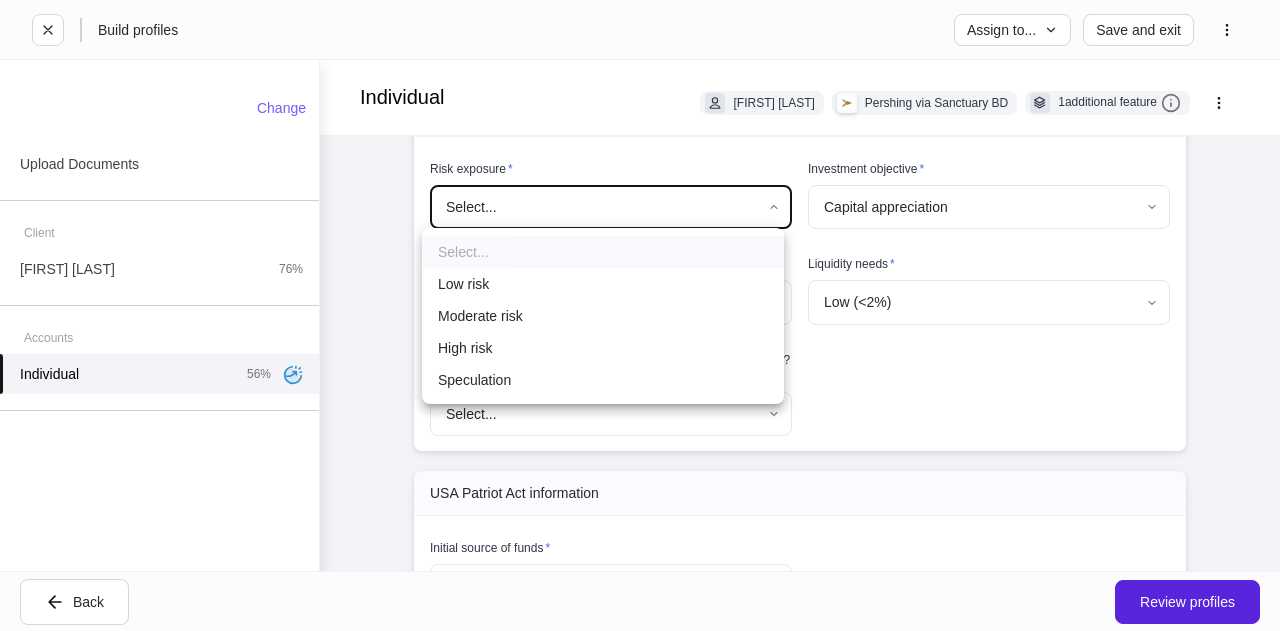 click on "Moderate risk" at bounding box center [603, 316] 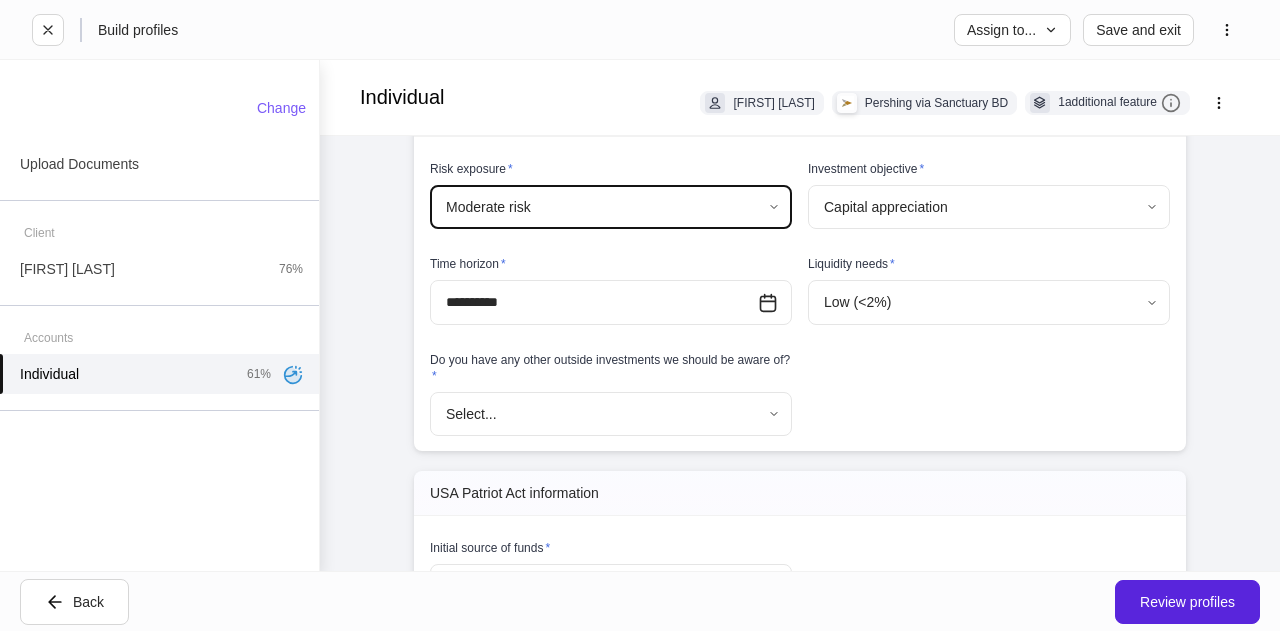 scroll, scrollTop: 1533, scrollLeft: 0, axis: vertical 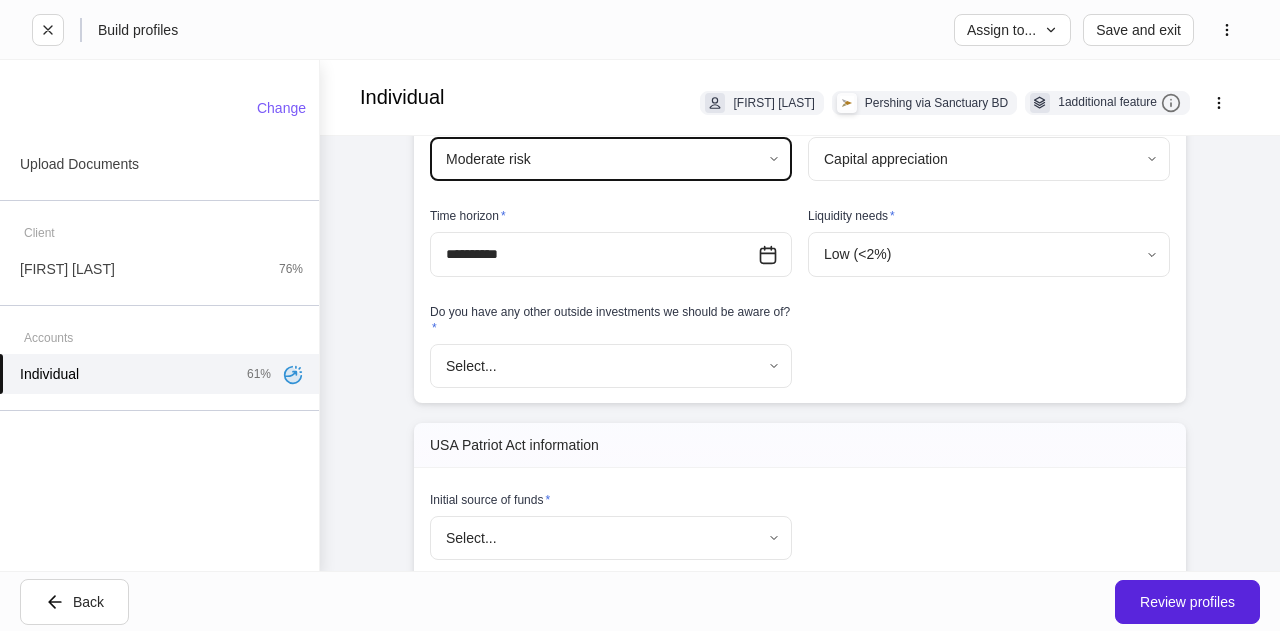 click on "**********" at bounding box center (640, 315) 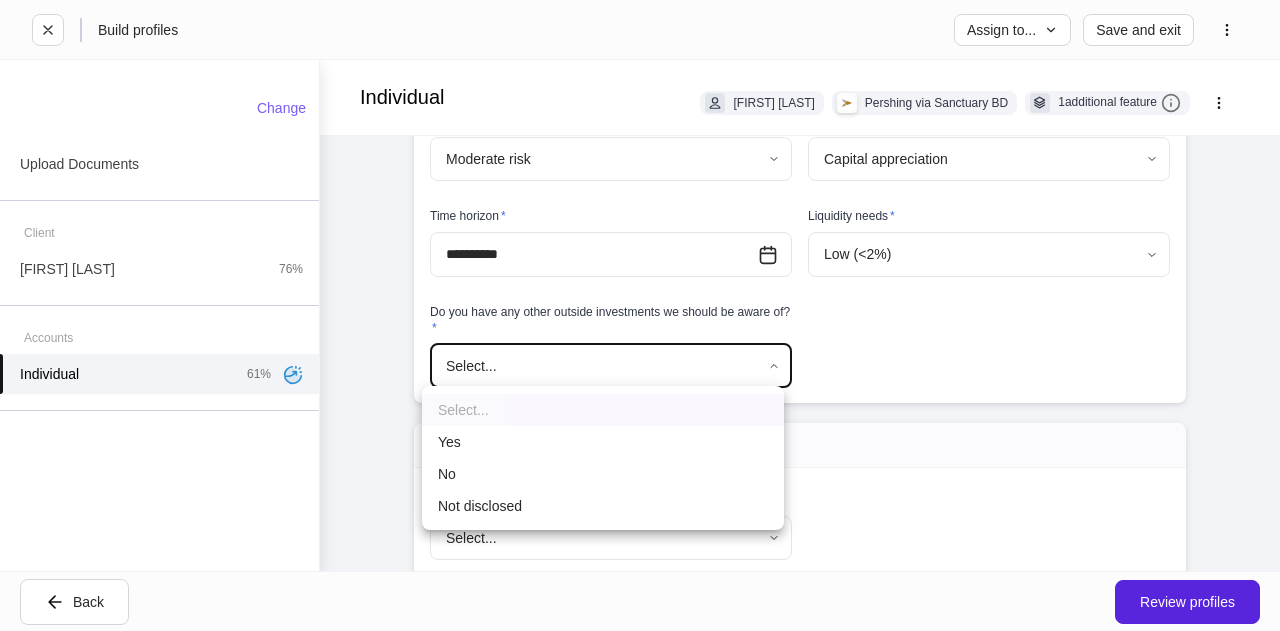 click on "Not disclosed" at bounding box center (603, 506) 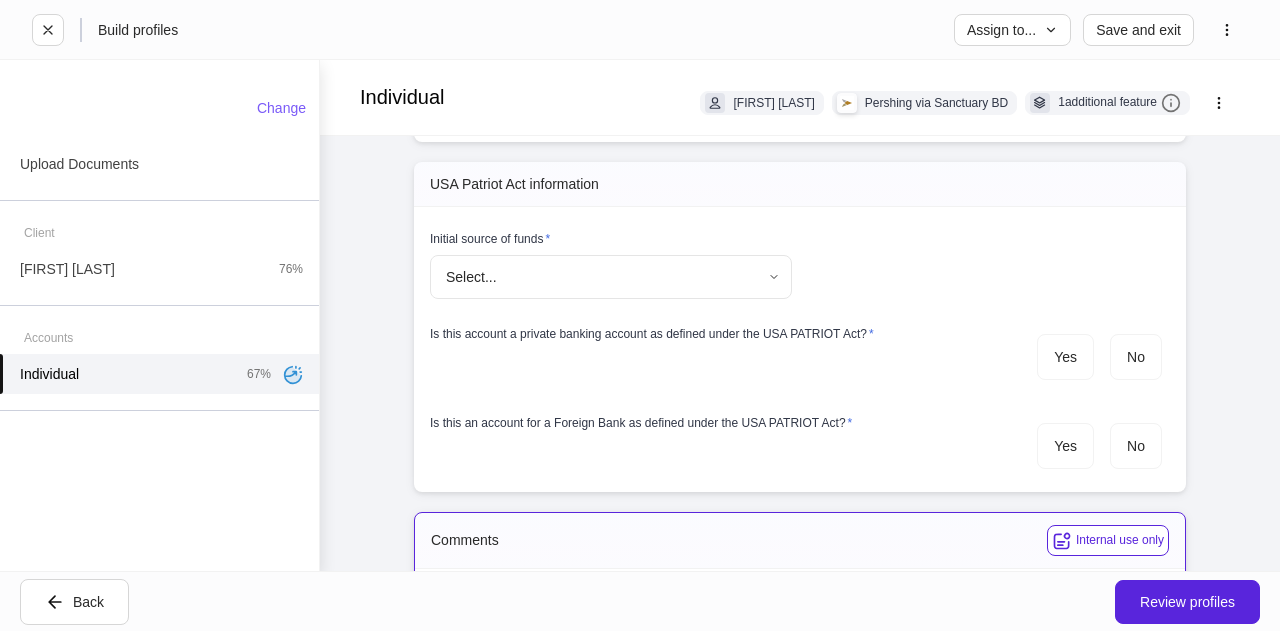 scroll, scrollTop: 1839, scrollLeft: 0, axis: vertical 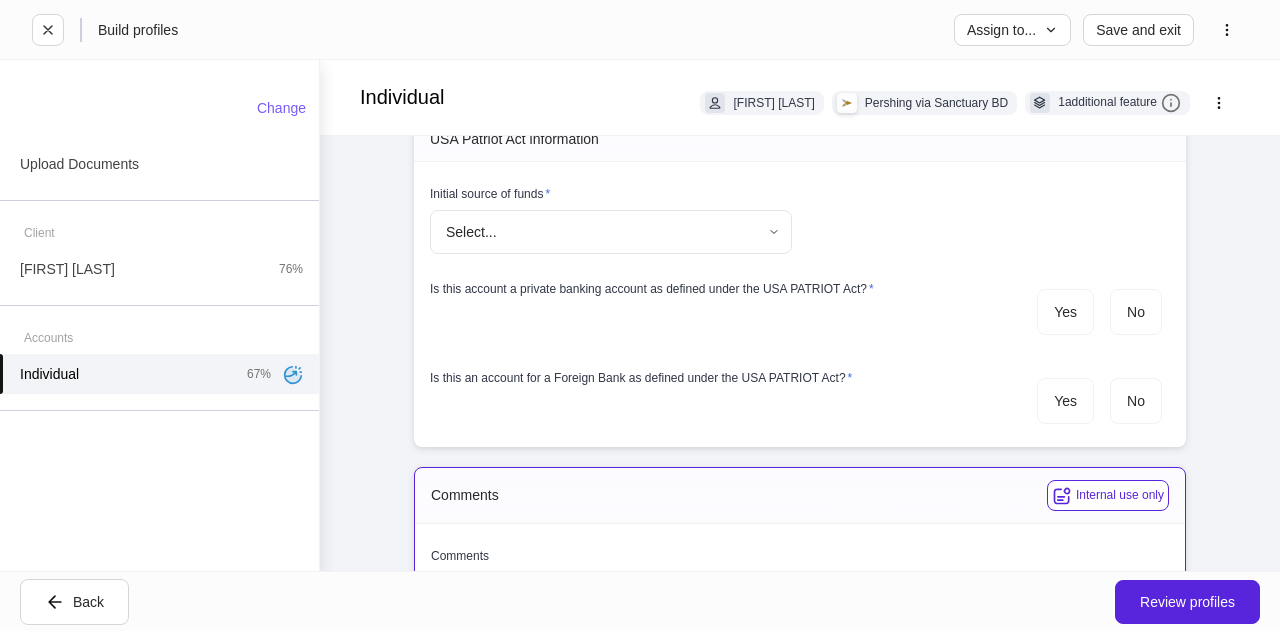 click on "**********" at bounding box center (640, 315) 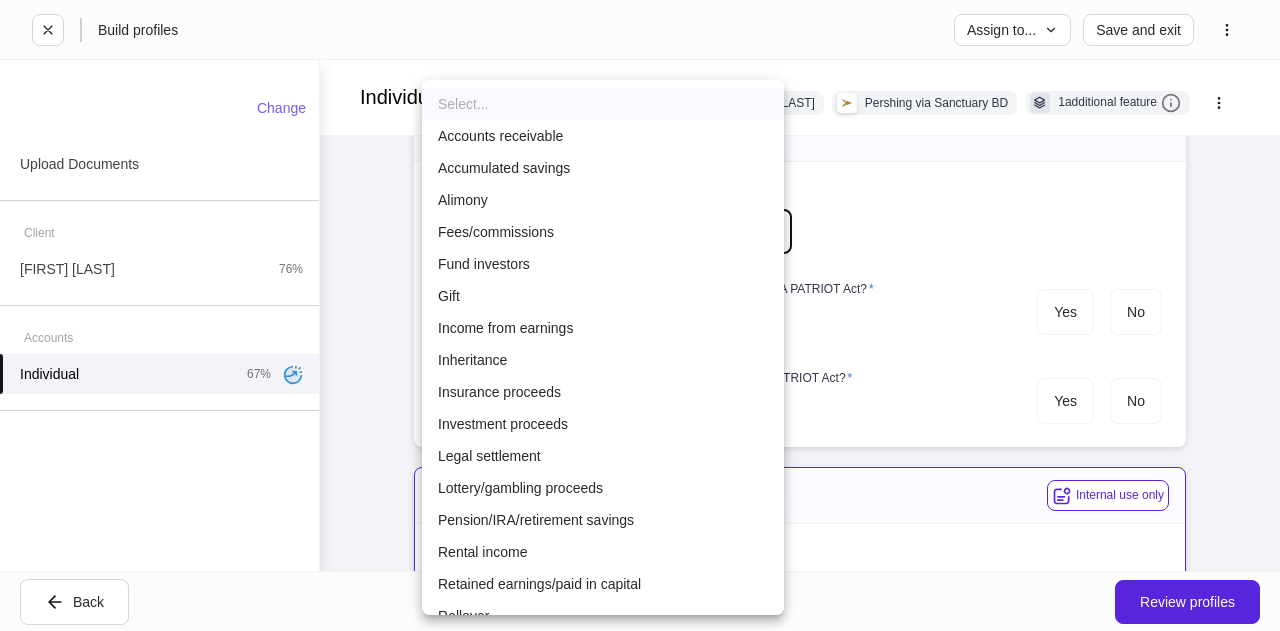 click on "Income from earnings" at bounding box center (603, 328) 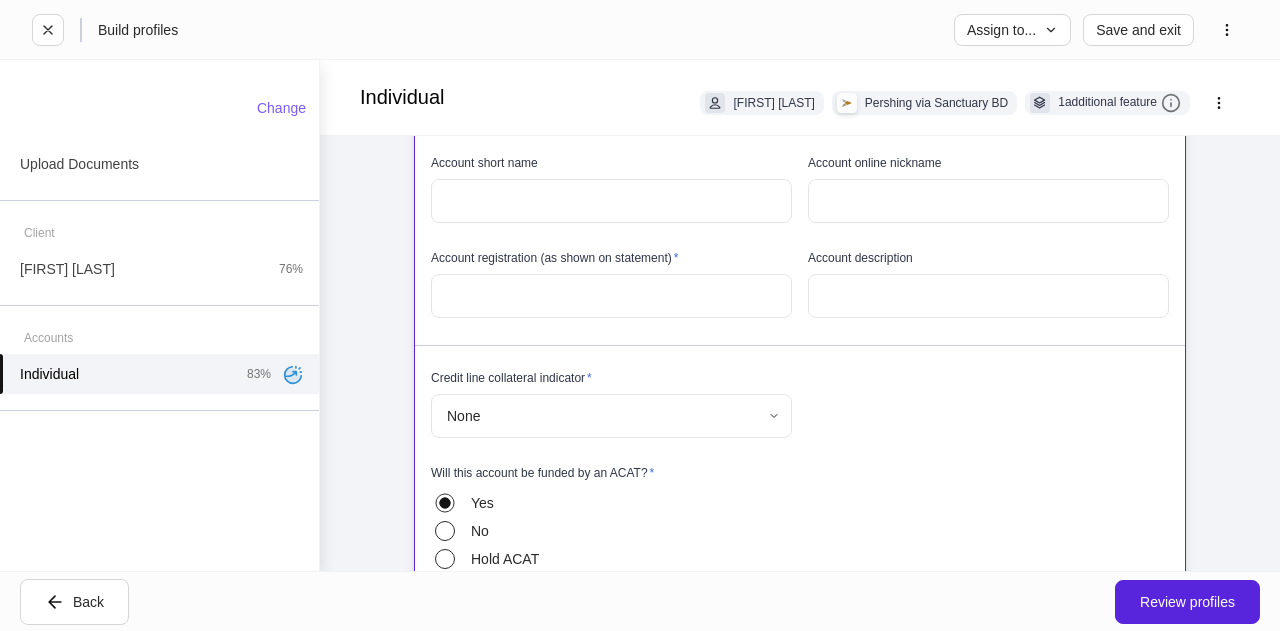 scroll, scrollTop: 0, scrollLeft: 0, axis: both 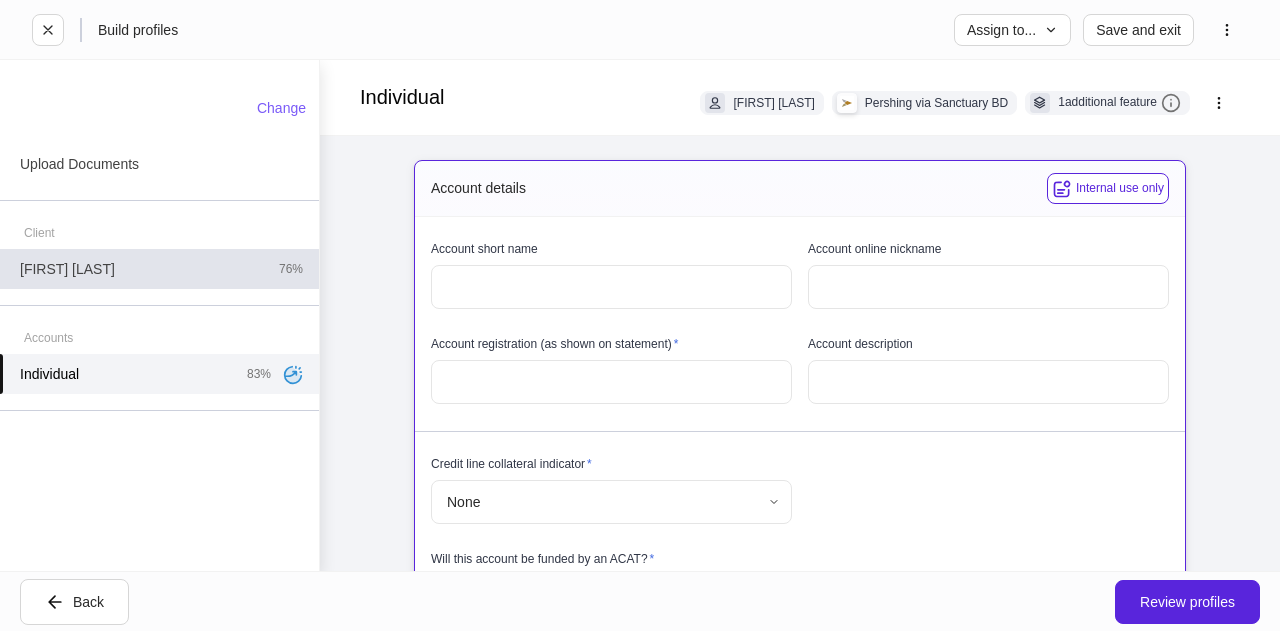 click on "[FIRST] [LAST]" at bounding box center [67, 269] 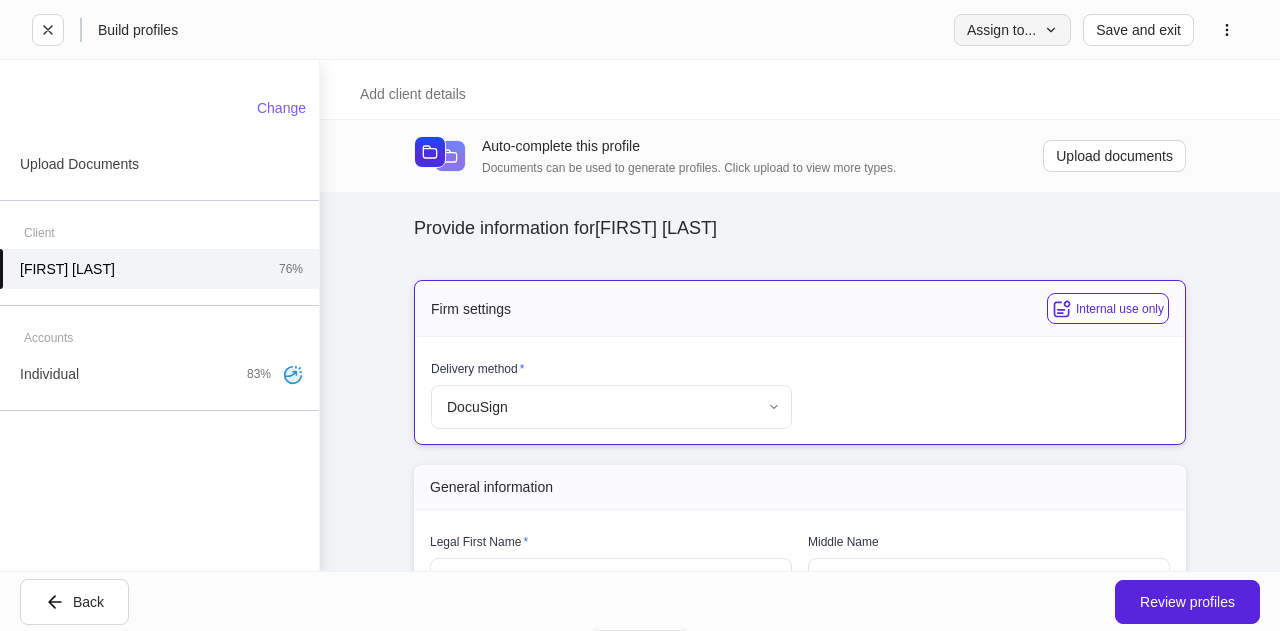 click on "Assign to..." at bounding box center (1012, 30) 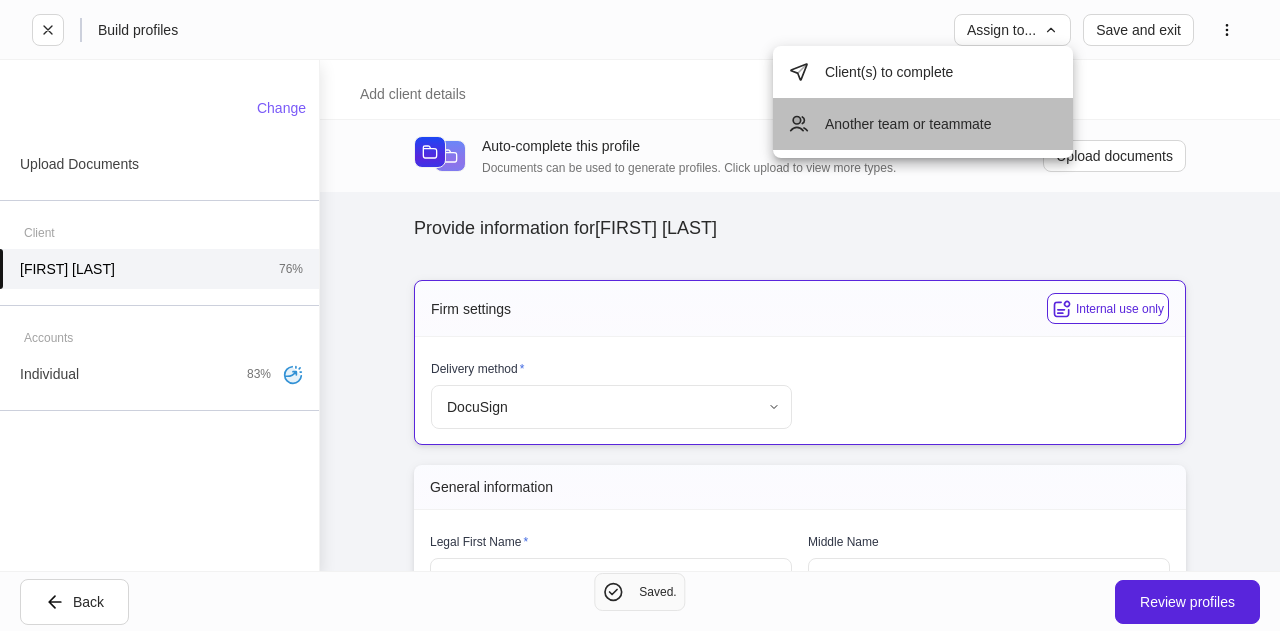 click on "Another team or teammate" at bounding box center [923, 124] 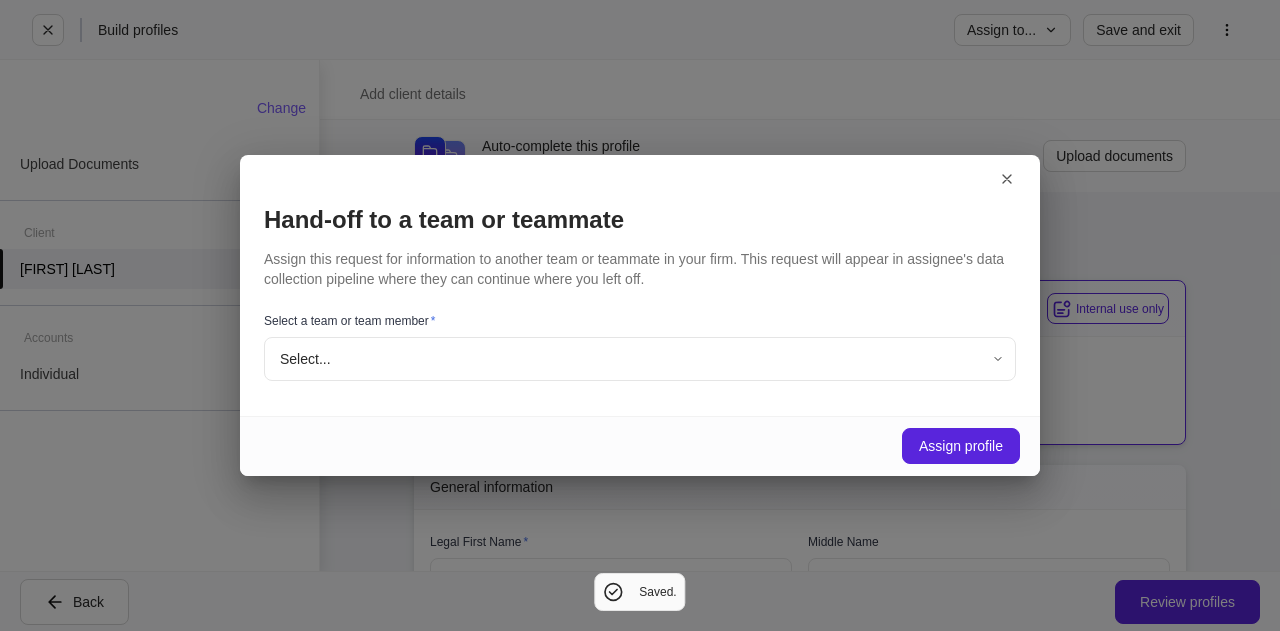 click on "**********" at bounding box center [640, 315] 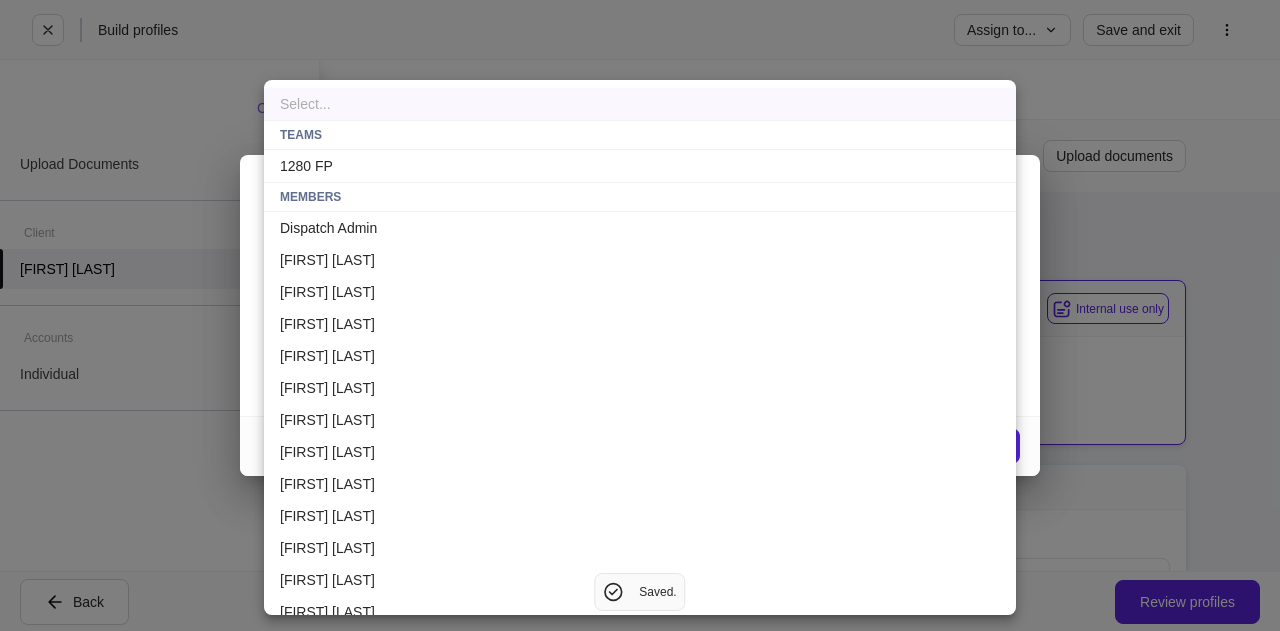 click on "1280 FP" at bounding box center [640, 166] 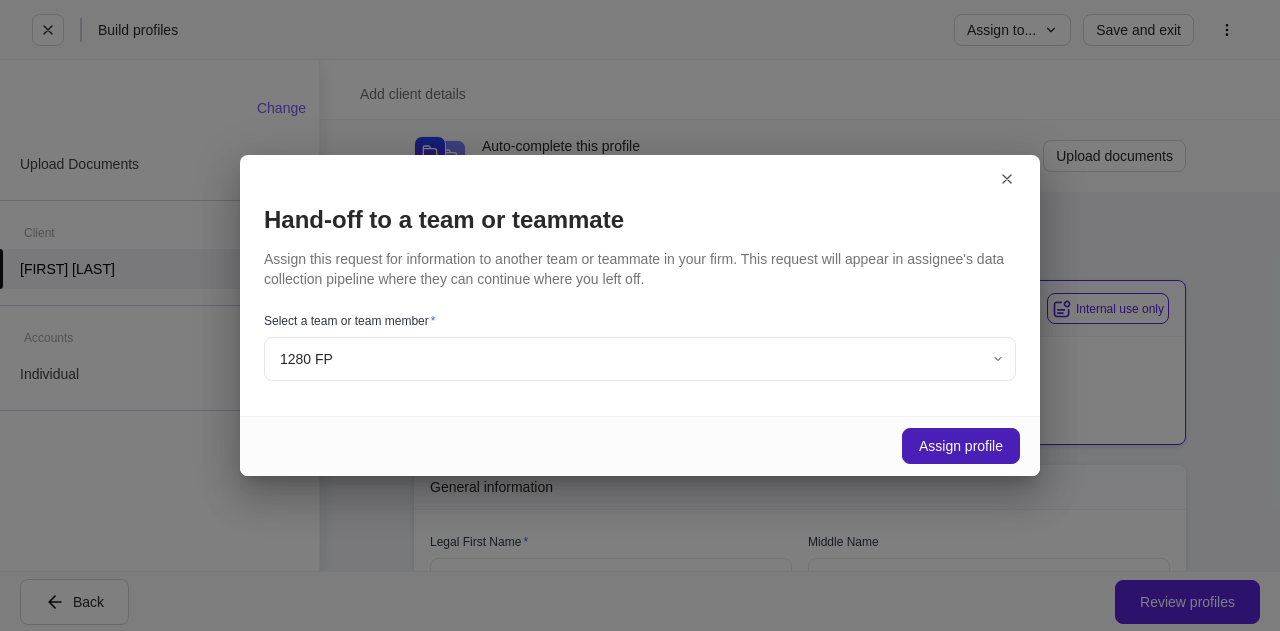 click on "Assign profile" at bounding box center [961, 446] 